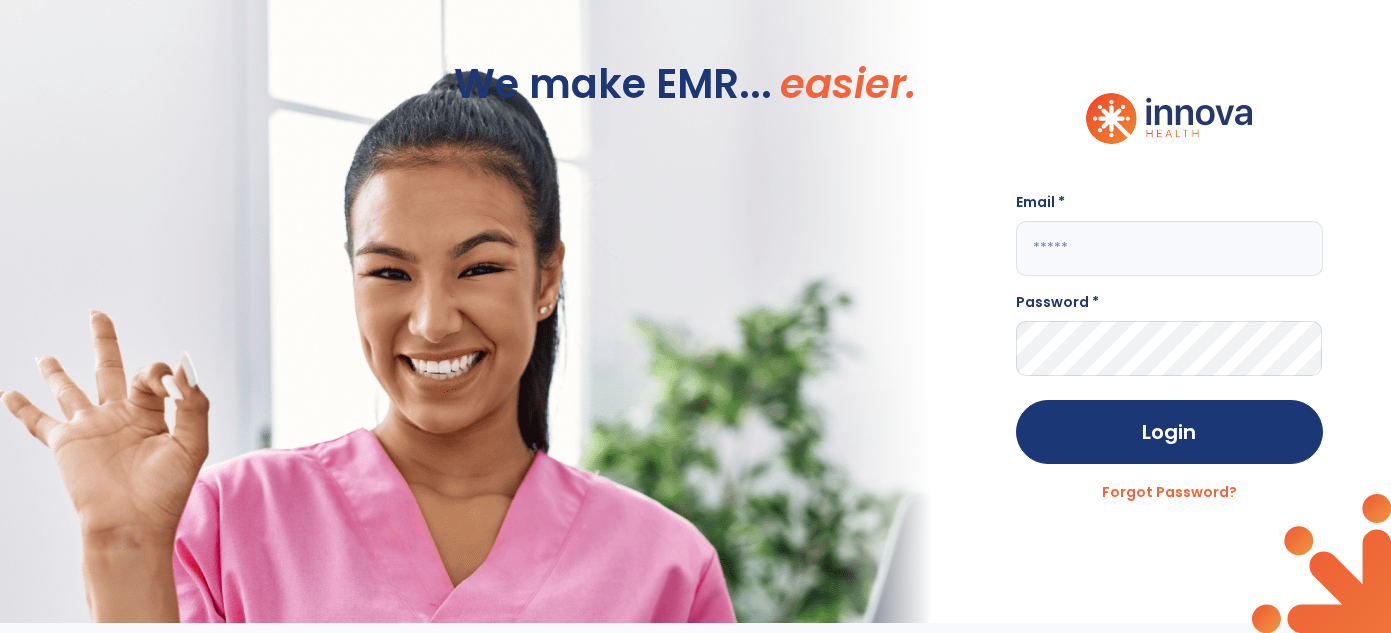 scroll, scrollTop: 0, scrollLeft: 0, axis: both 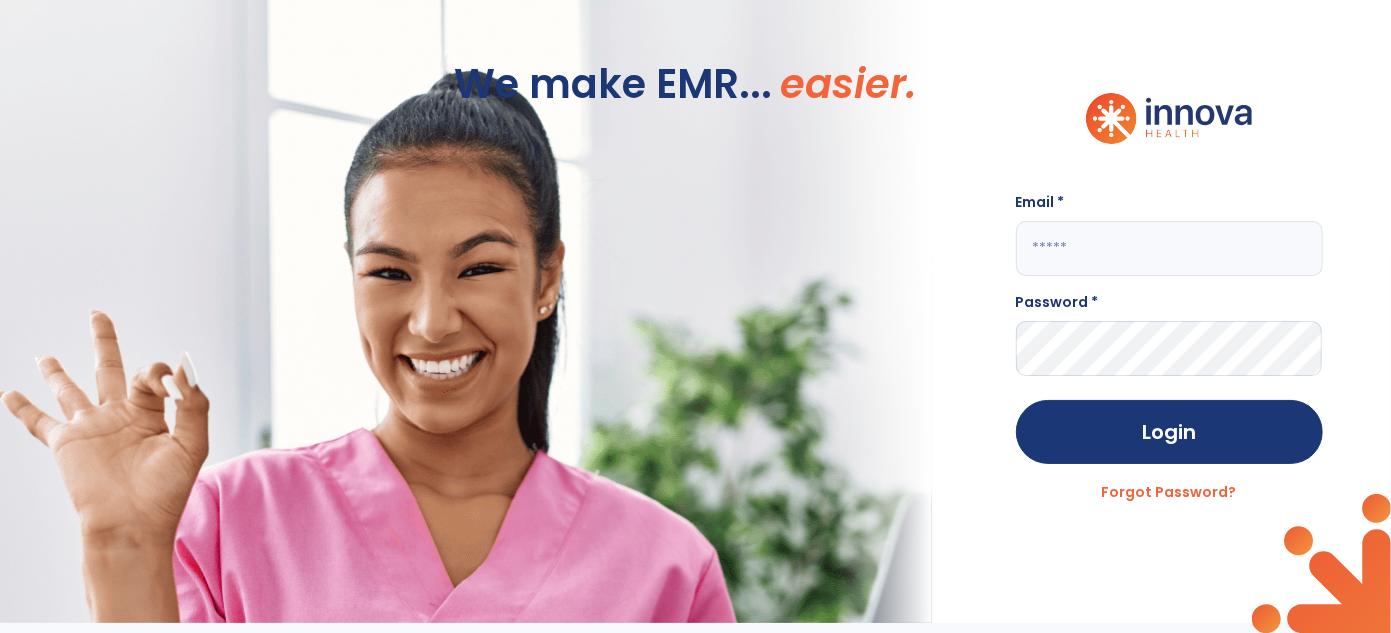 click 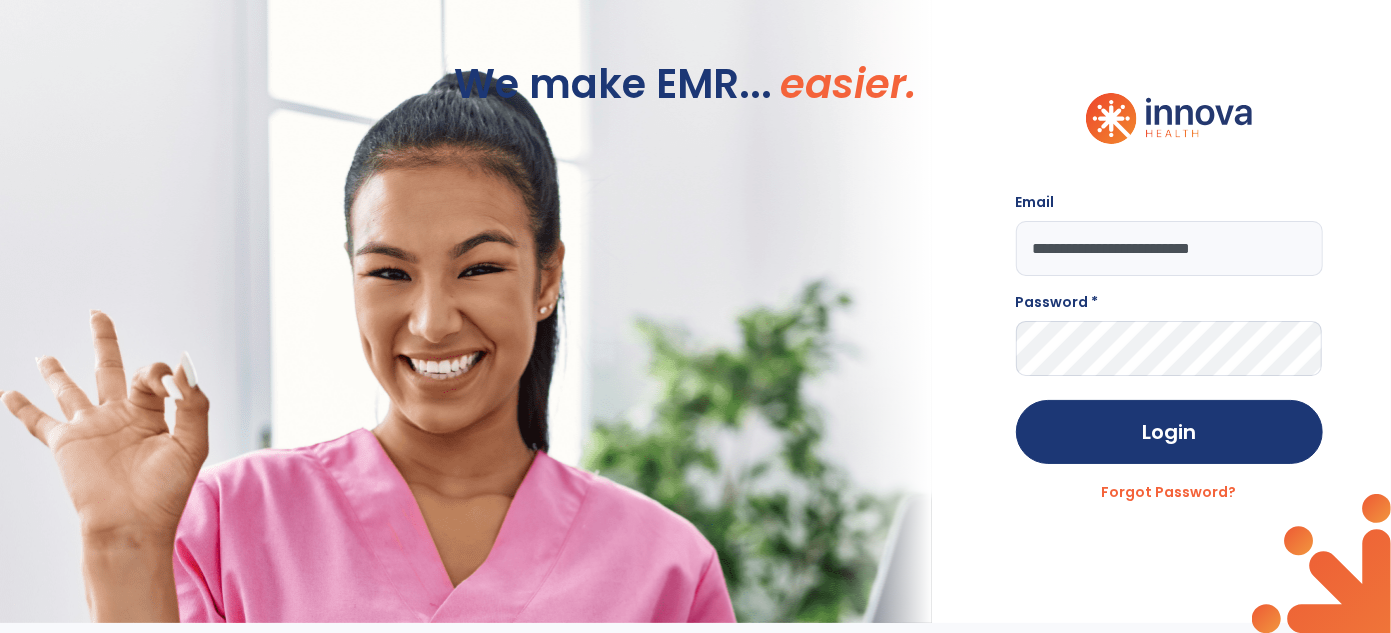 type on "**********" 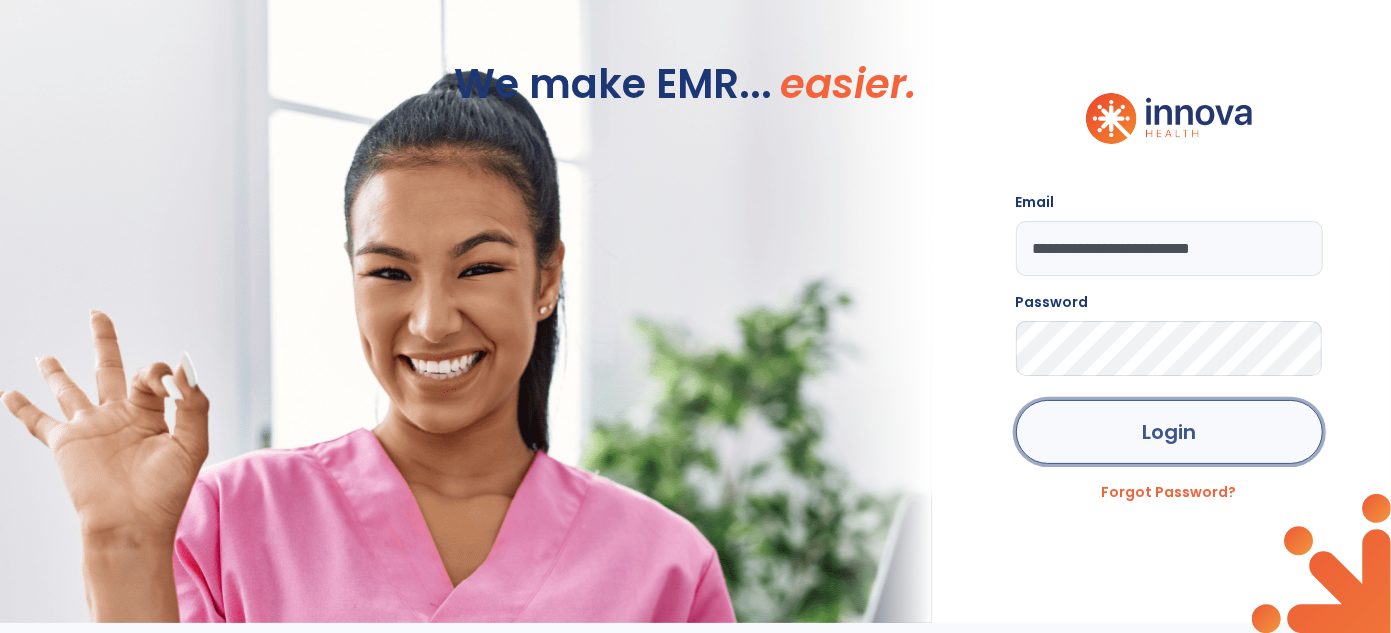 click on "Login" 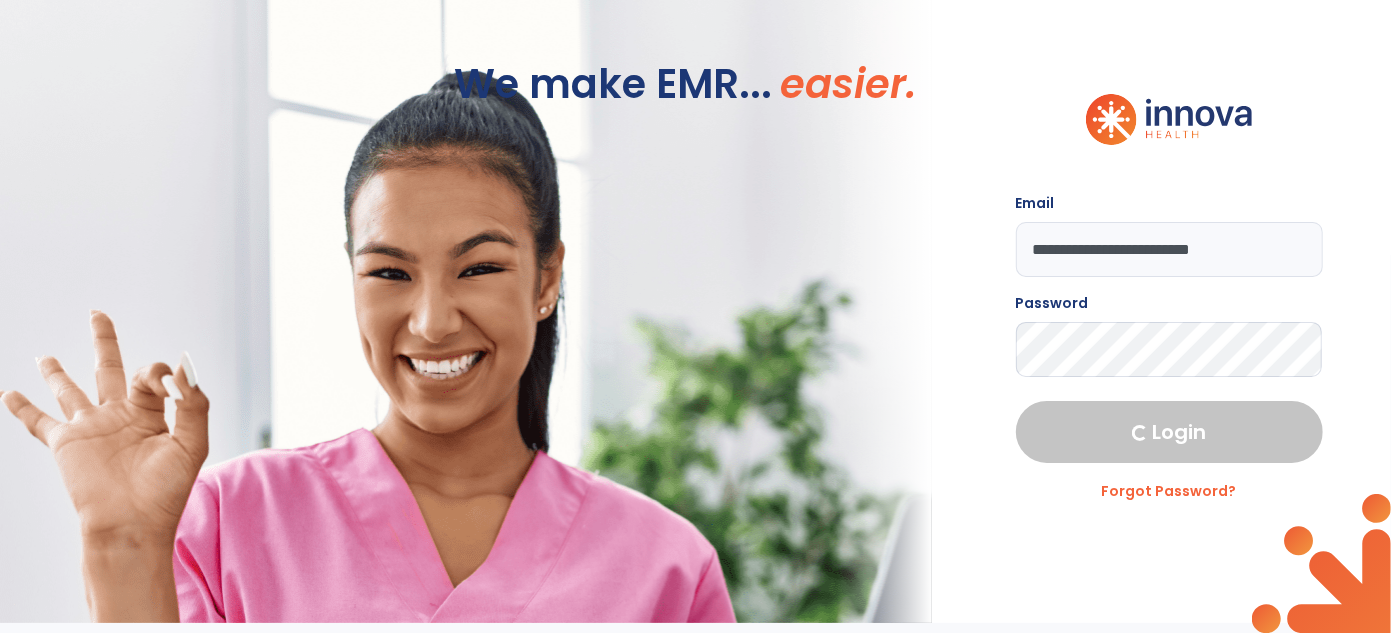 select on "***" 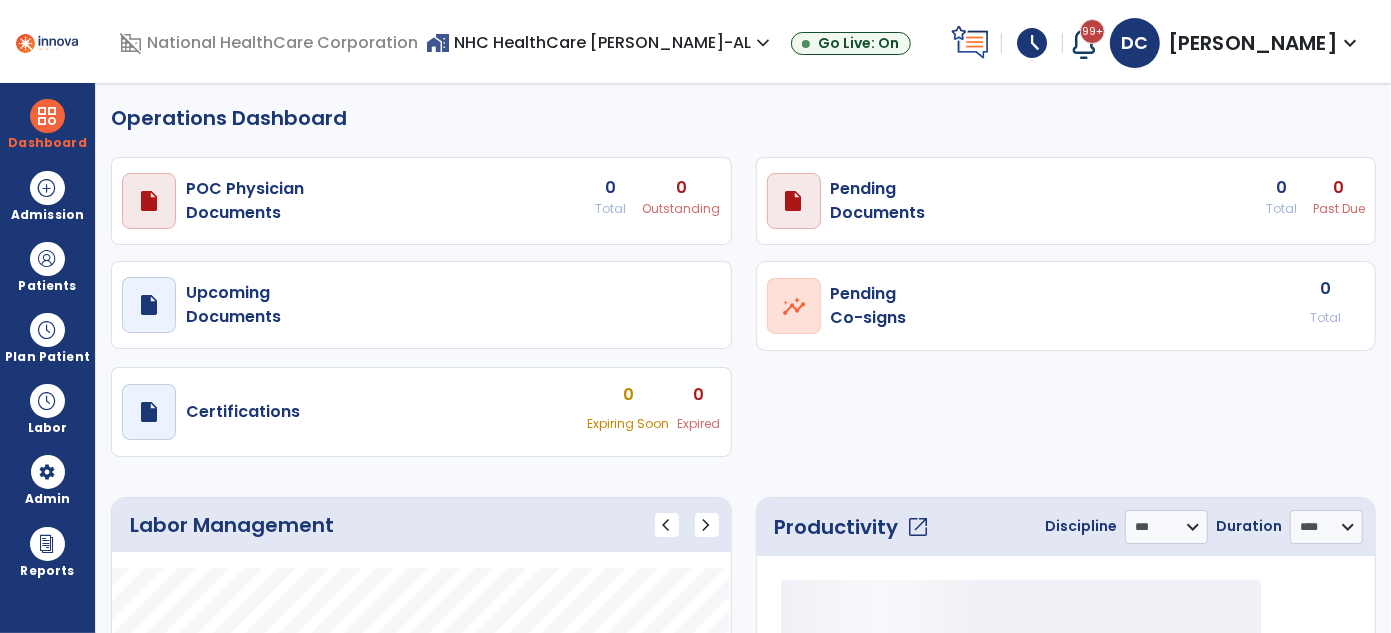 select on "***" 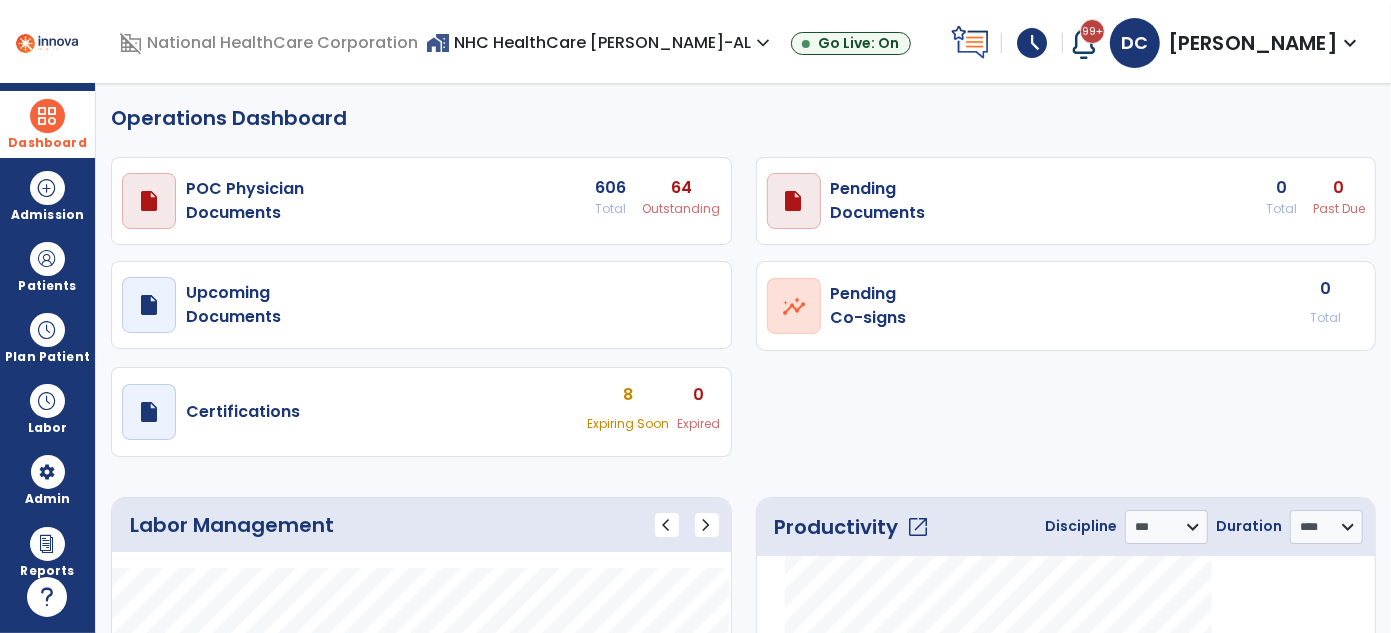 click on "Dashboard" at bounding box center [47, 124] 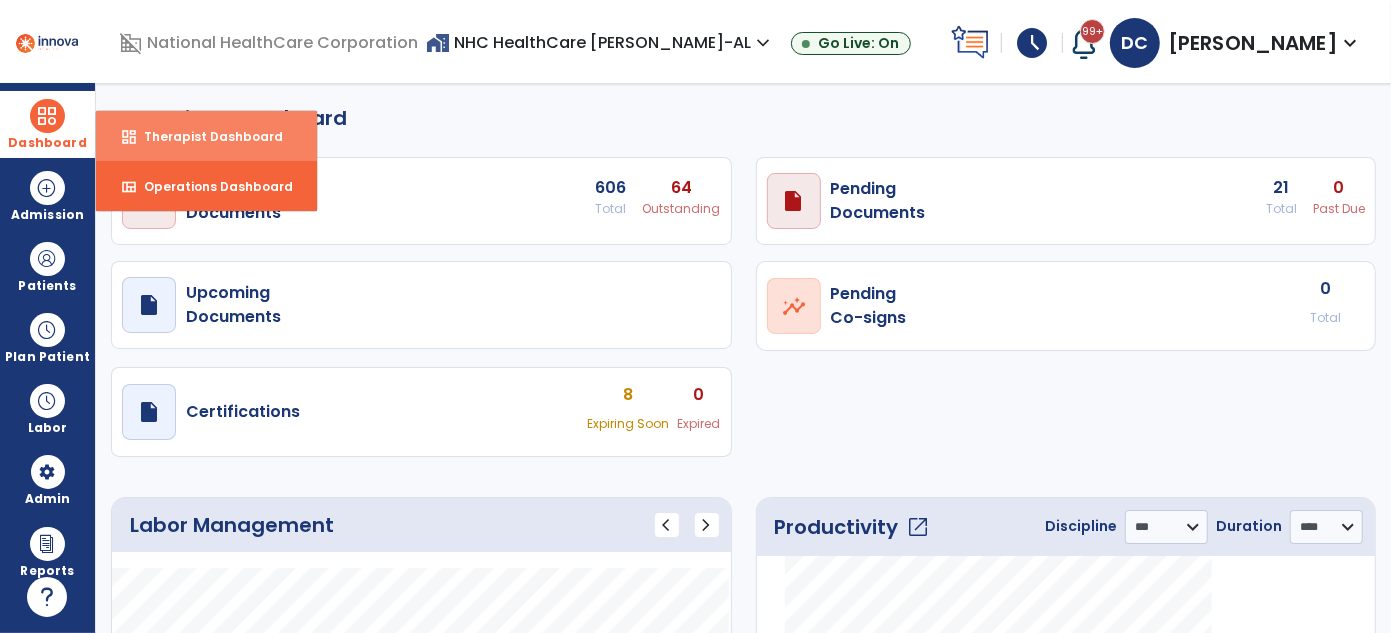 click on "dashboard  Therapist Dashboard" at bounding box center [206, 136] 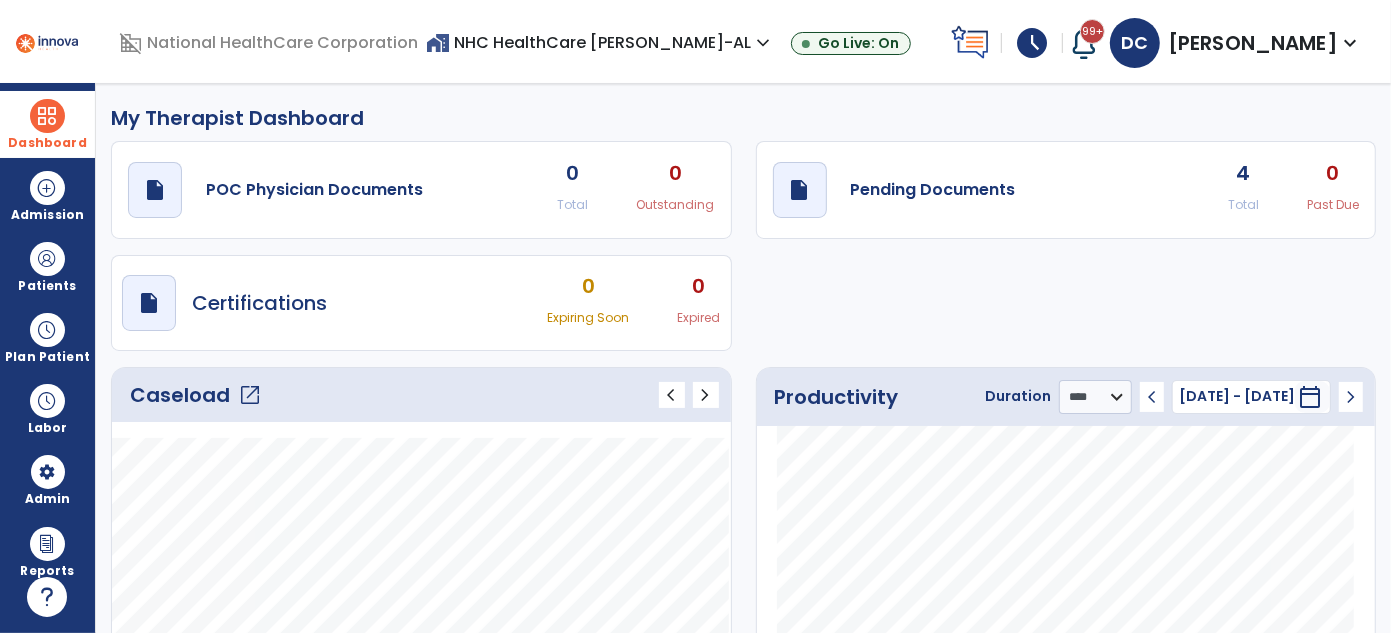 click on "Dashboard" at bounding box center (47, 124) 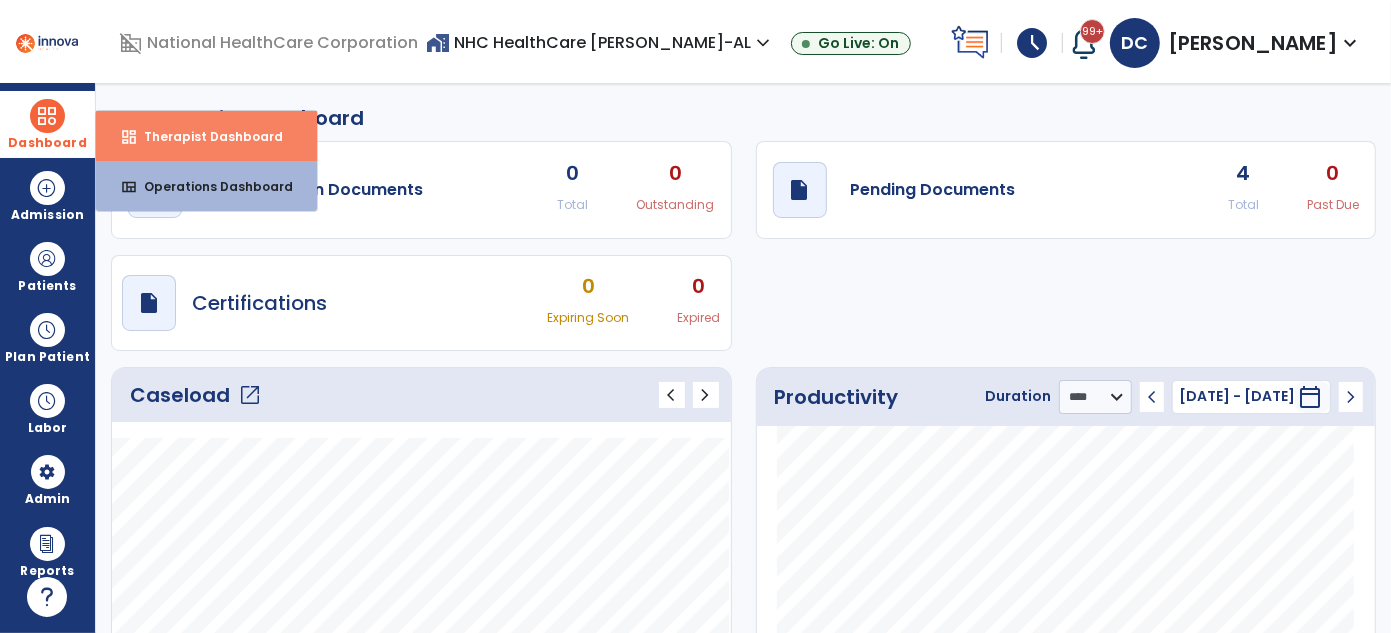 click on "Therapist Dashboard" at bounding box center [205, 136] 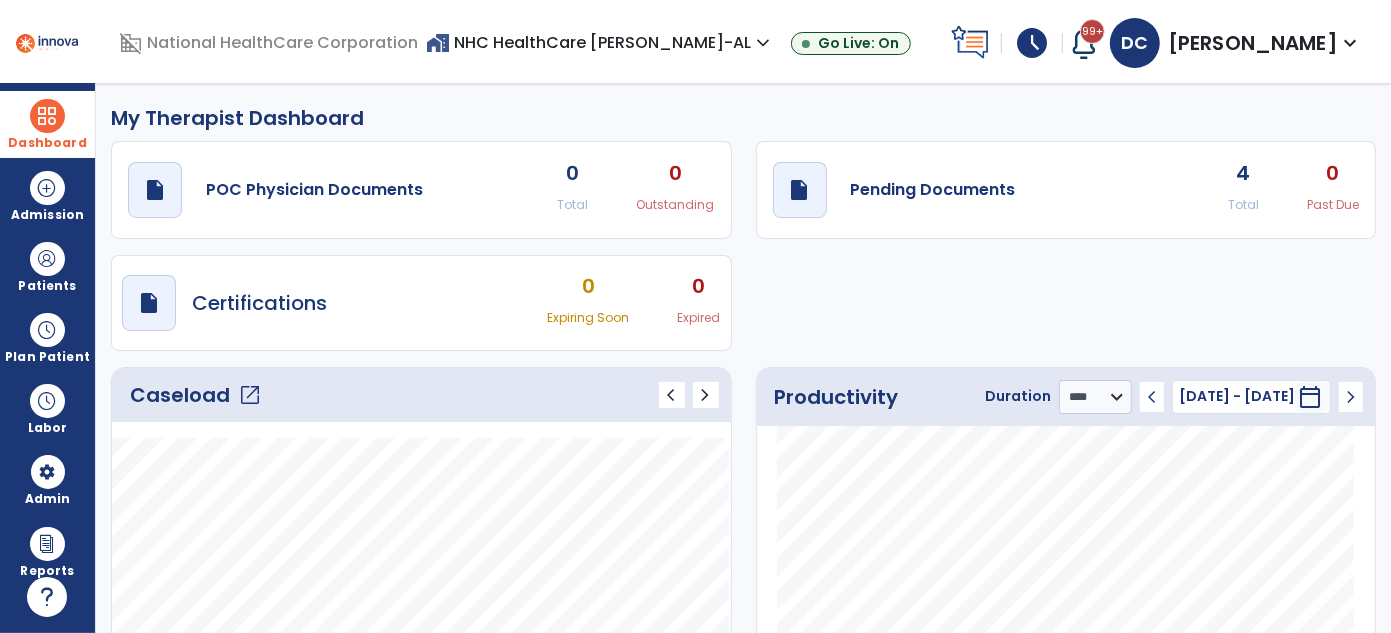 click on "open_in_new" 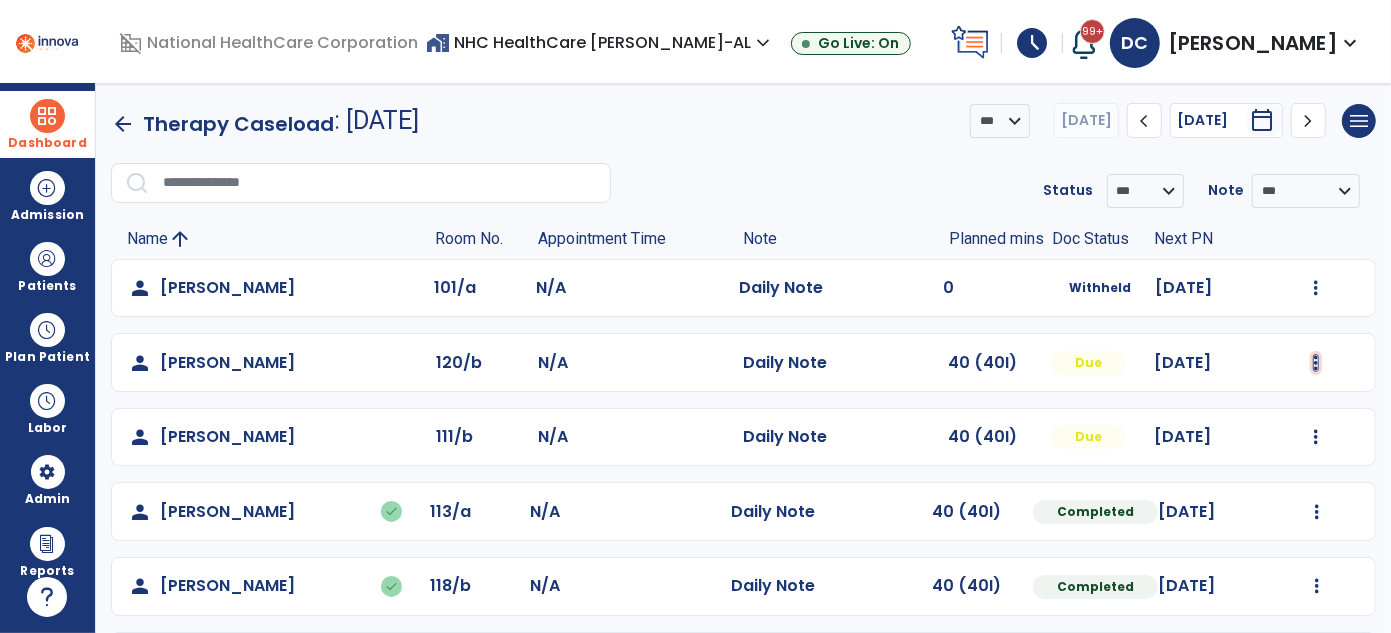 click at bounding box center [1316, 288] 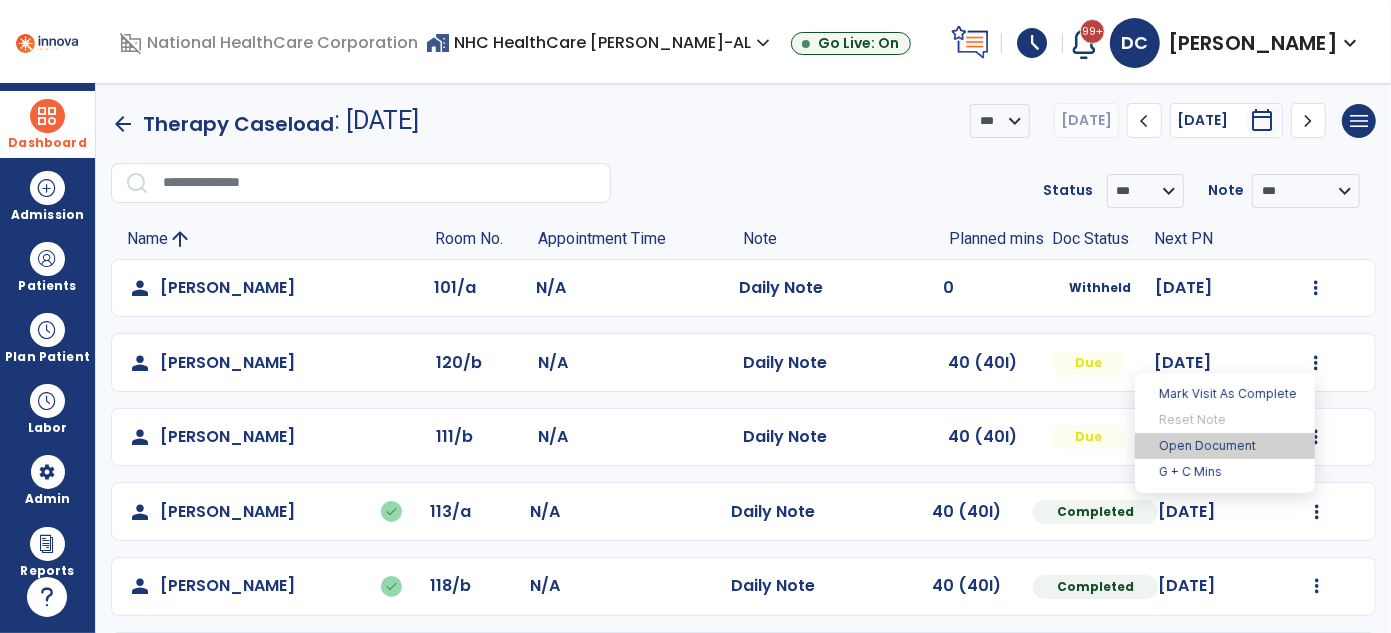 click on "Open Document" at bounding box center (1225, 446) 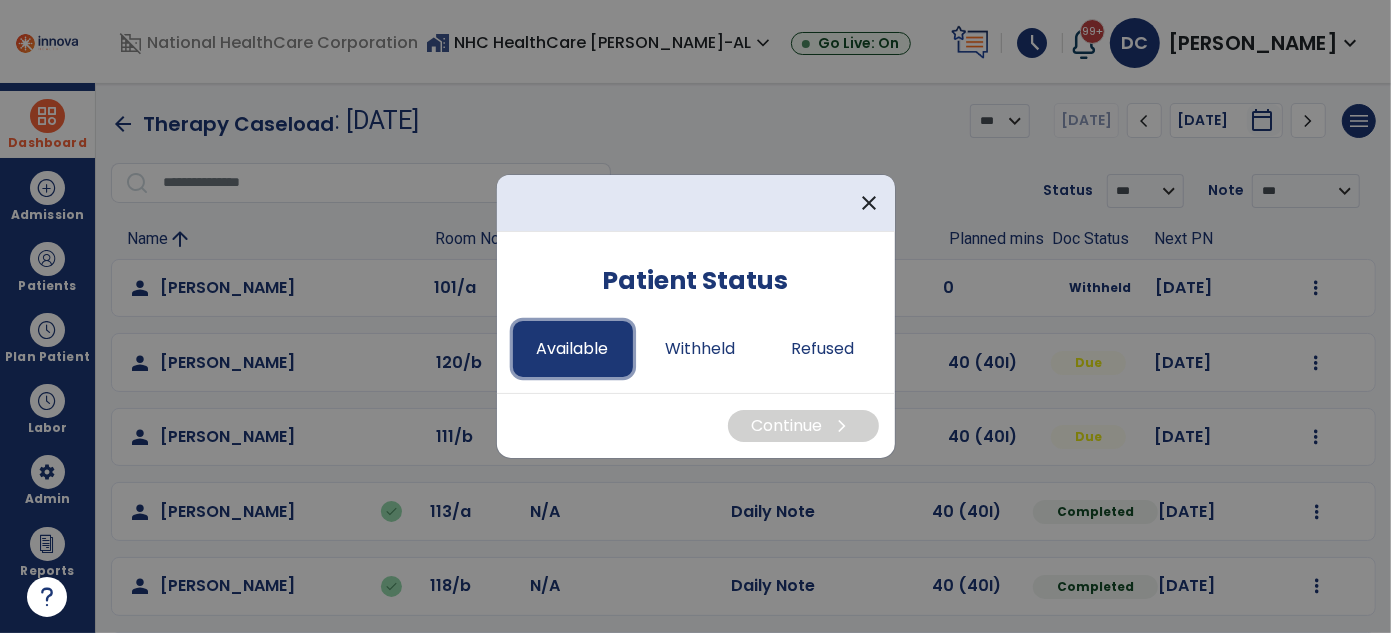 click on "Available" at bounding box center (573, 349) 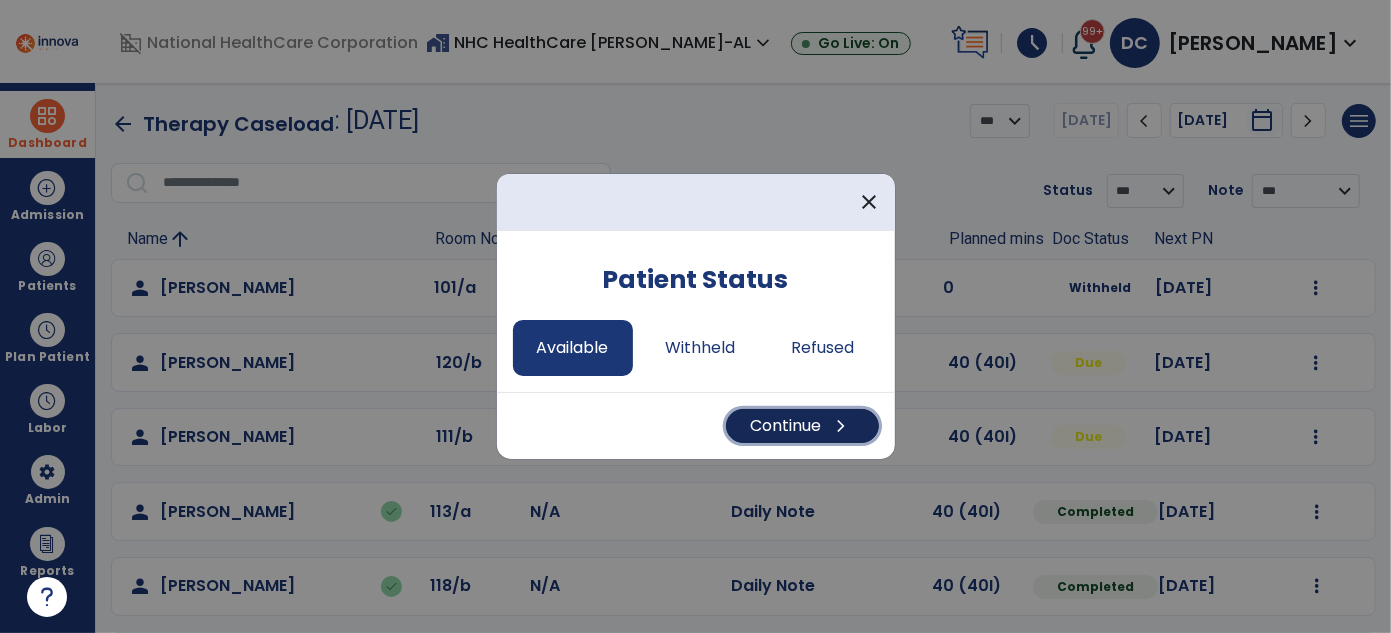 click on "Continue   chevron_right" at bounding box center (802, 426) 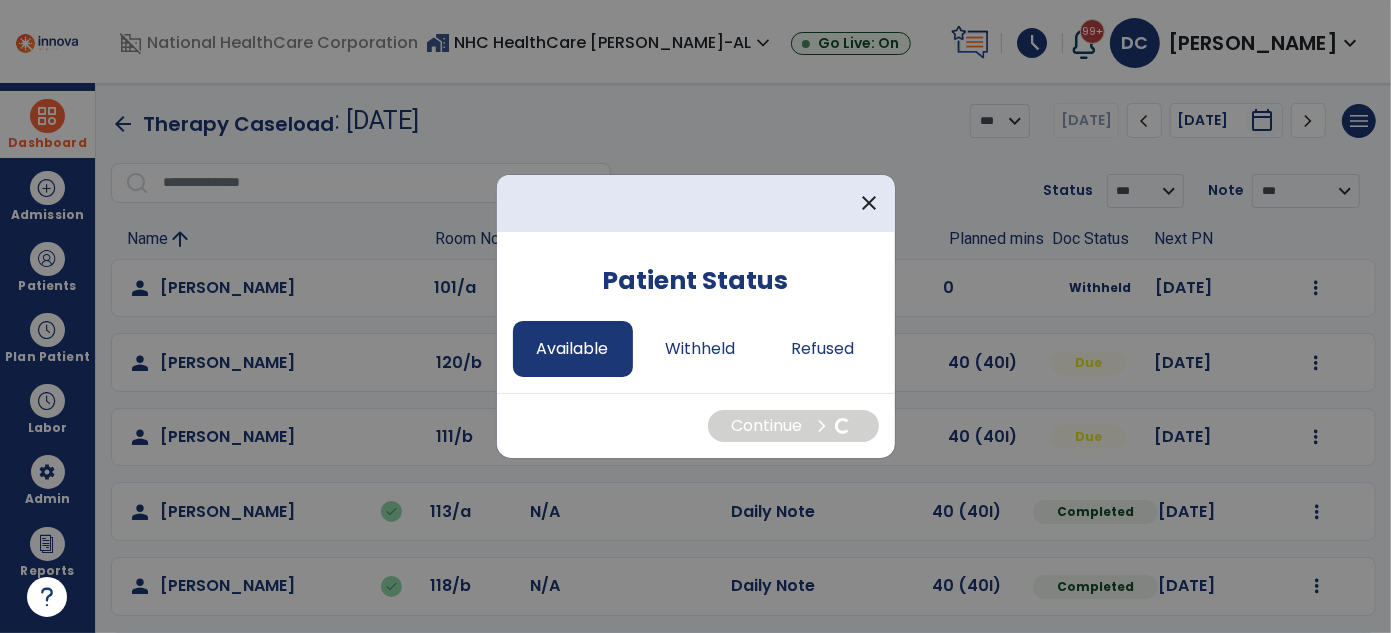 select on "*" 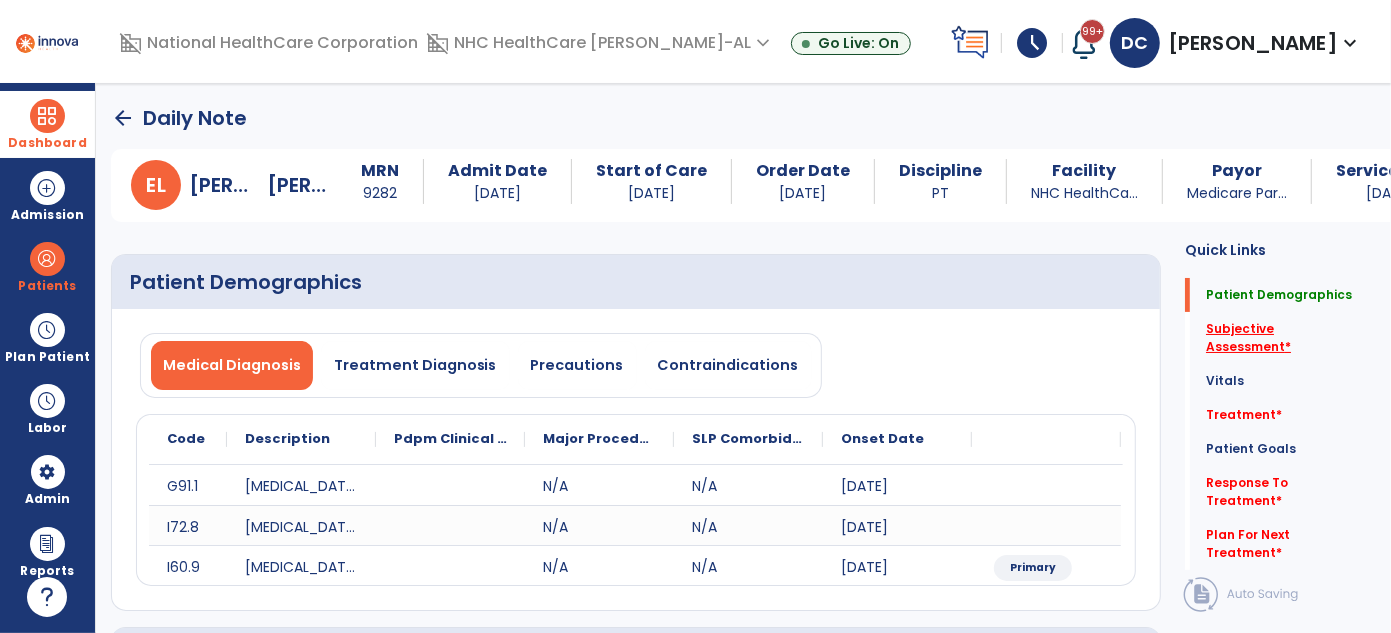 click on "Subjective Assessment   *" 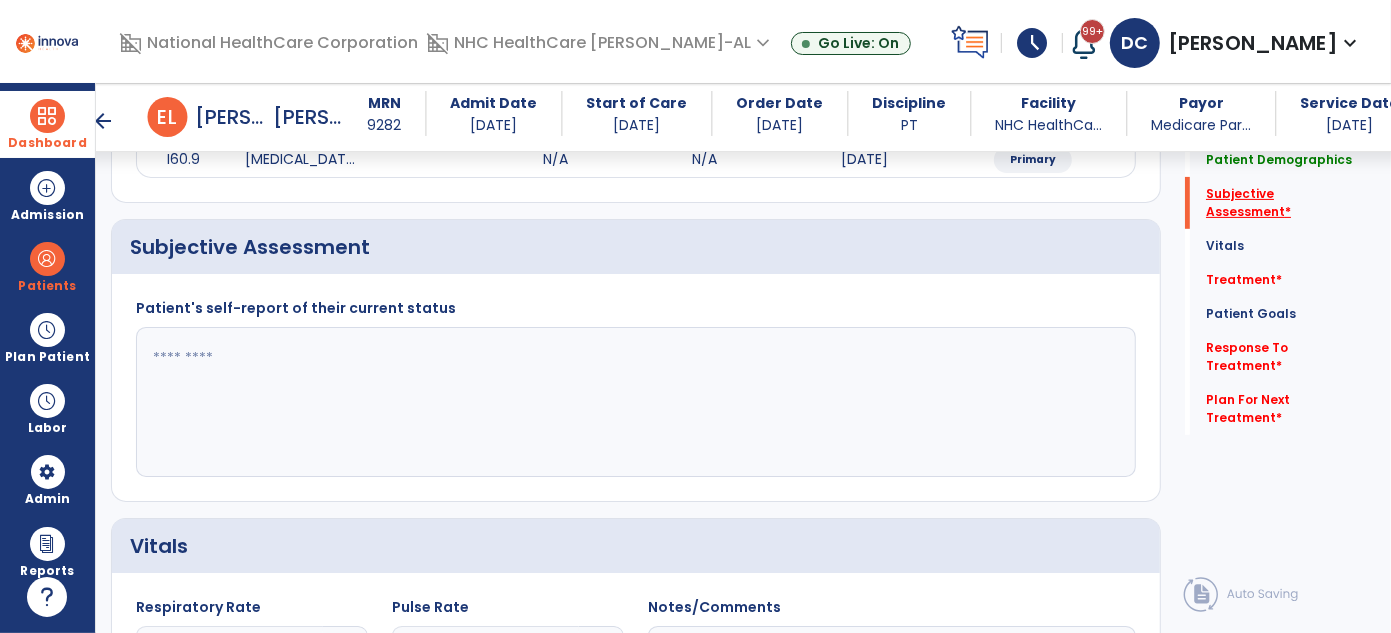 scroll, scrollTop: 408, scrollLeft: 0, axis: vertical 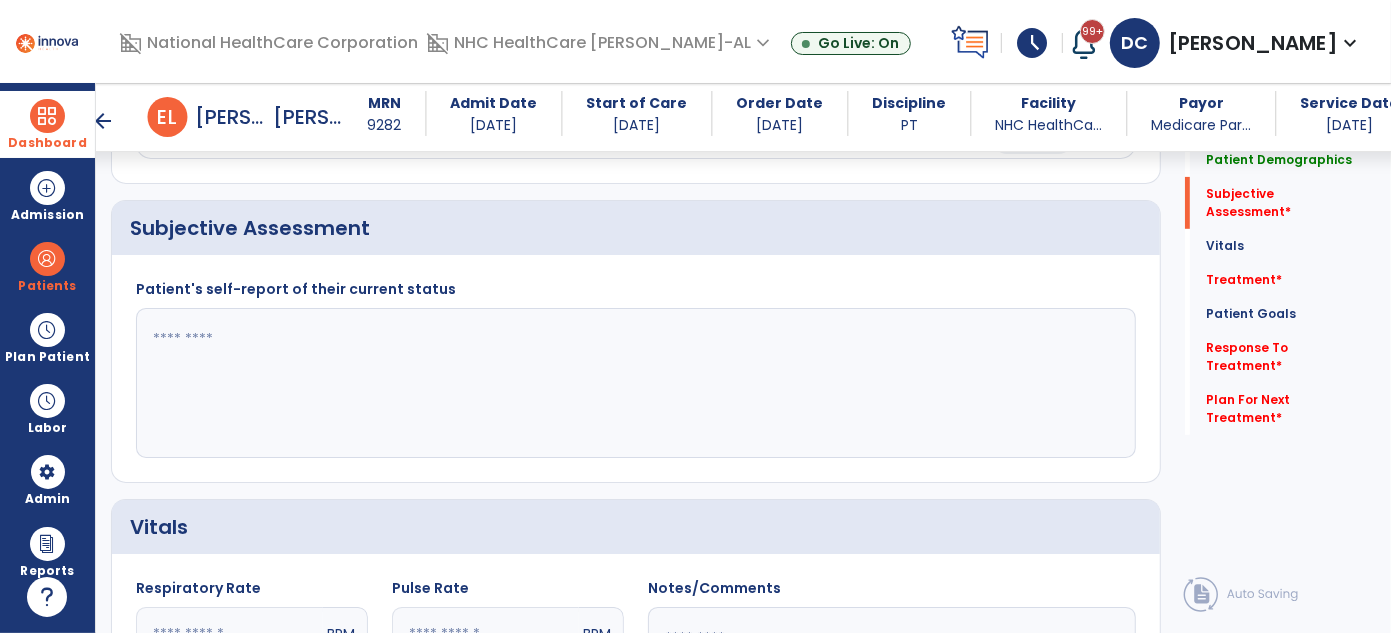 click 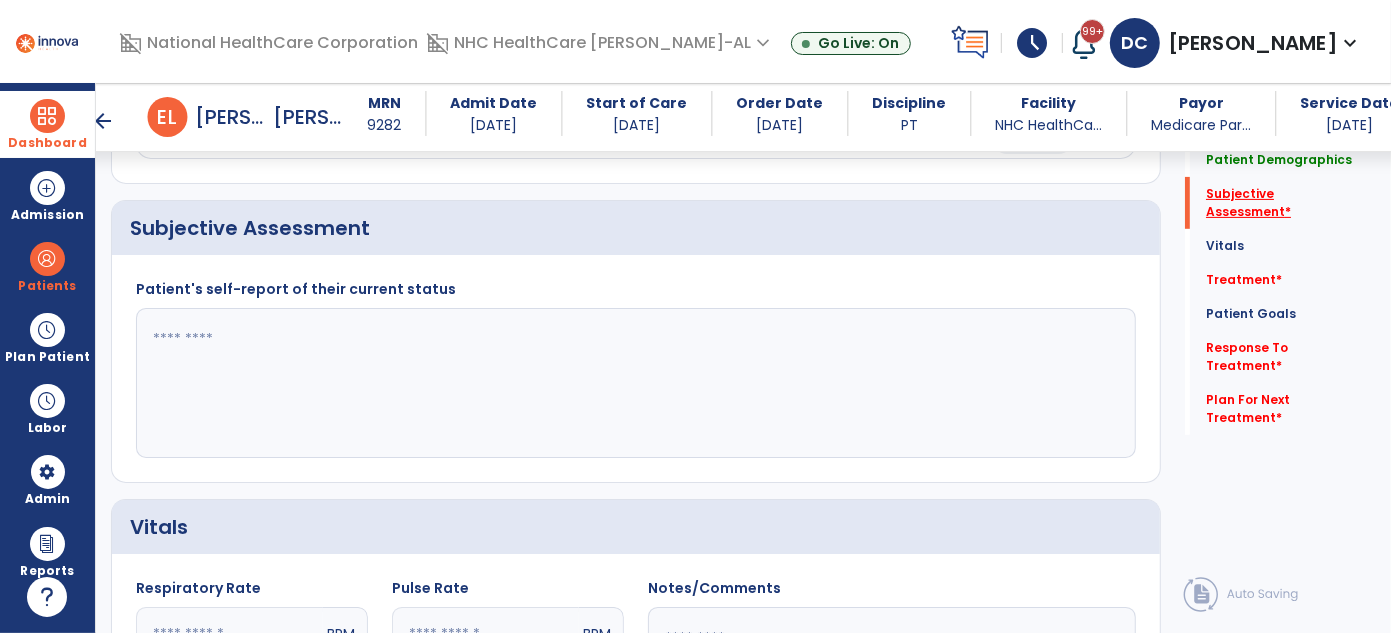 click on "Subjective Assessment   *" 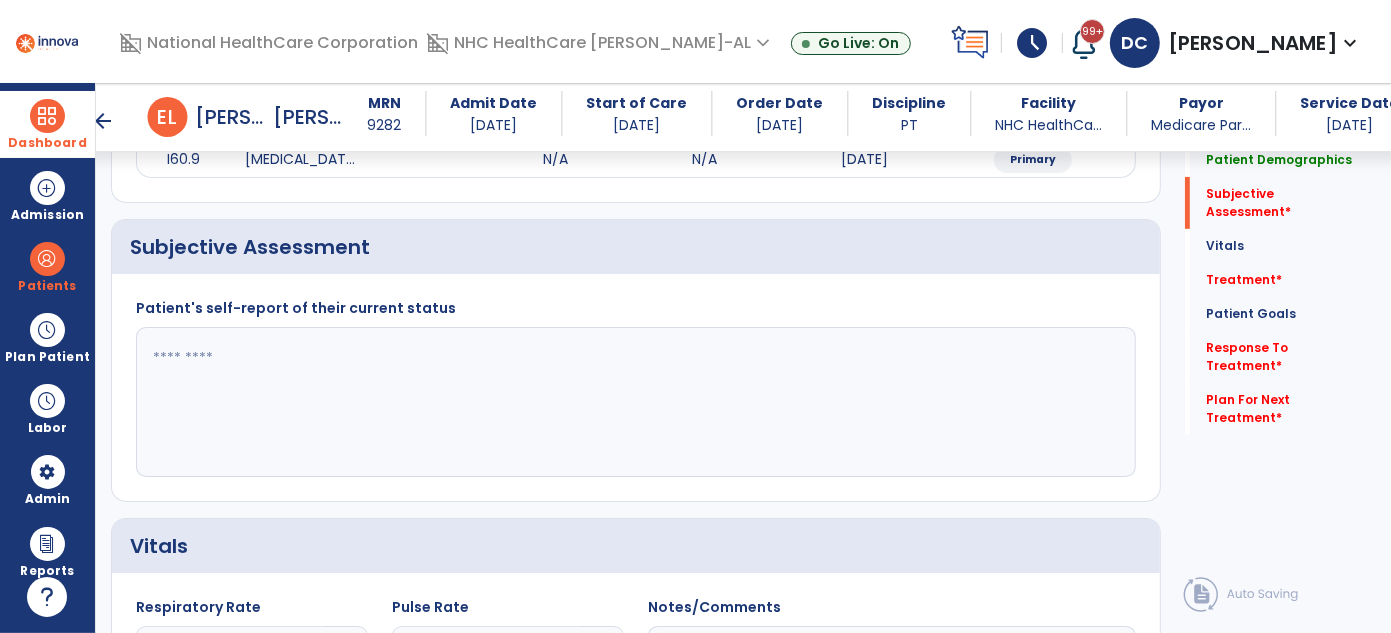 click 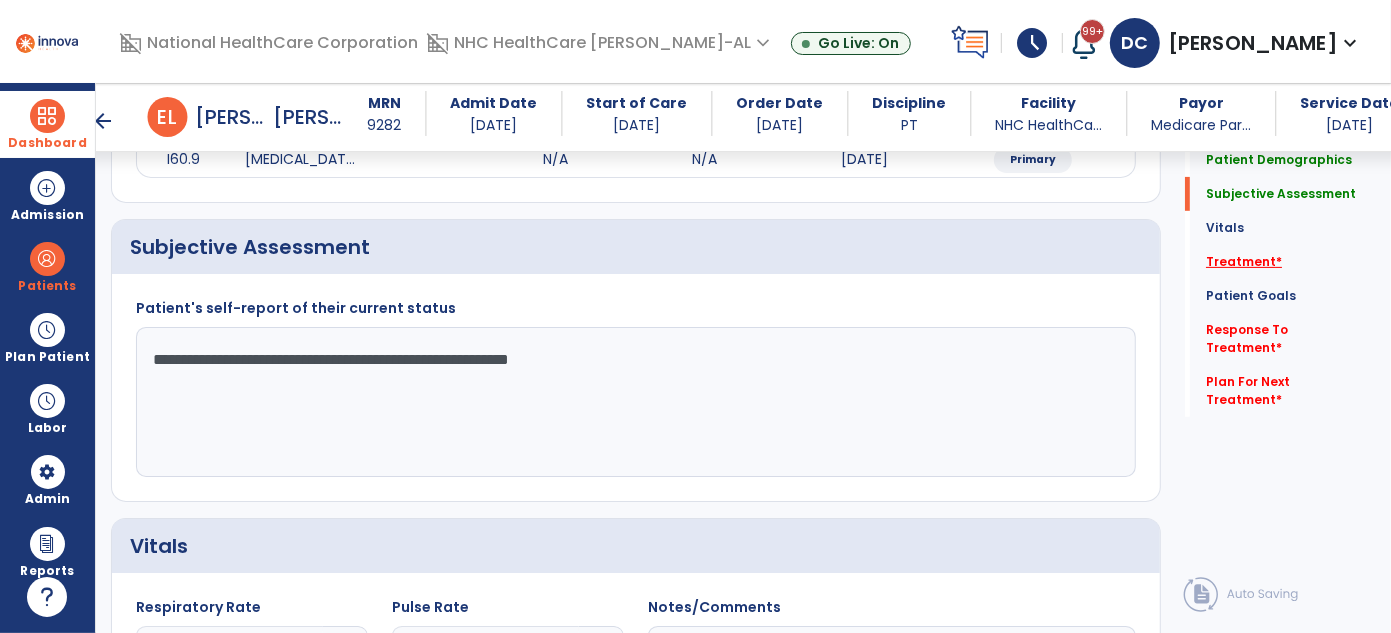 type on "**********" 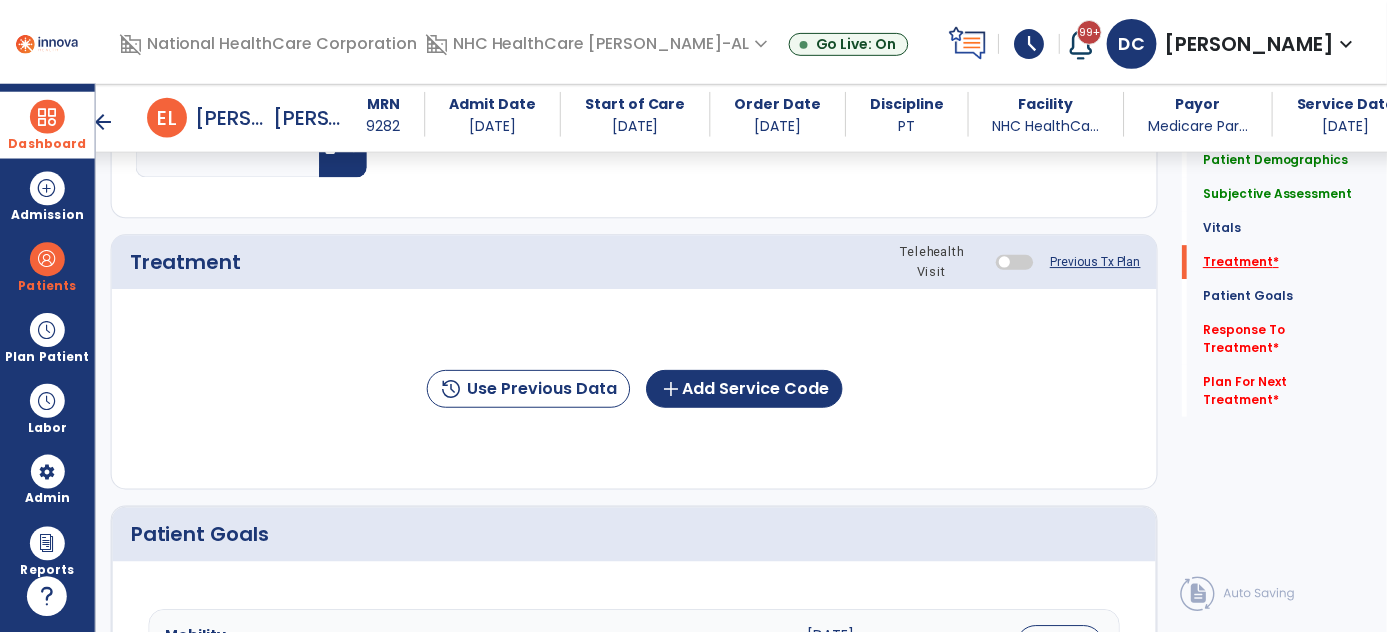 scroll, scrollTop: 1097, scrollLeft: 0, axis: vertical 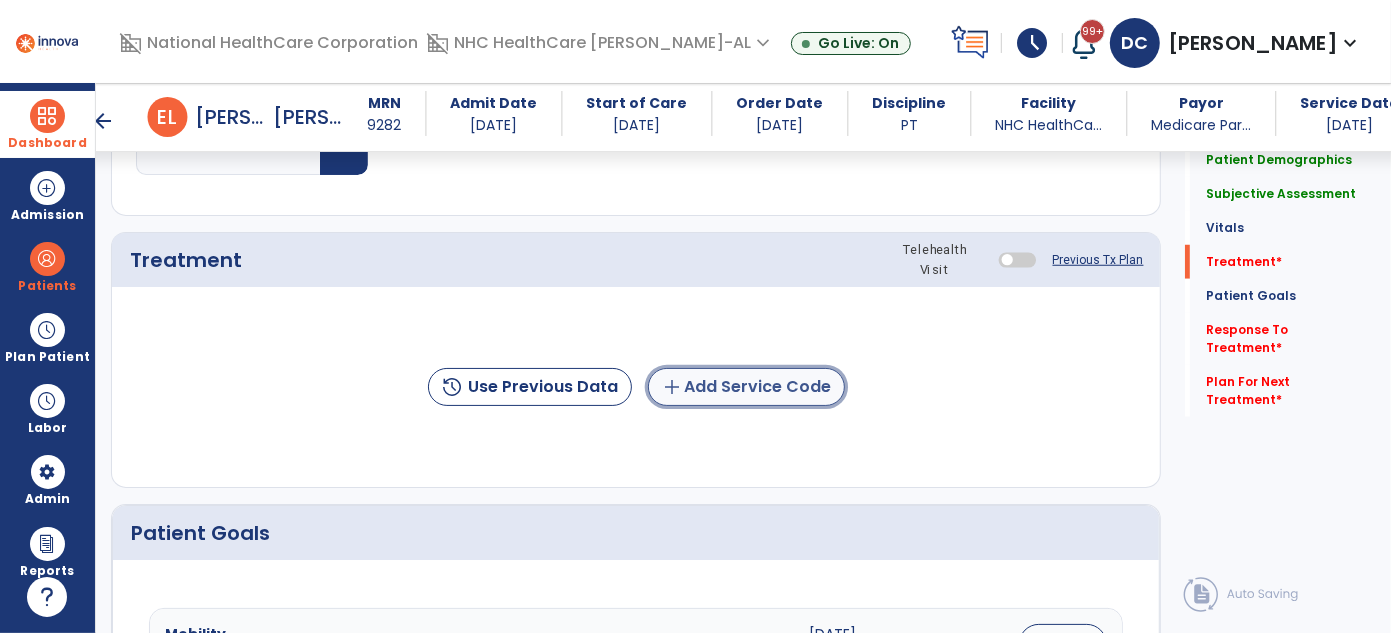 click on "add  Add Service Code" 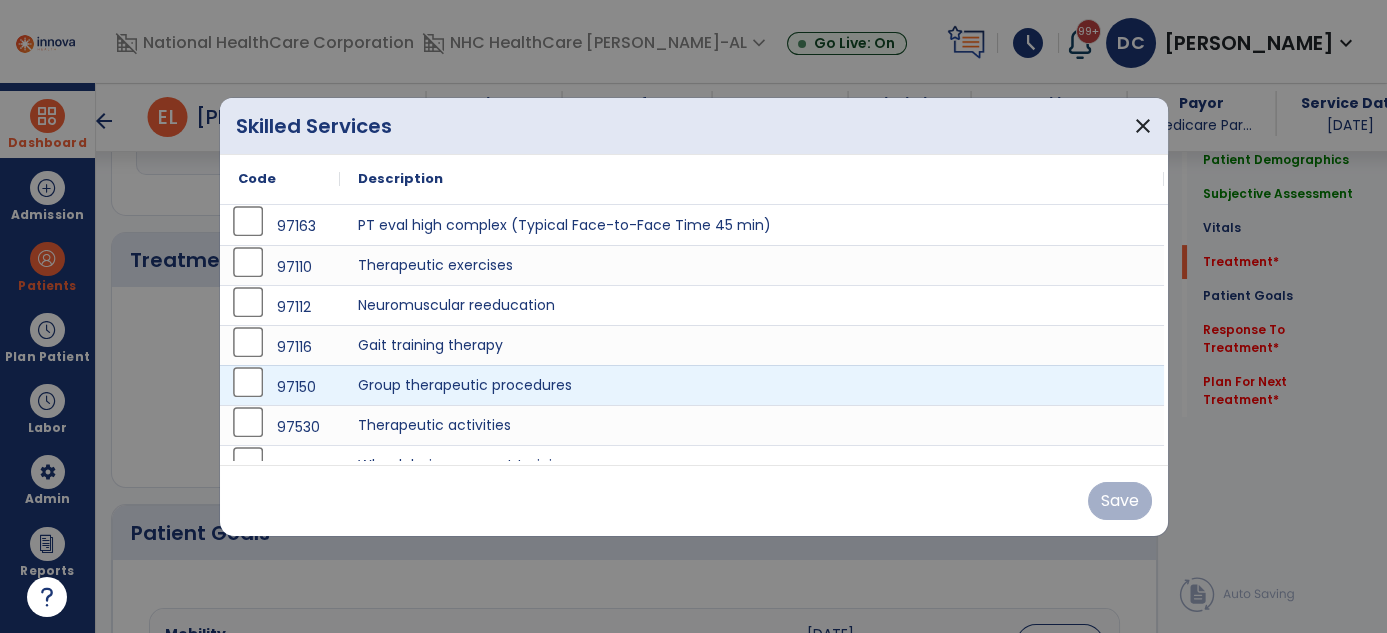 scroll, scrollTop: 1097, scrollLeft: 0, axis: vertical 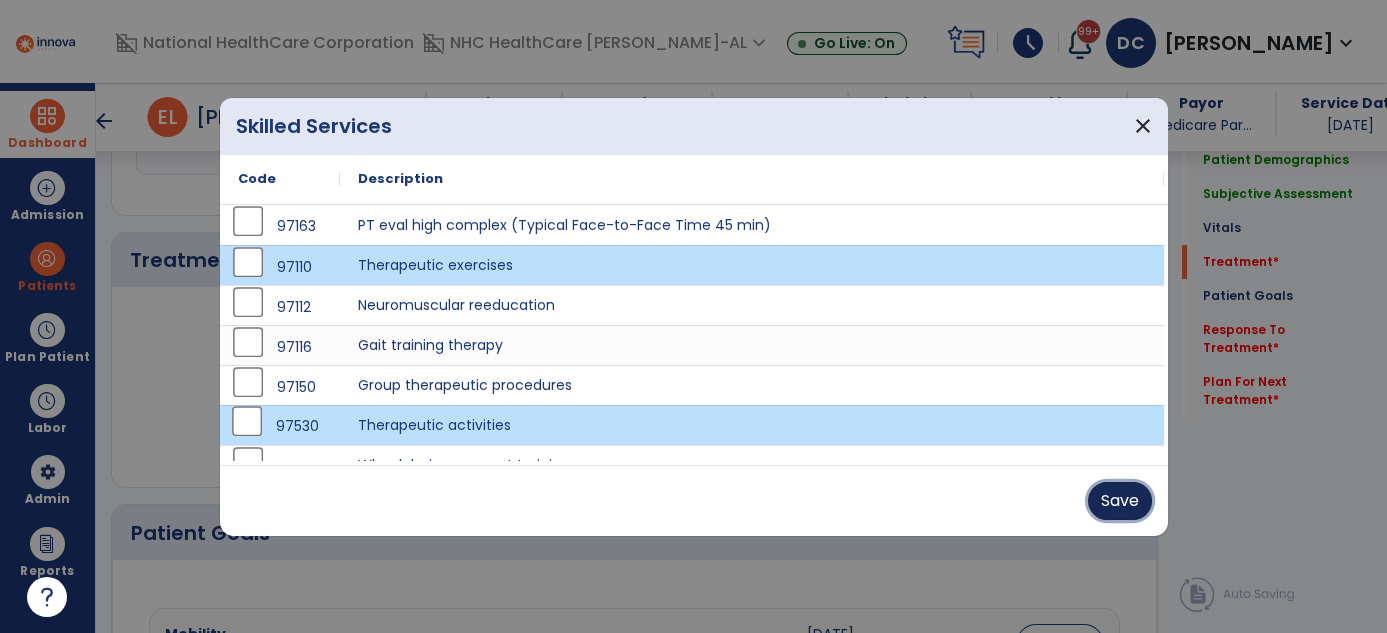 click on "Save" at bounding box center (1120, 501) 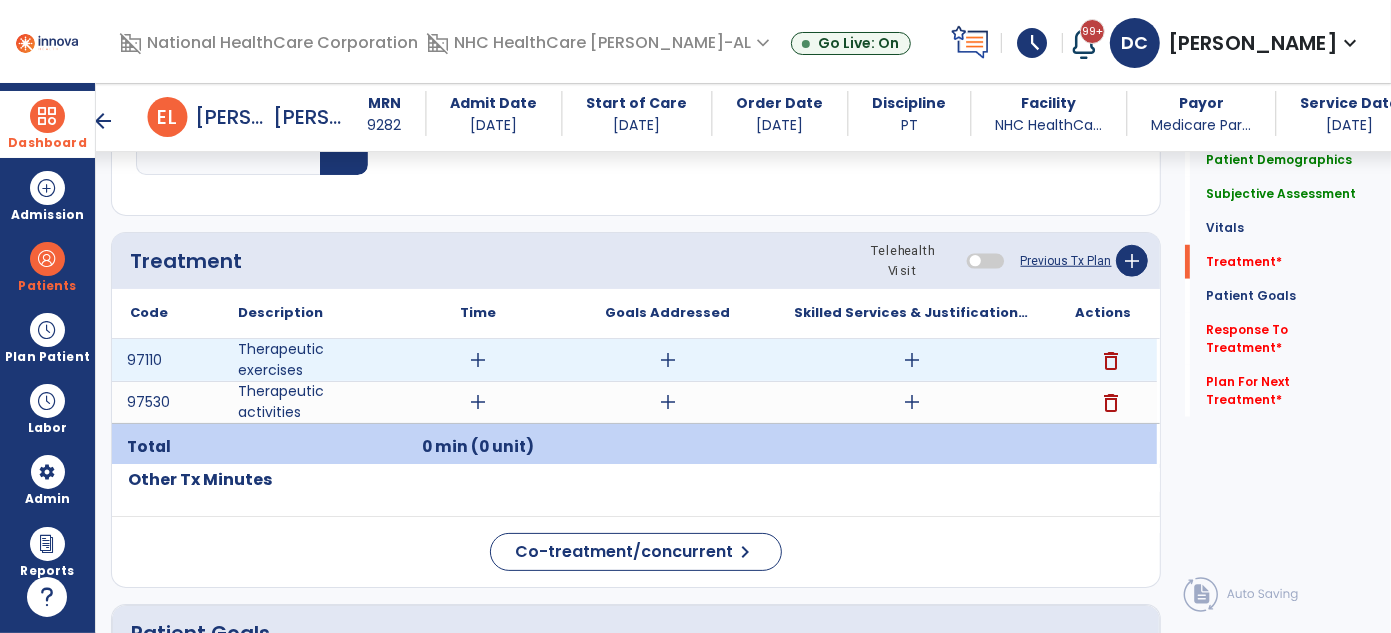 click on "add" at bounding box center [912, 360] 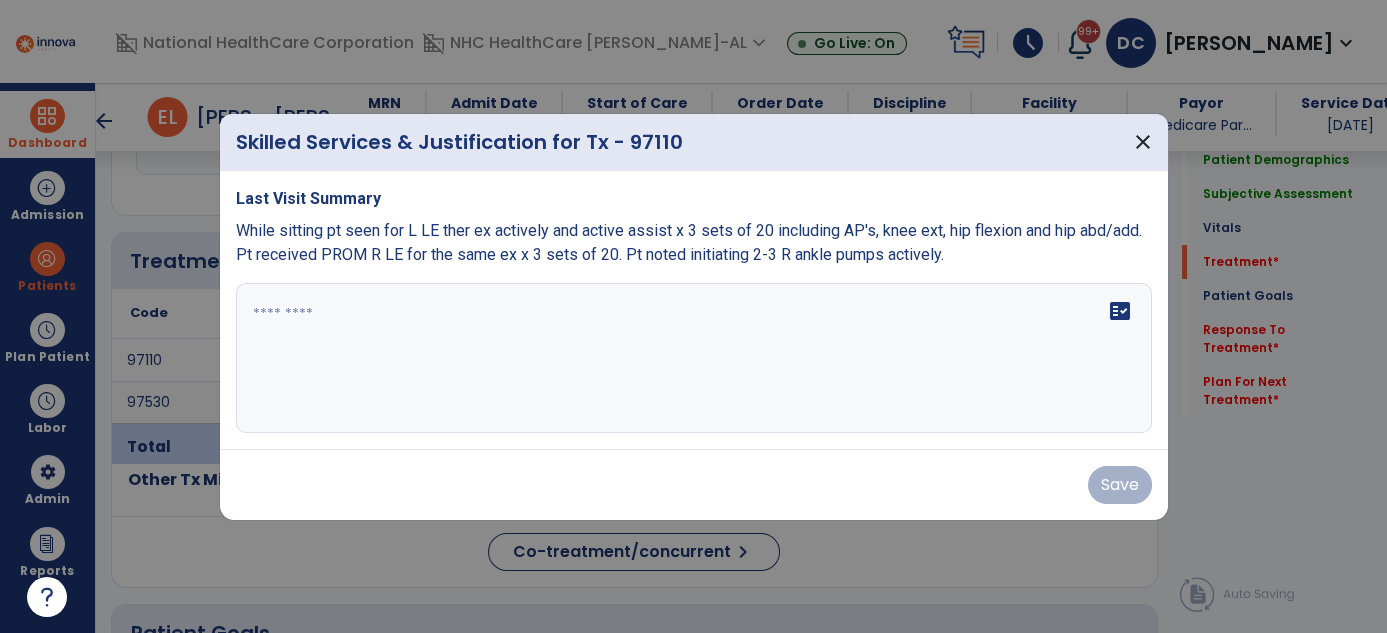 scroll, scrollTop: 1097, scrollLeft: 0, axis: vertical 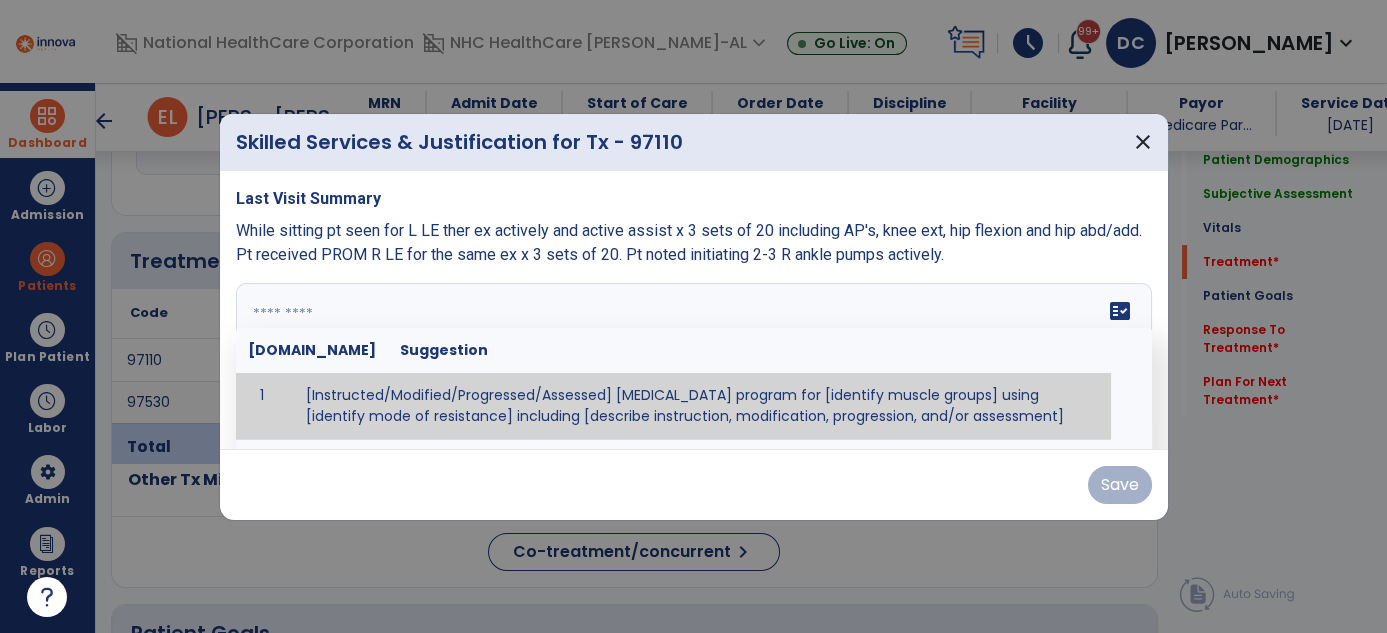 click at bounding box center [692, 358] 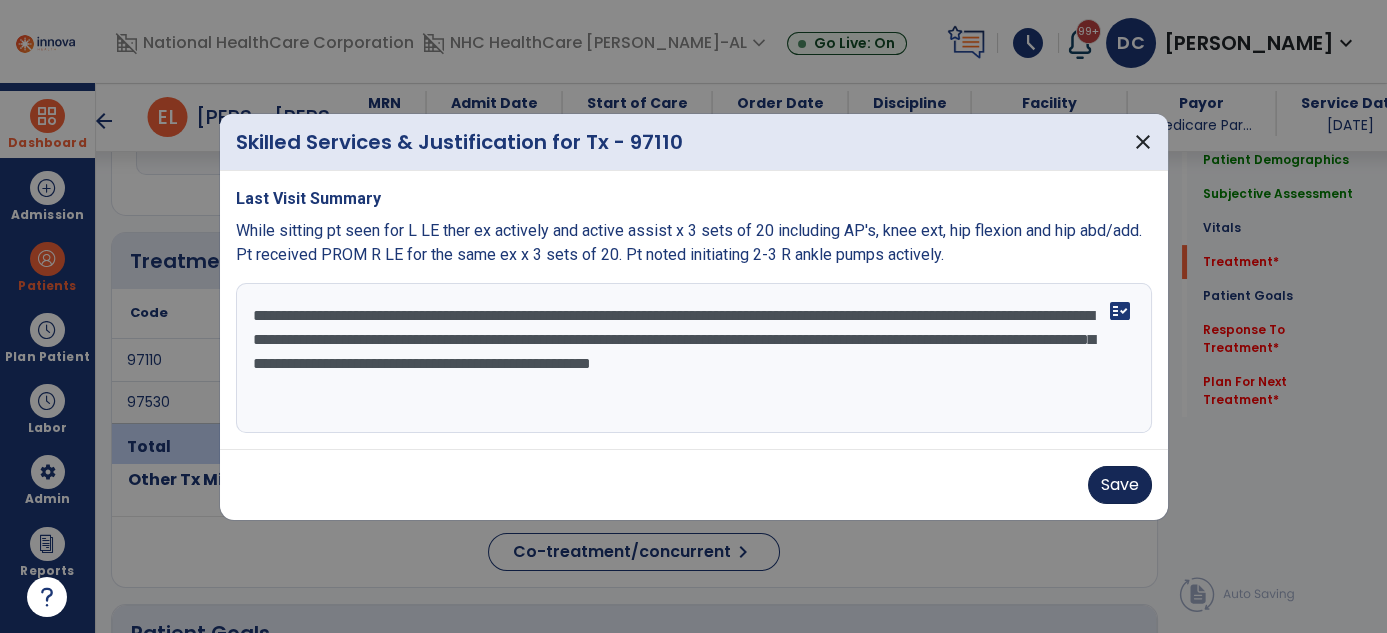 type on "**********" 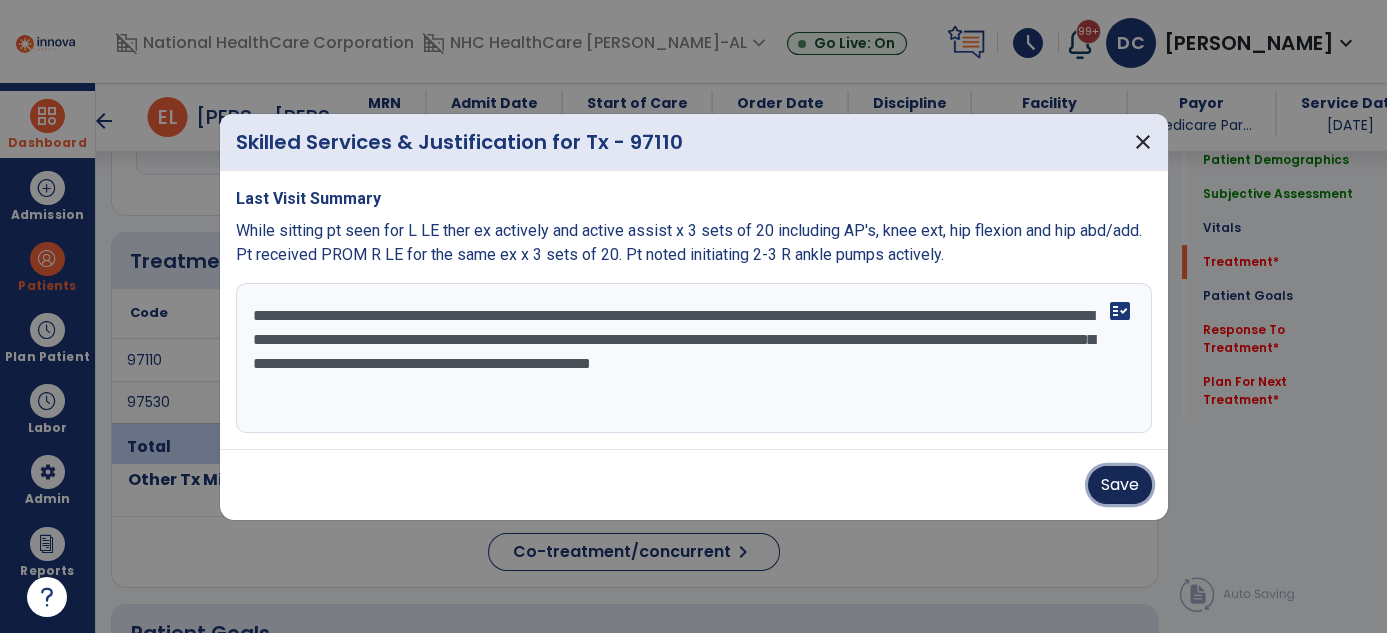click on "Save" at bounding box center [1120, 485] 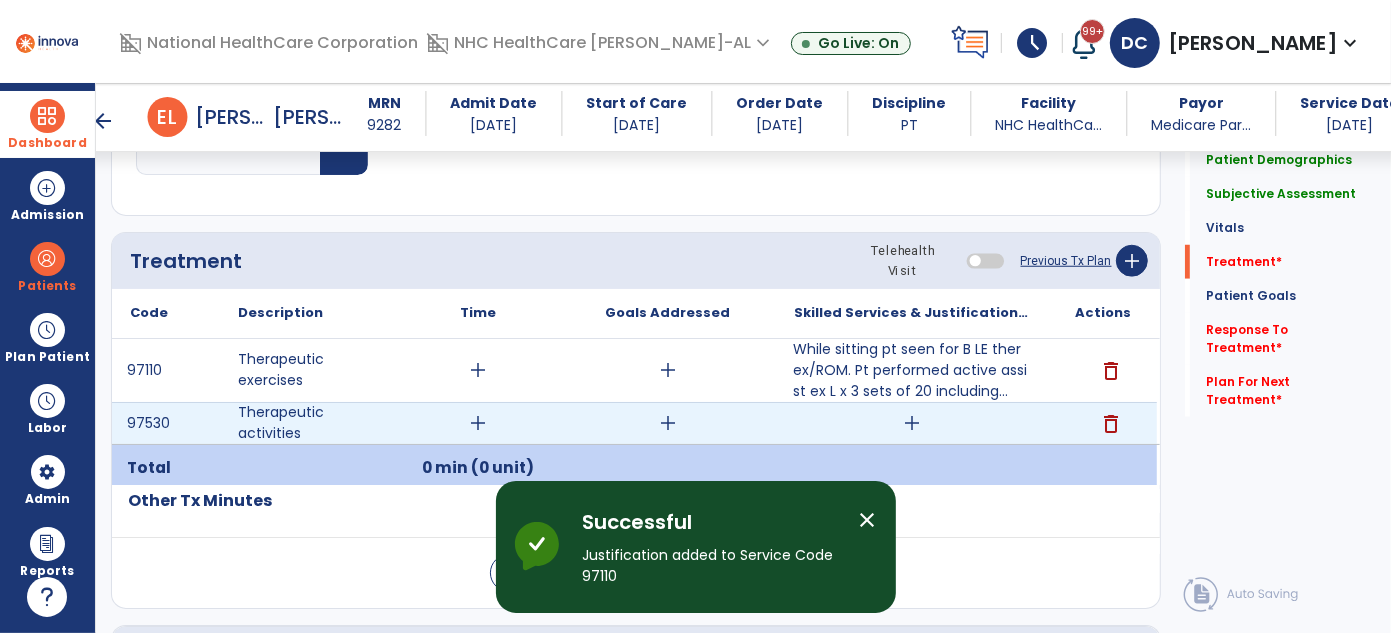 click on "add" at bounding box center [912, 423] 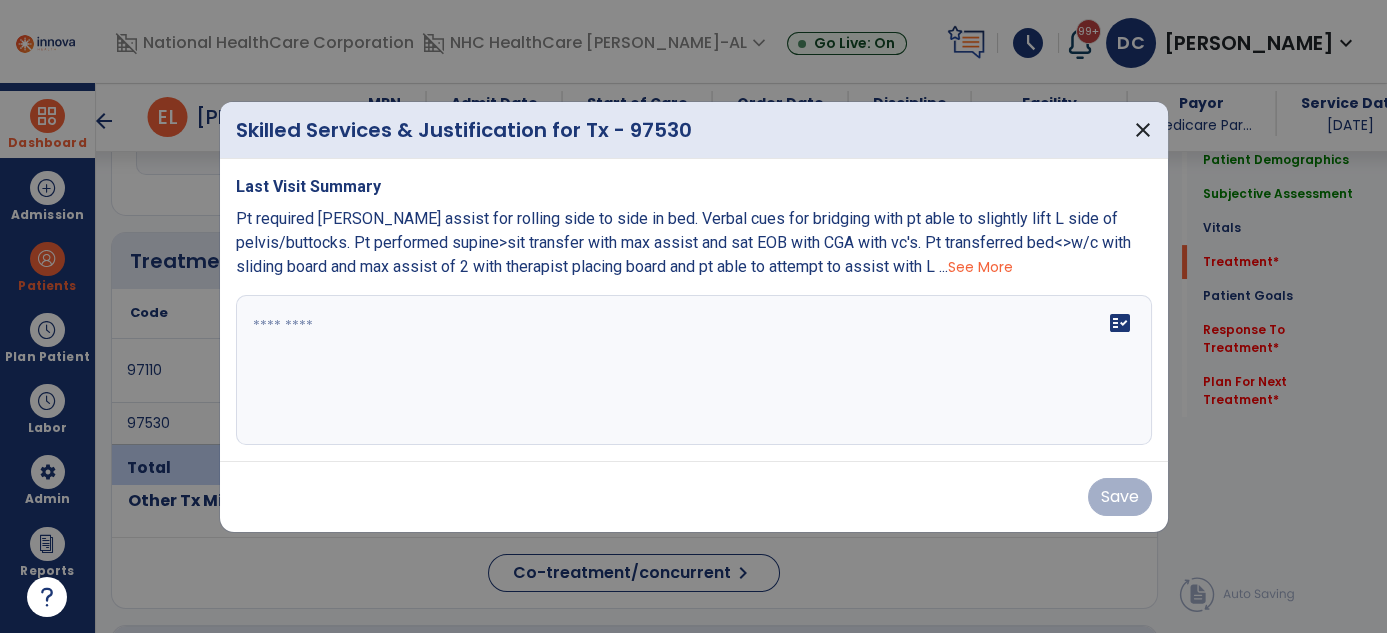 scroll, scrollTop: 1097, scrollLeft: 0, axis: vertical 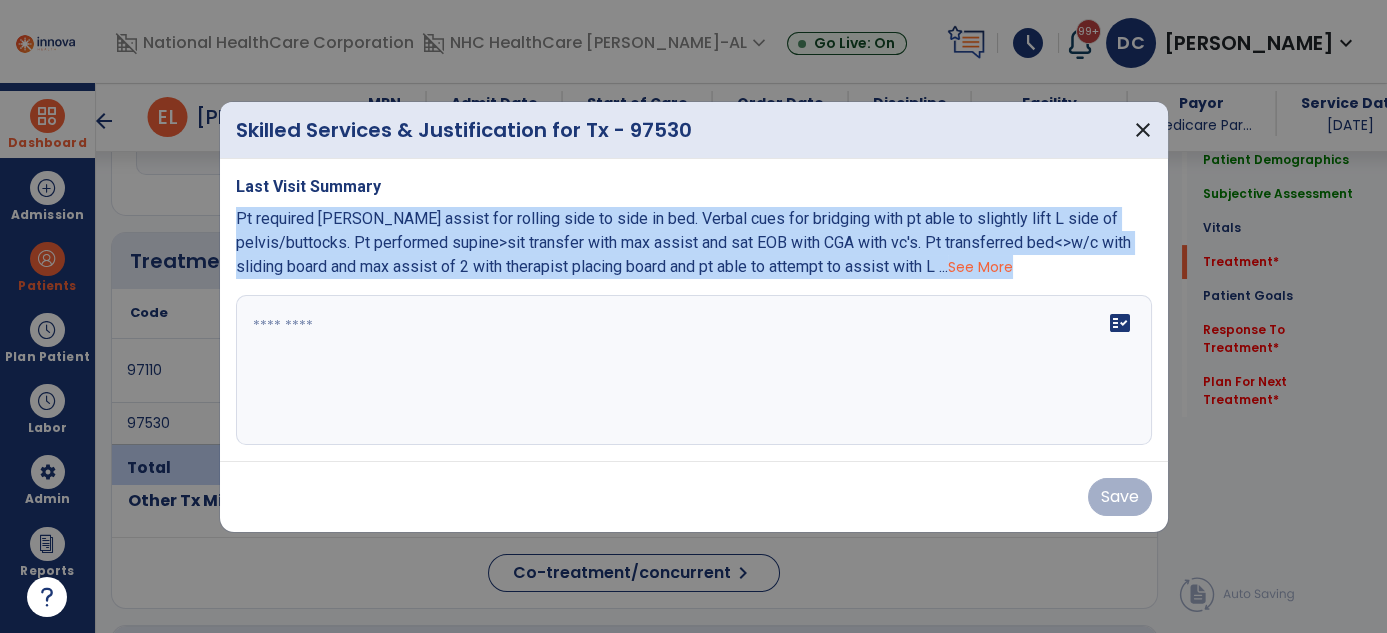 drag, startPoint x: 235, startPoint y: 219, endPoint x: 889, endPoint y: 290, distance: 657.8427 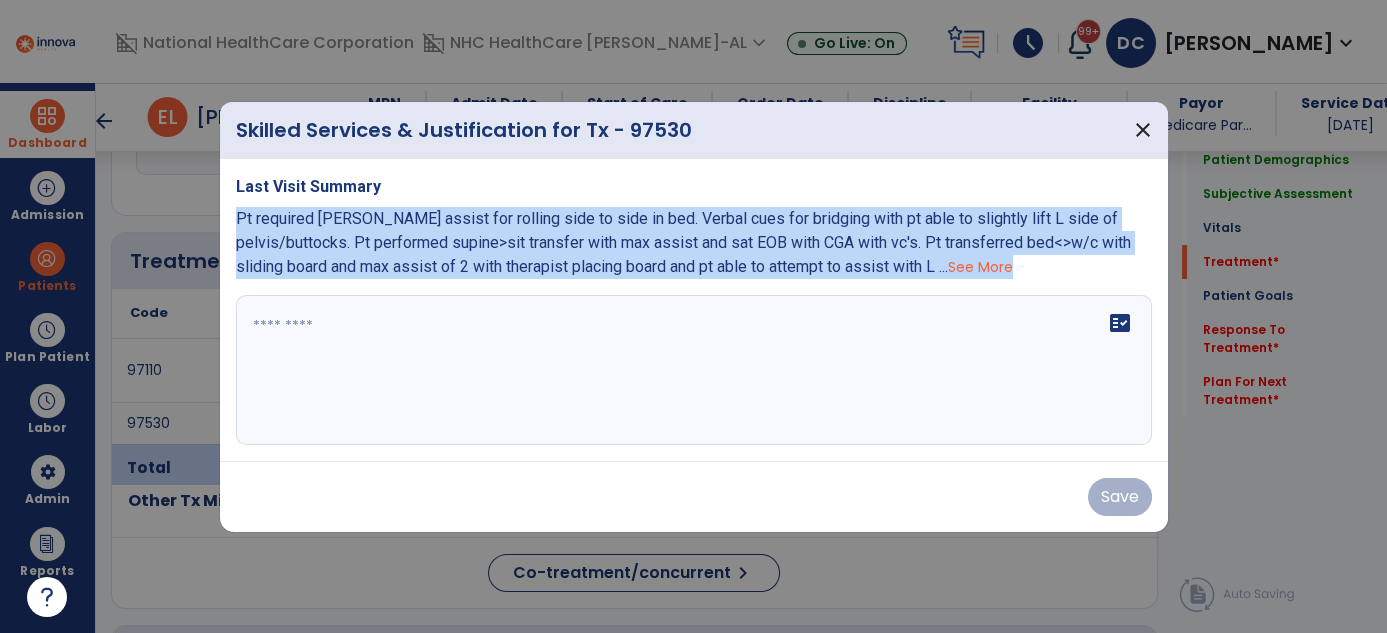 click on "Last Visit Summary Pt required [PERSON_NAME] assist for rolling side to side in bed. Verbal cues for bridging with pt able to slightly lift L side of pelvis/buttocks. Pt performed supine>sit transfer with max assist and sat EOB with CGA with vc's. Pt transferred bed<>w/c with sliding board and max assist of 2 with therapist placing board and pt able to attempt to assist with L ...  See More   fact_check" at bounding box center [694, 310] 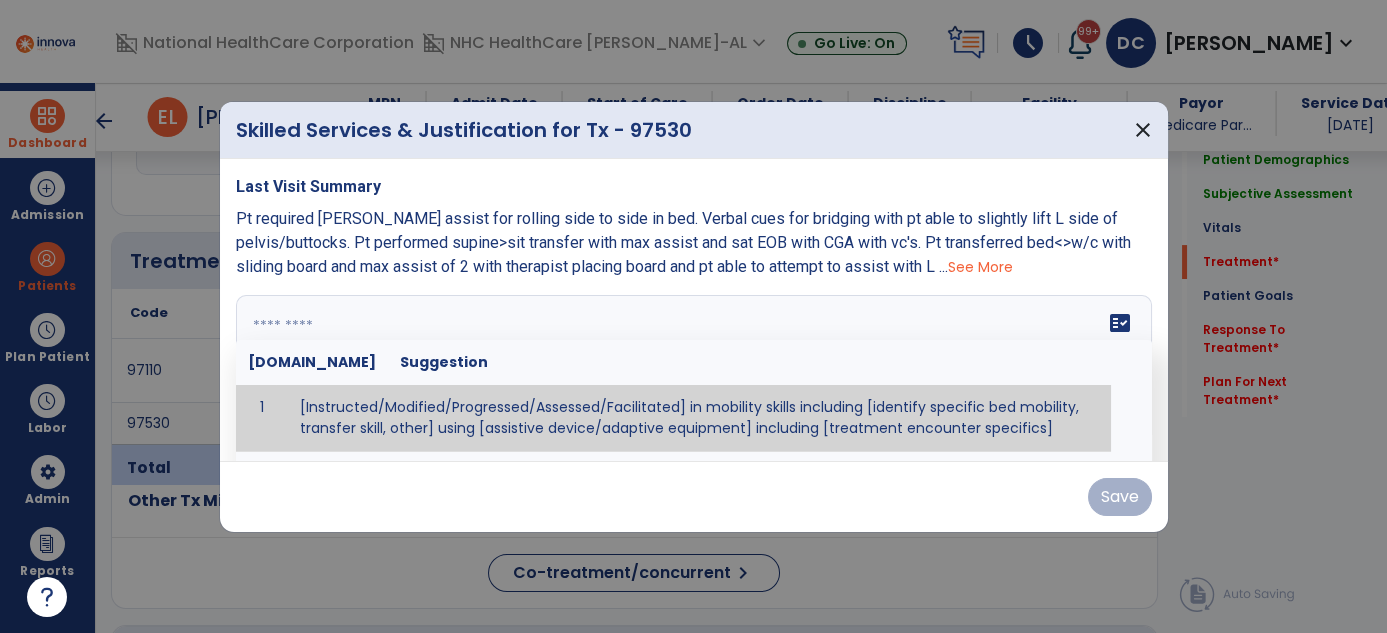 click at bounding box center (694, 370) 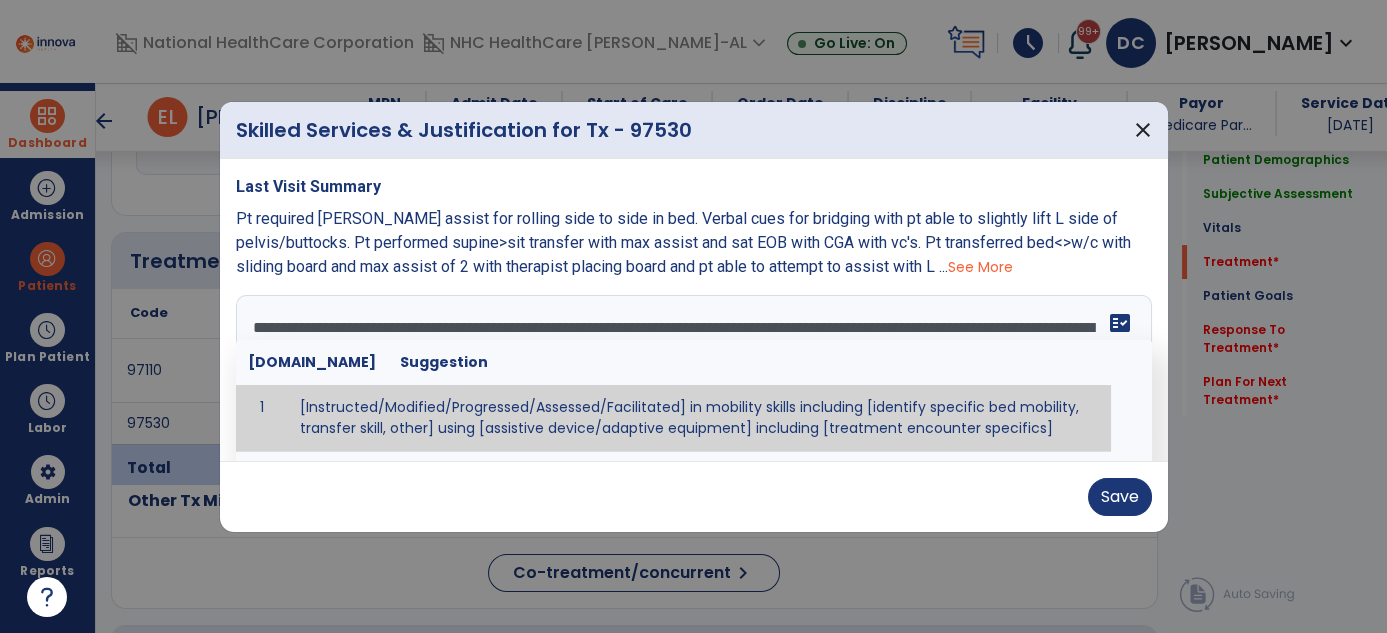 scroll, scrollTop: 15, scrollLeft: 0, axis: vertical 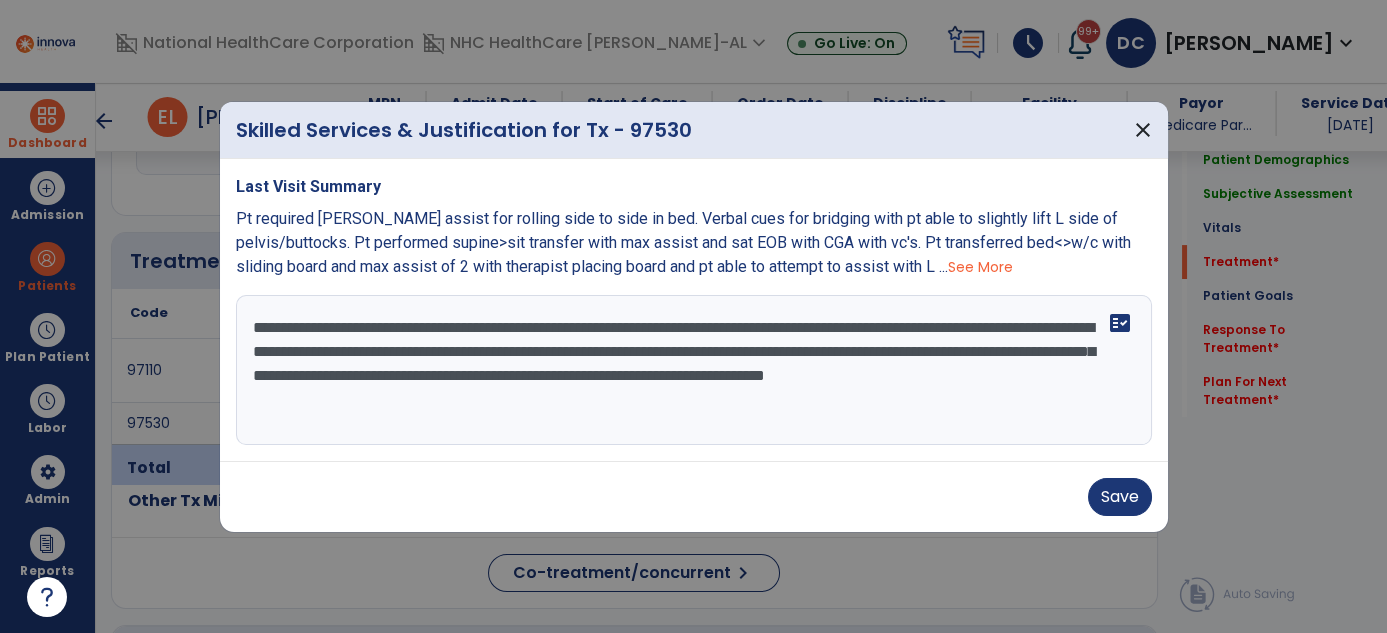 click on "**********" at bounding box center (694, 370) 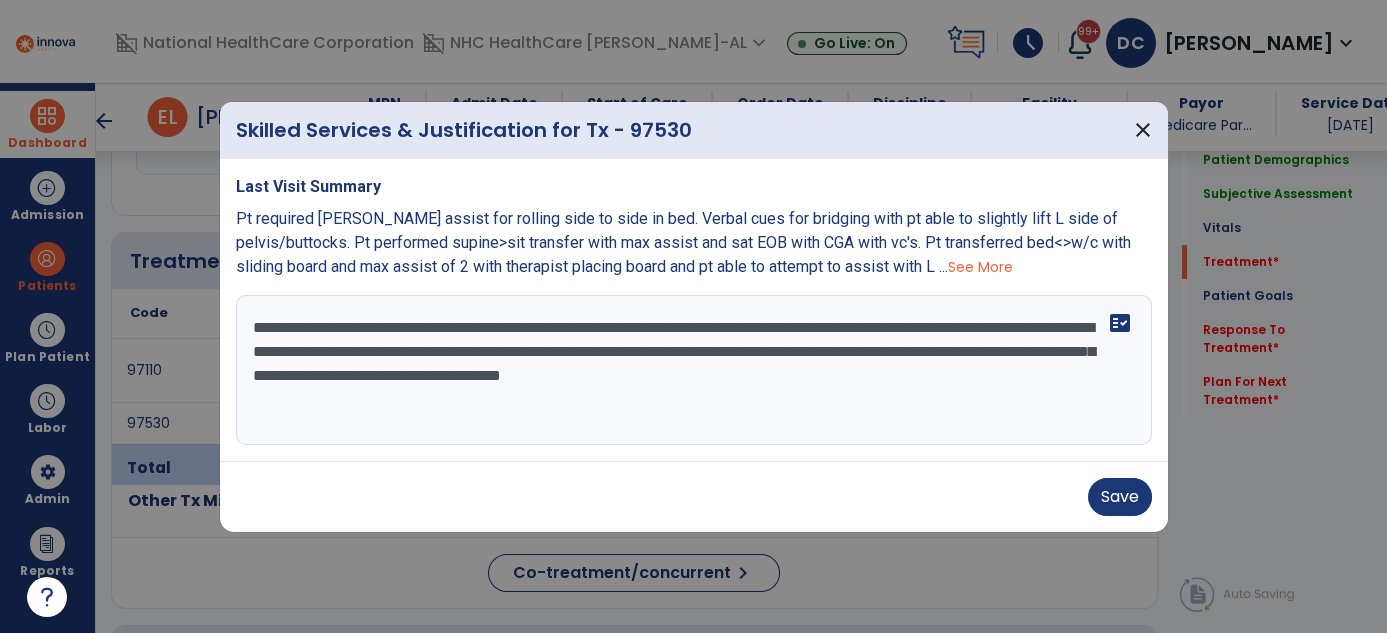 scroll, scrollTop: 0, scrollLeft: 0, axis: both 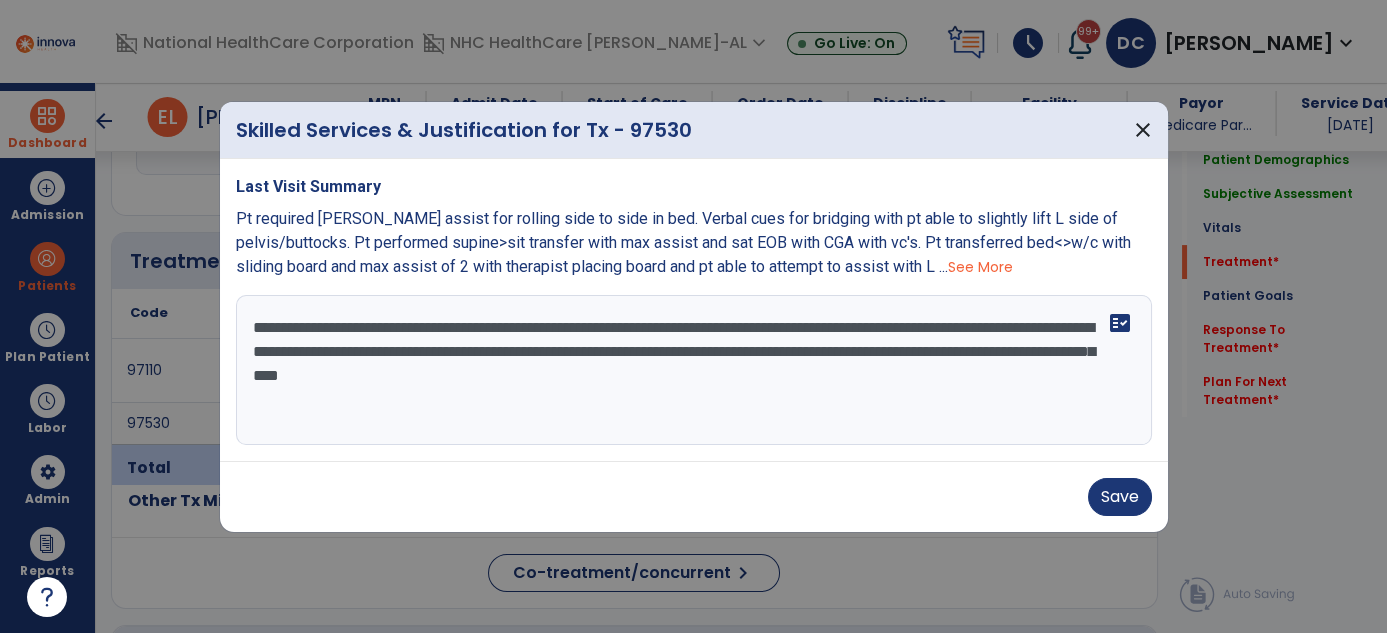 click on "**********" at bounding box center (694, 370) 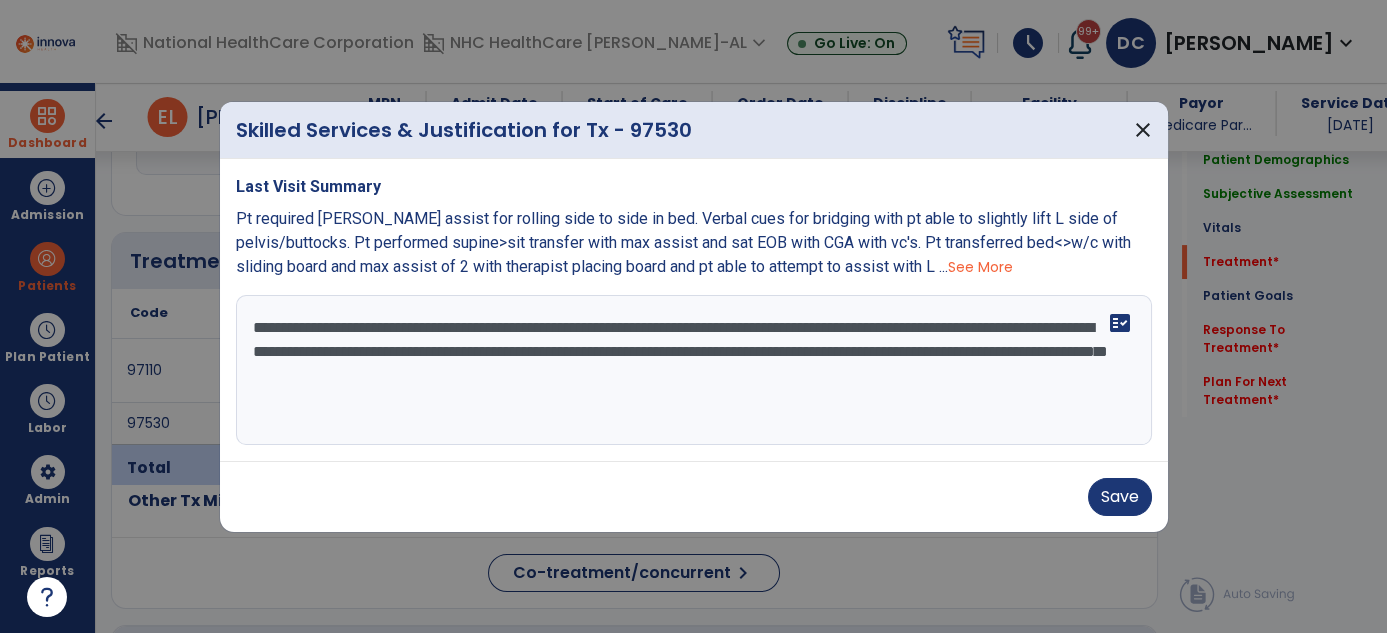 click on "**********" at bounding box center (694, 370) 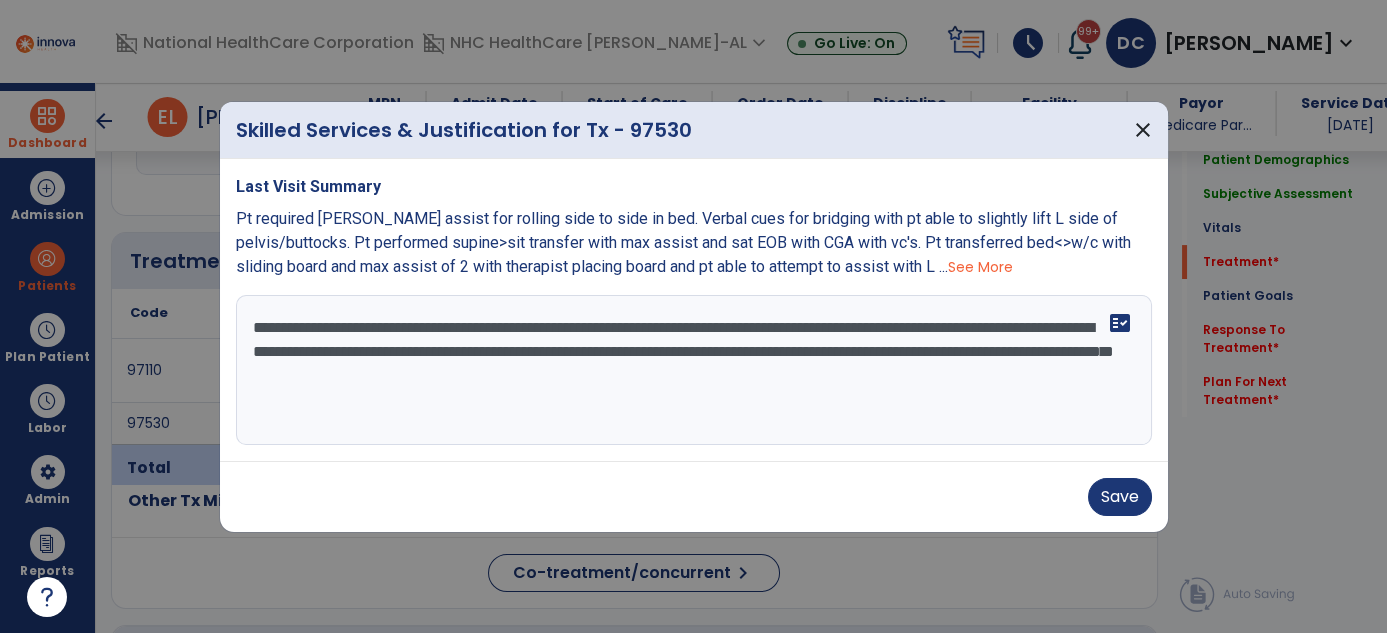 click on "**********" at bounding box center (694, 370) 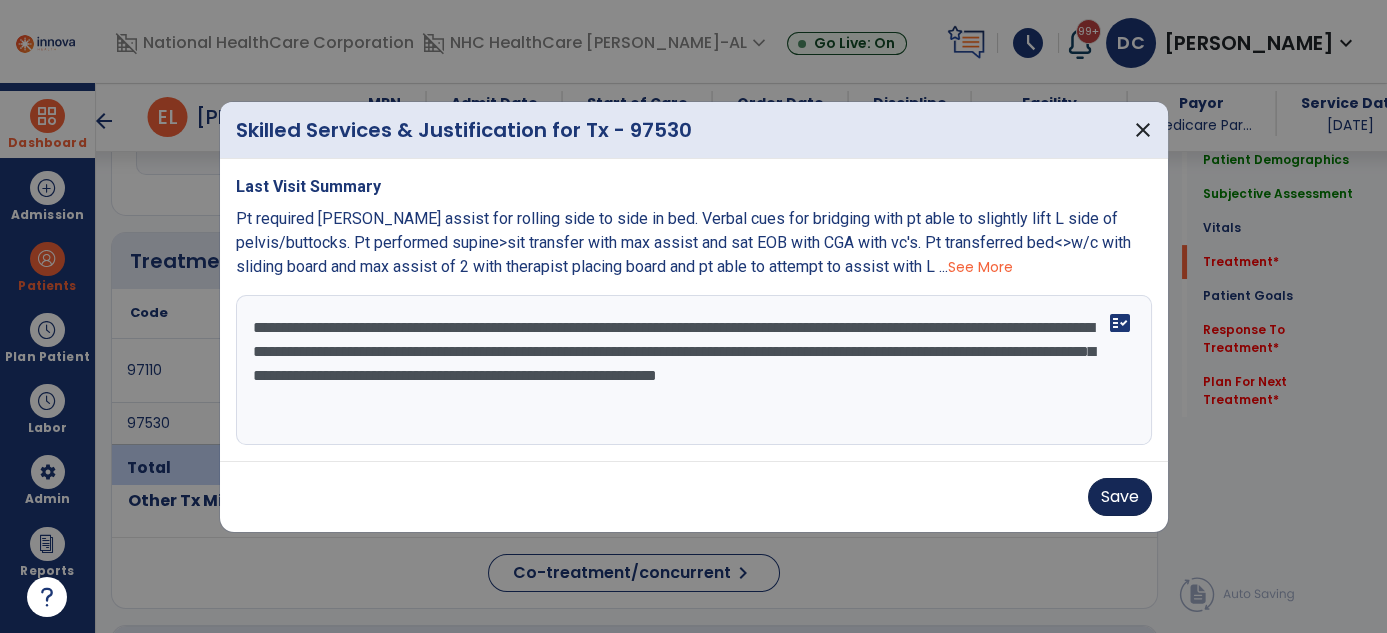 type on "**********" 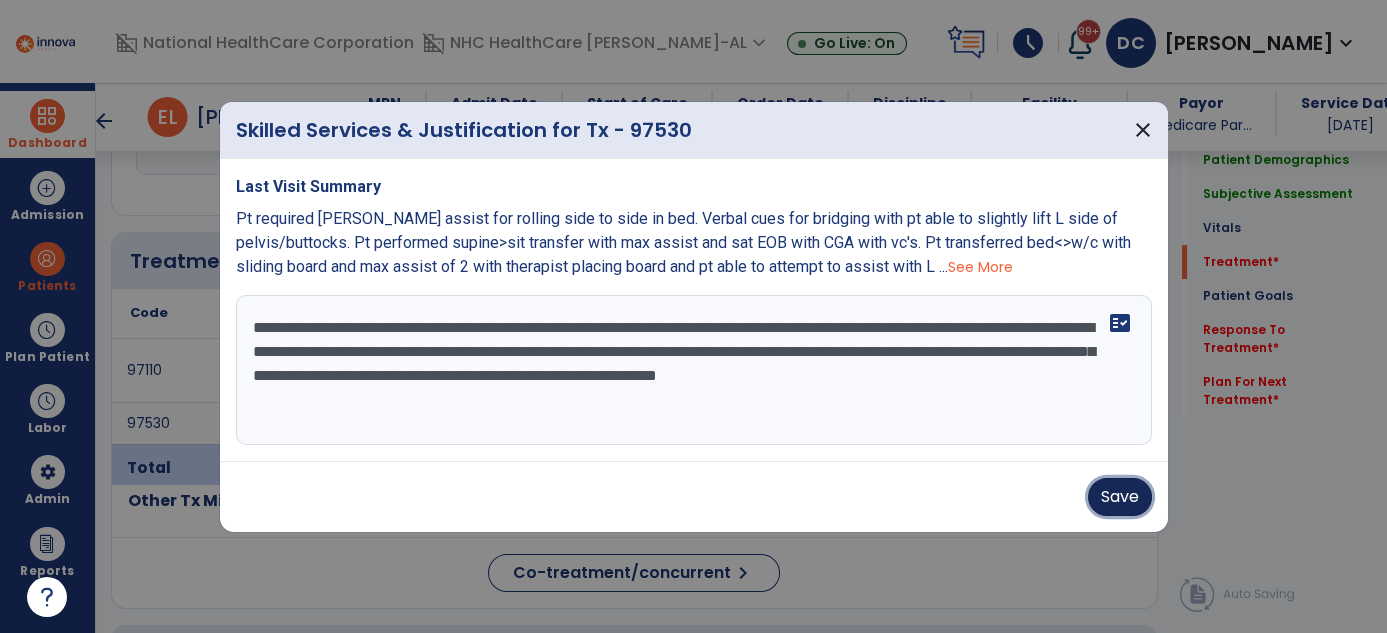 click on "Save" at bounding box center [1120, 497] 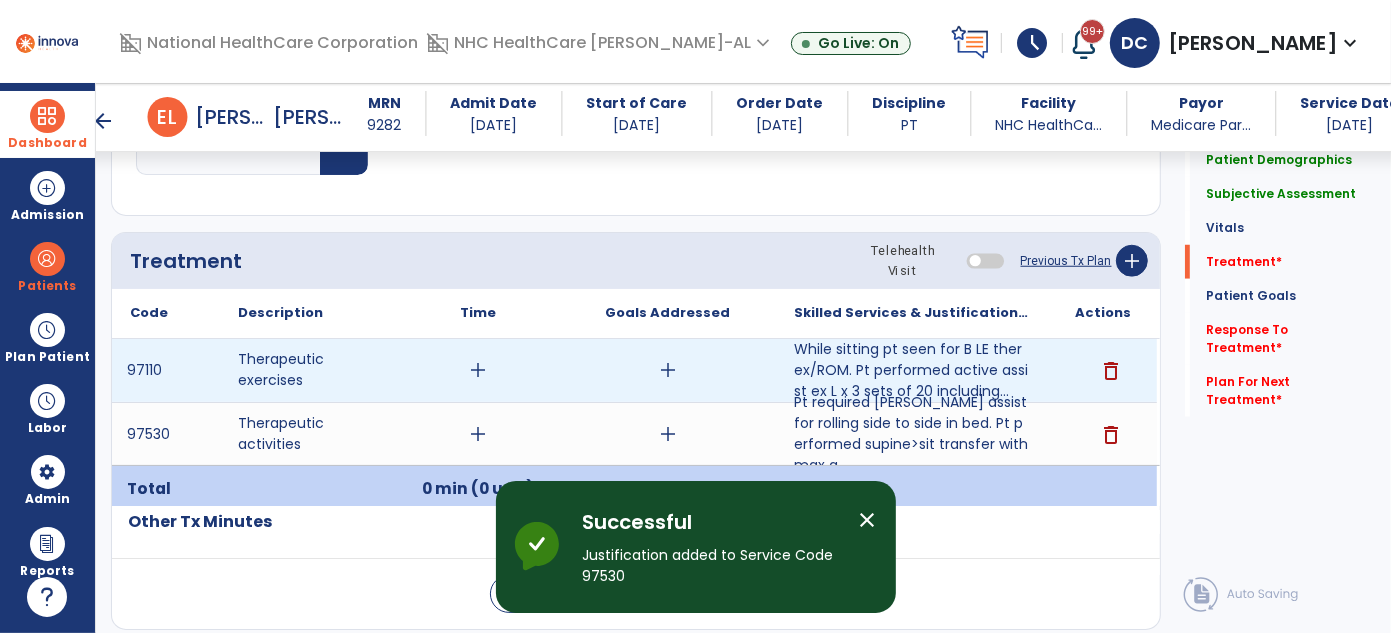 click on "add" at bounding box center [478, 370] 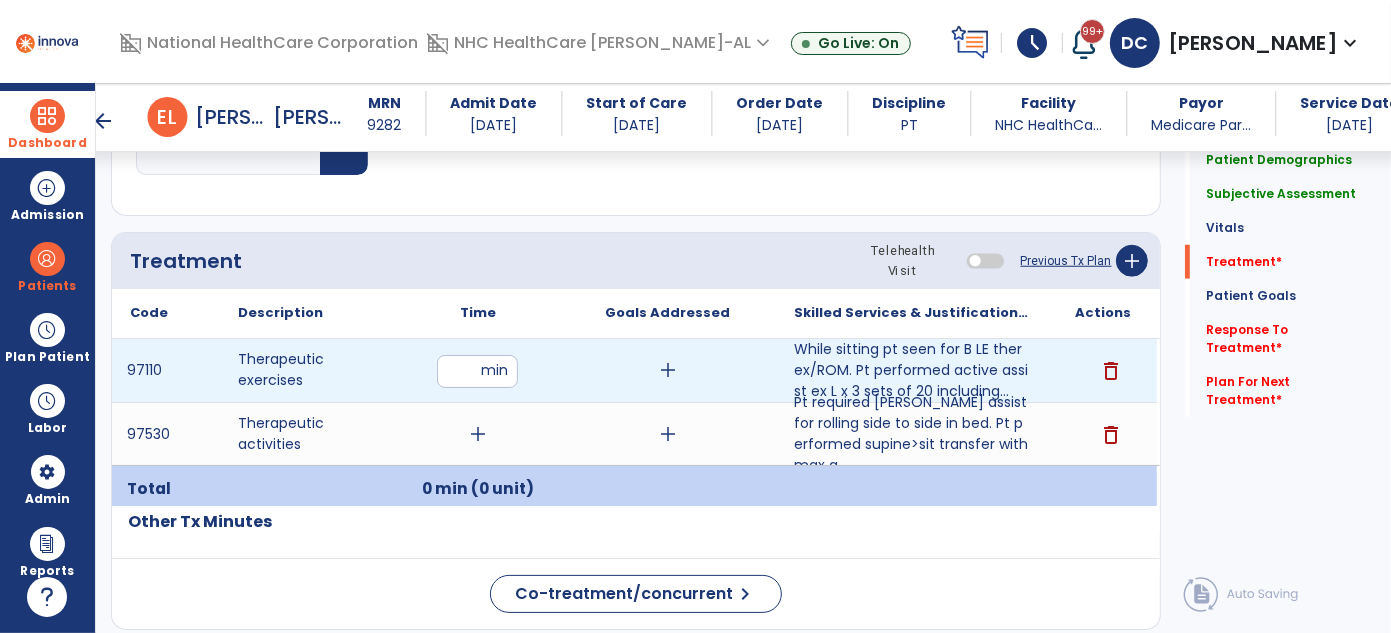 type on "**" 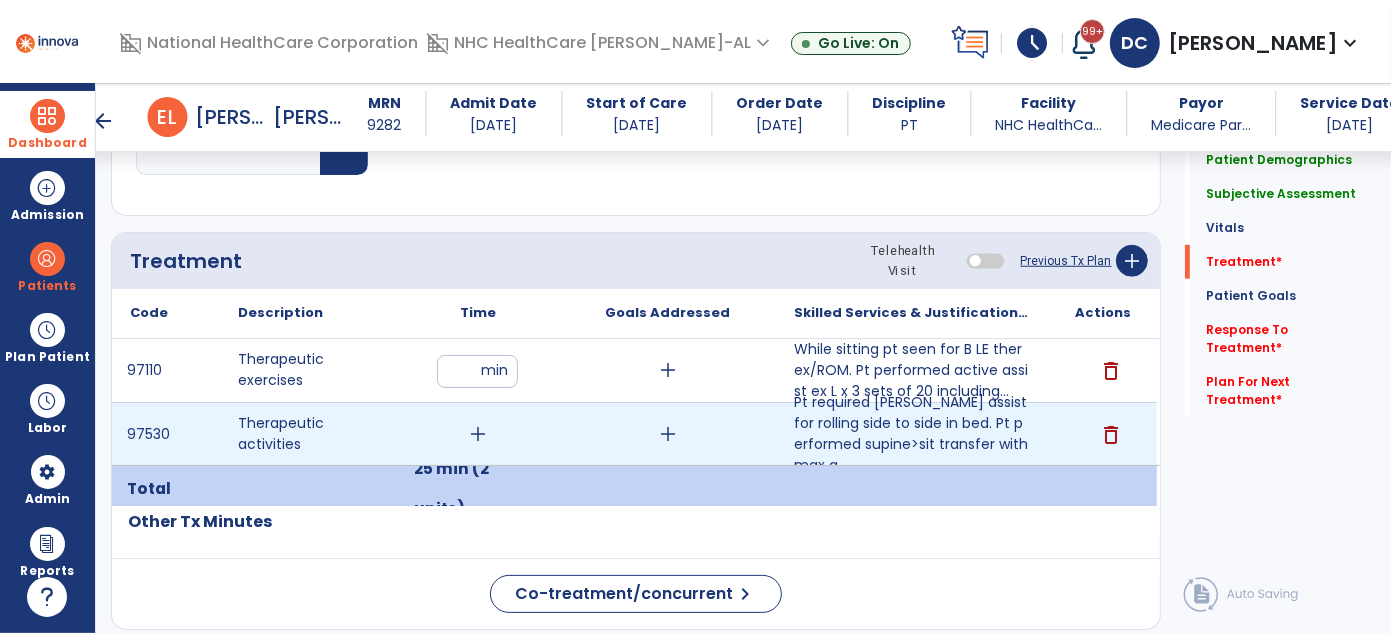 click on "add" at bounding box center [478, 434] 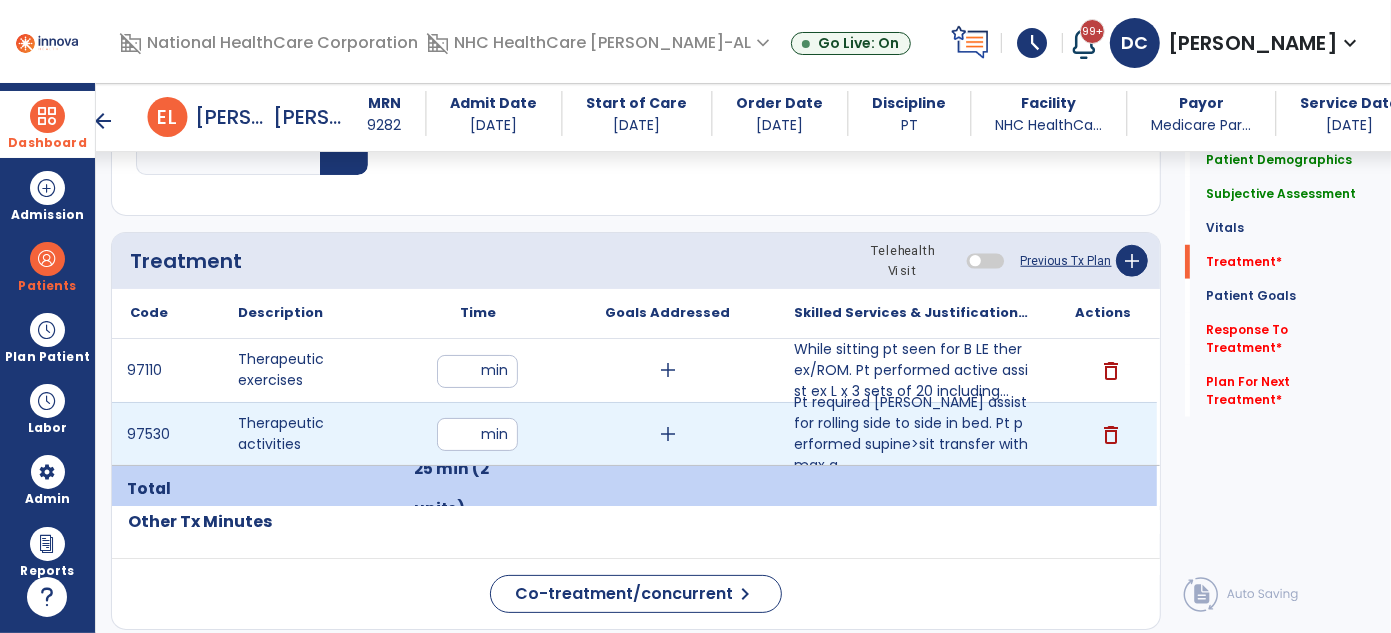type on "**" 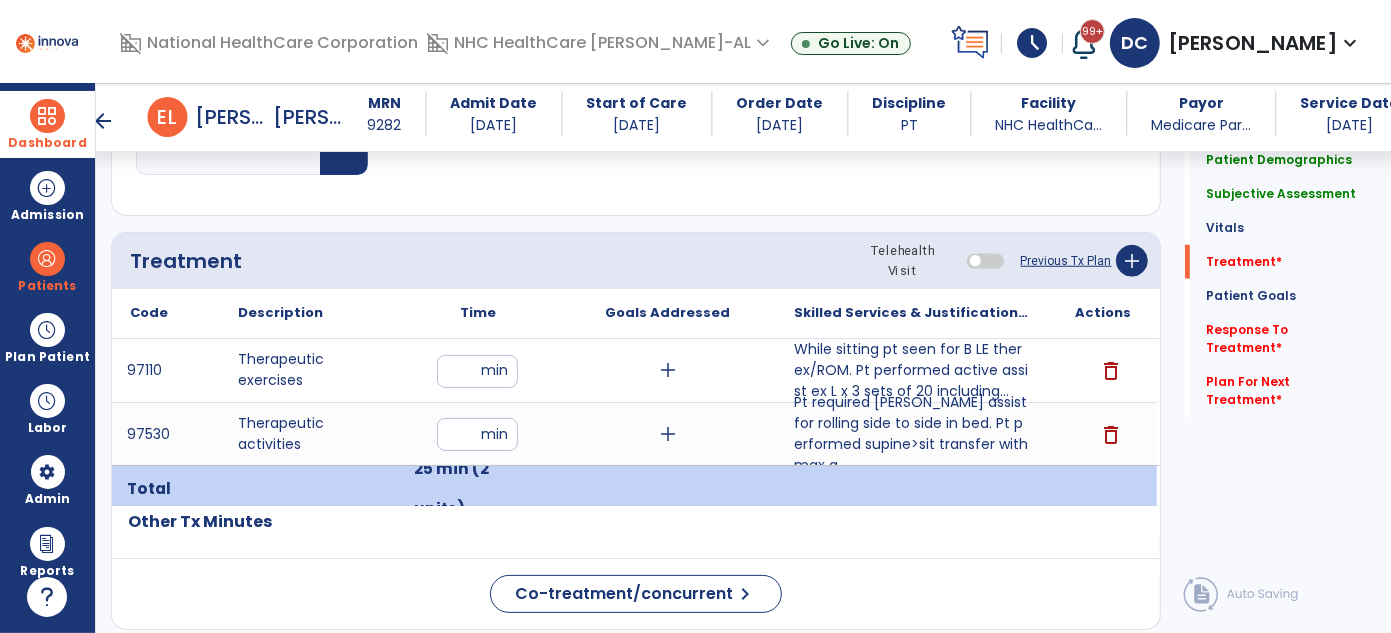 click on "Treatment Telehealth Visit  Previous Tx Plan   add" 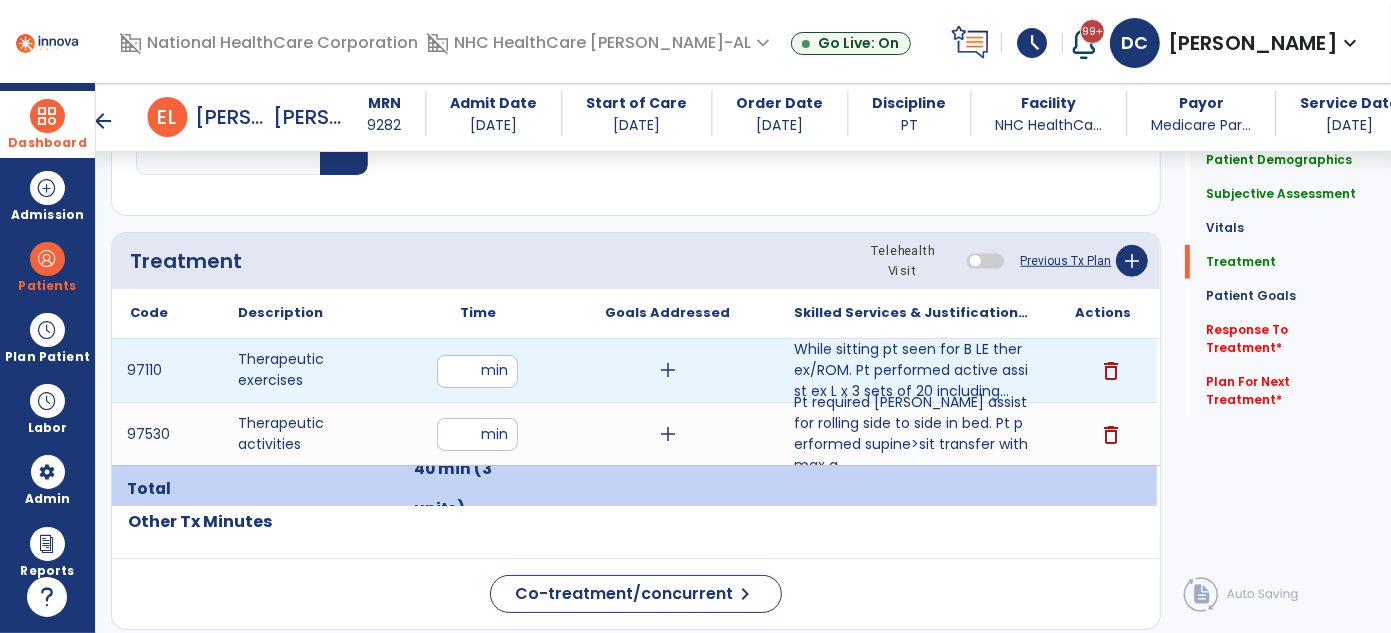 click on "**" at bounding box center [477, 371] 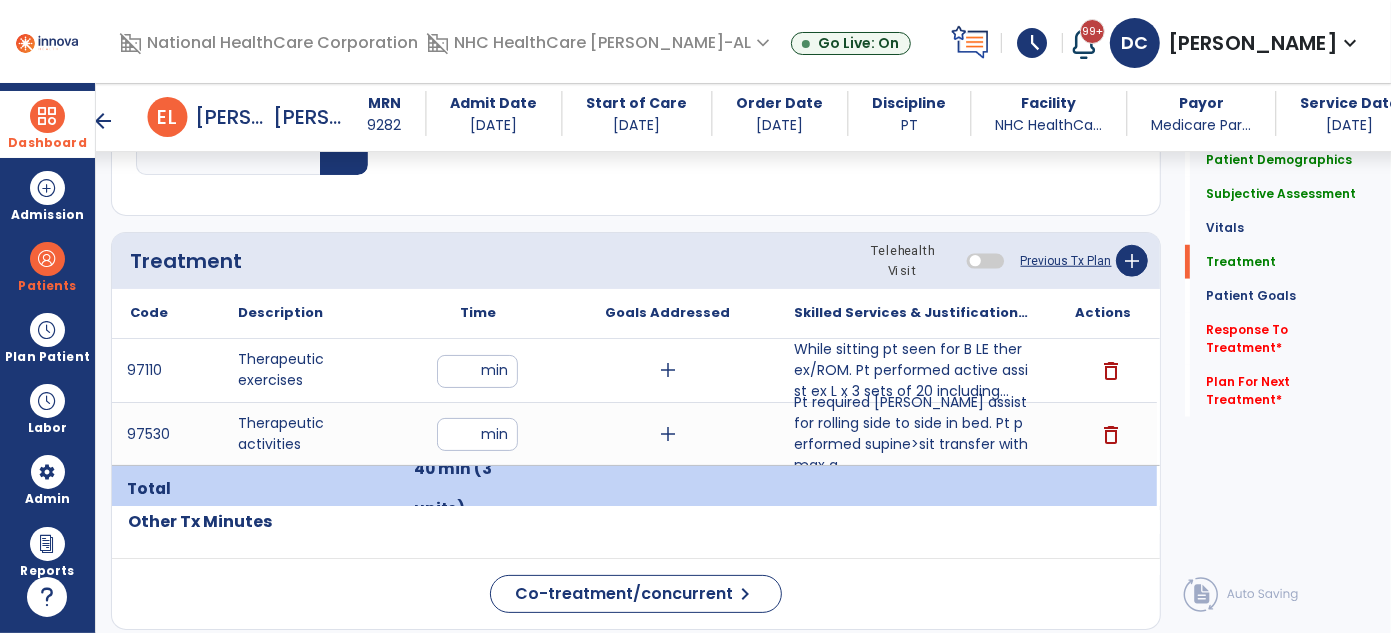 click on "Treatment Telehealth Visit  Previous Tx Plan   add" 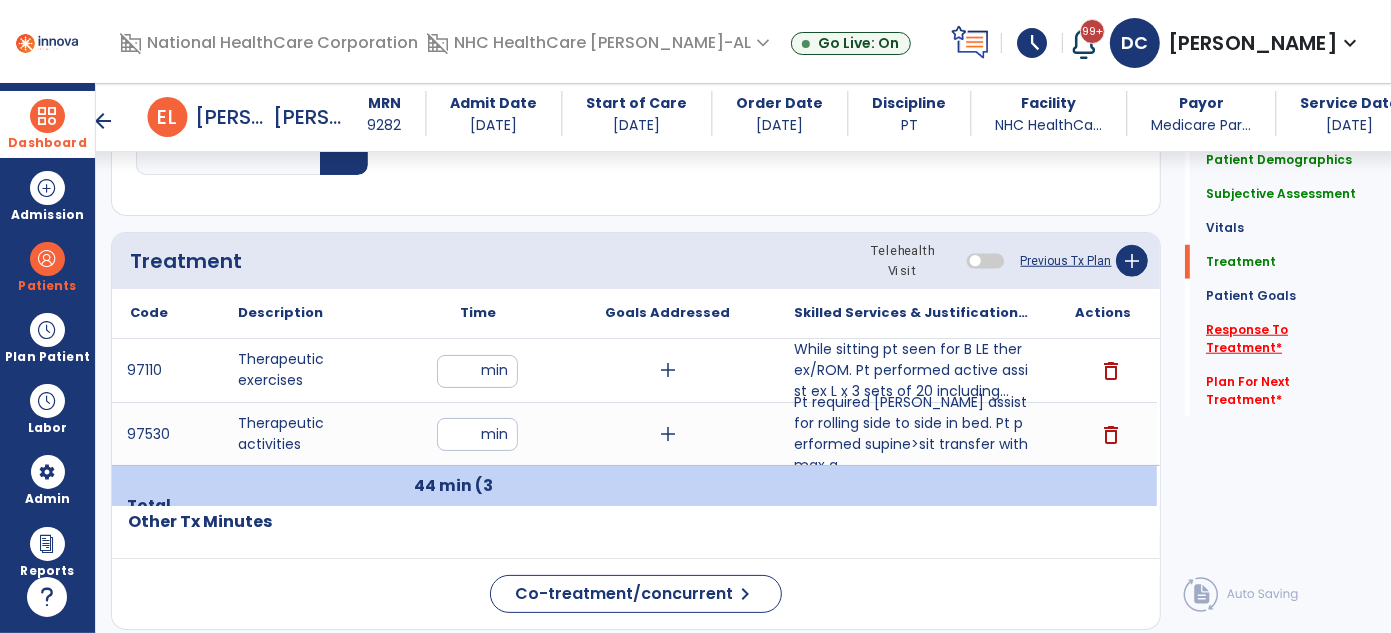 click on "Response To Treatment   *" 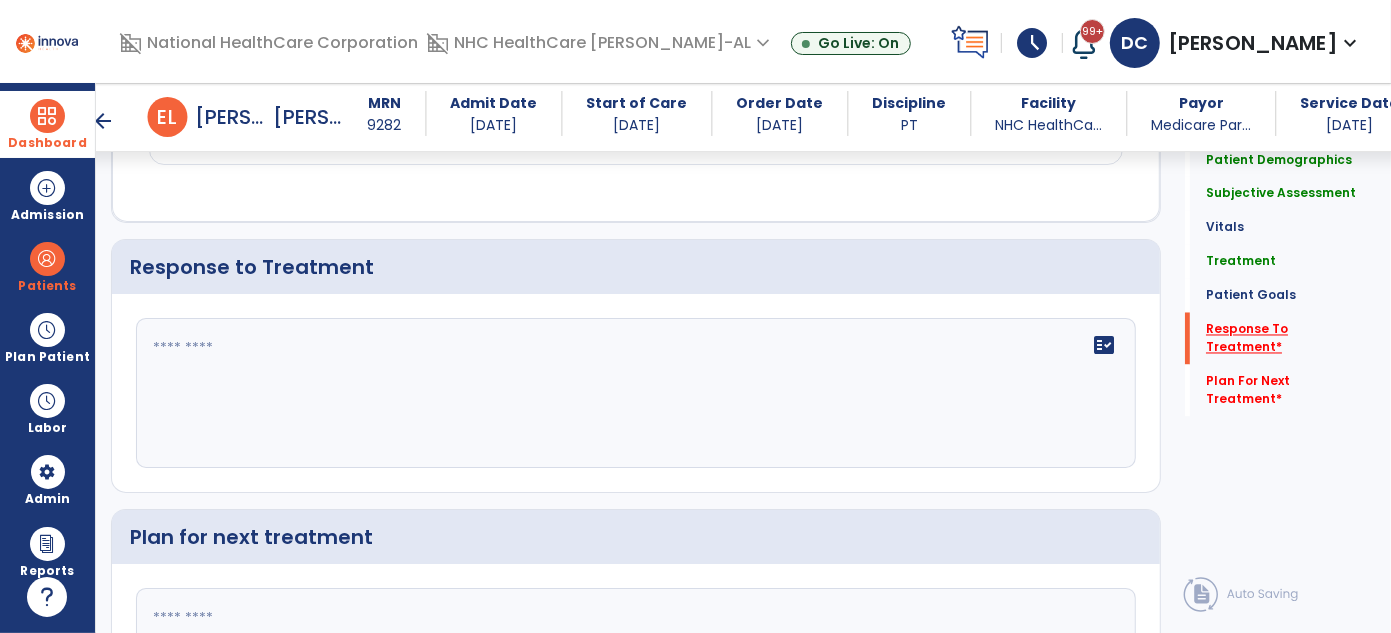 scroll, scrollTop: 2444, scrollLeft: 0, axis: vertical 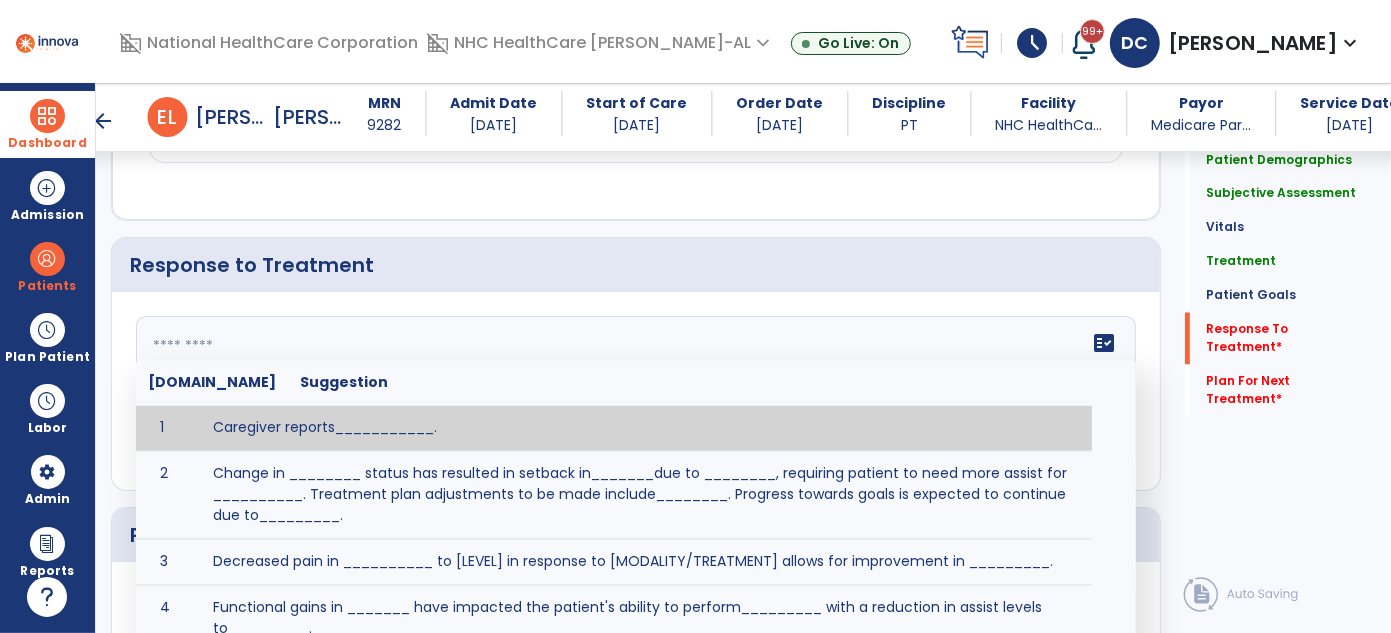 click on "fact_check  [DOMAIN_NAME] Suggestion 1 Caregiver reports___________. 2 Change in ________ status has resulted in setback in_______due to ________, requiring patient to need more assist for __________.   Treatment plan adjustments to be made include________.  Progress towards goals is expected to continue due to_________. 3 Decreased pain in __________ to [LEVEL] in response to [MODALITY/TREATMENT] allows for improvement in _________. 4 Functional gains in _______ have impacted the patient's ability to perform_________ with a reduction in assist levels to_________. 5 Functional progress this week has been significant due to__________. 6 Gains in ________ have improved the patient's ability to perform ______with decreased levels of assist to___________. 7 Improvement in ________allows patient to tolerate higher levels of challenges in_________. 8 Pain in [AREA] has decreased to [LEVEL] in response to [TREATMENT/MODALITY], allowing fore ease in completing__________. 9 10 11 12 13 14 15 16 17 18 19 20 21" 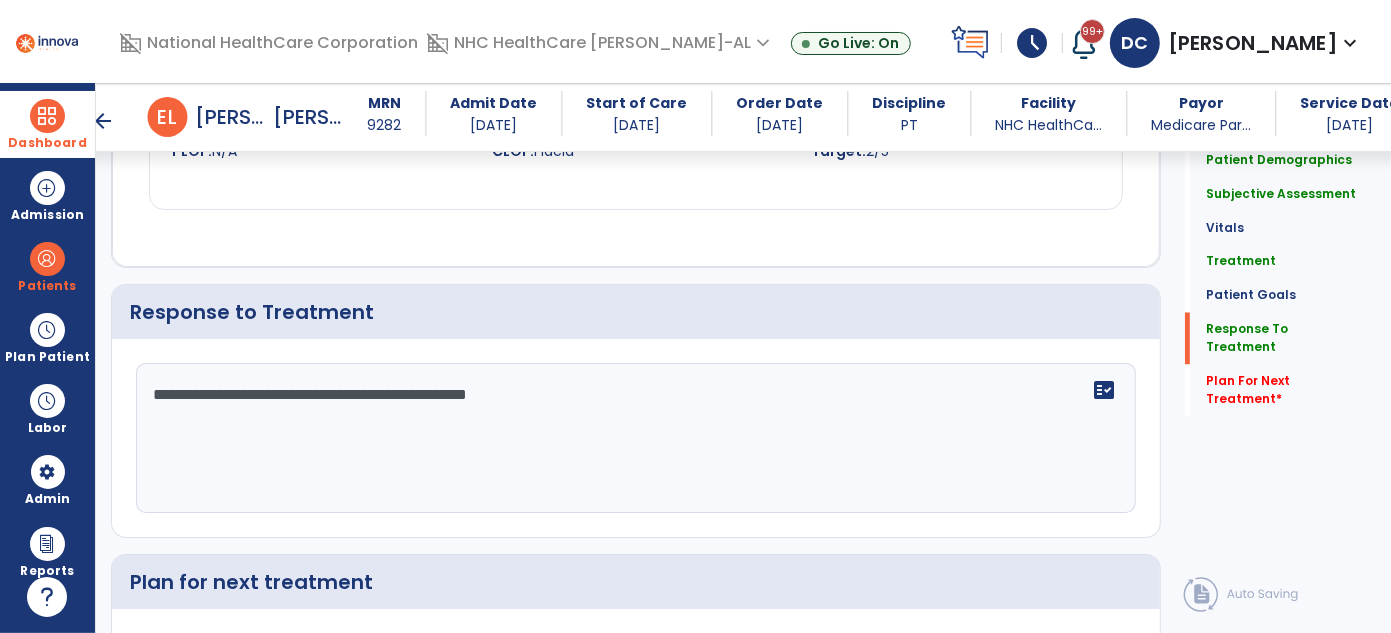scroll, scrollTop: 2443, scrollLeft: 0, axis: vertical 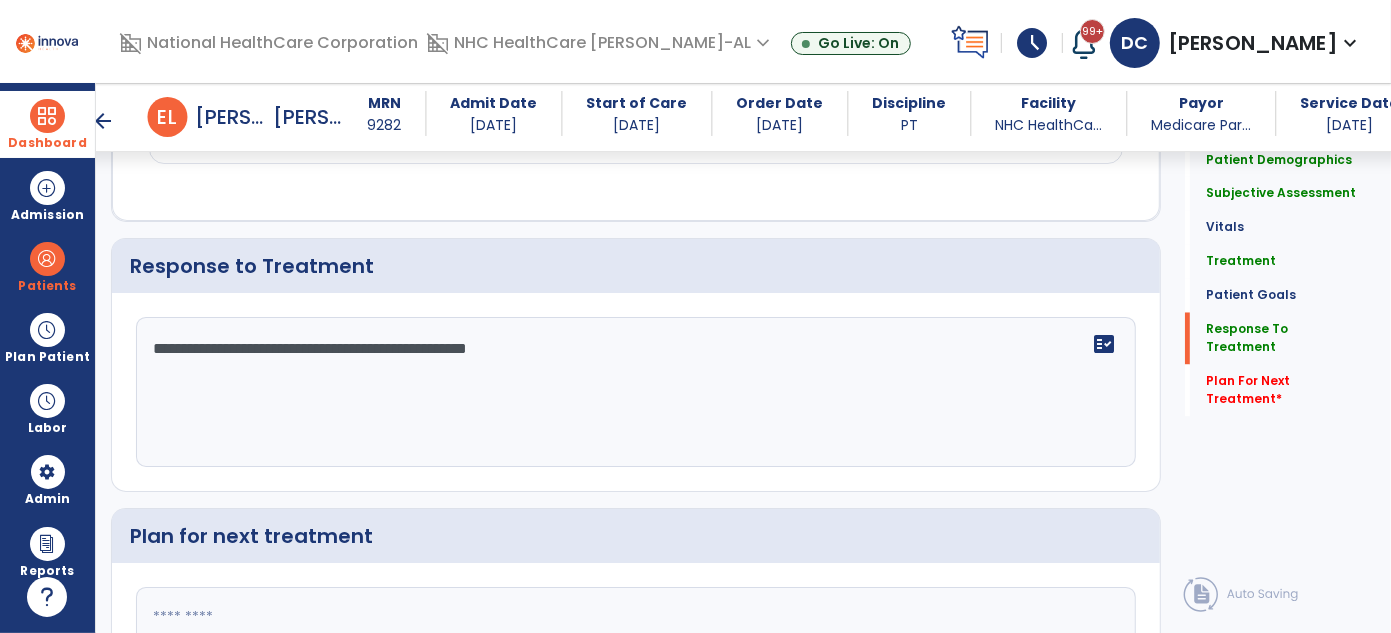 type on "**********" 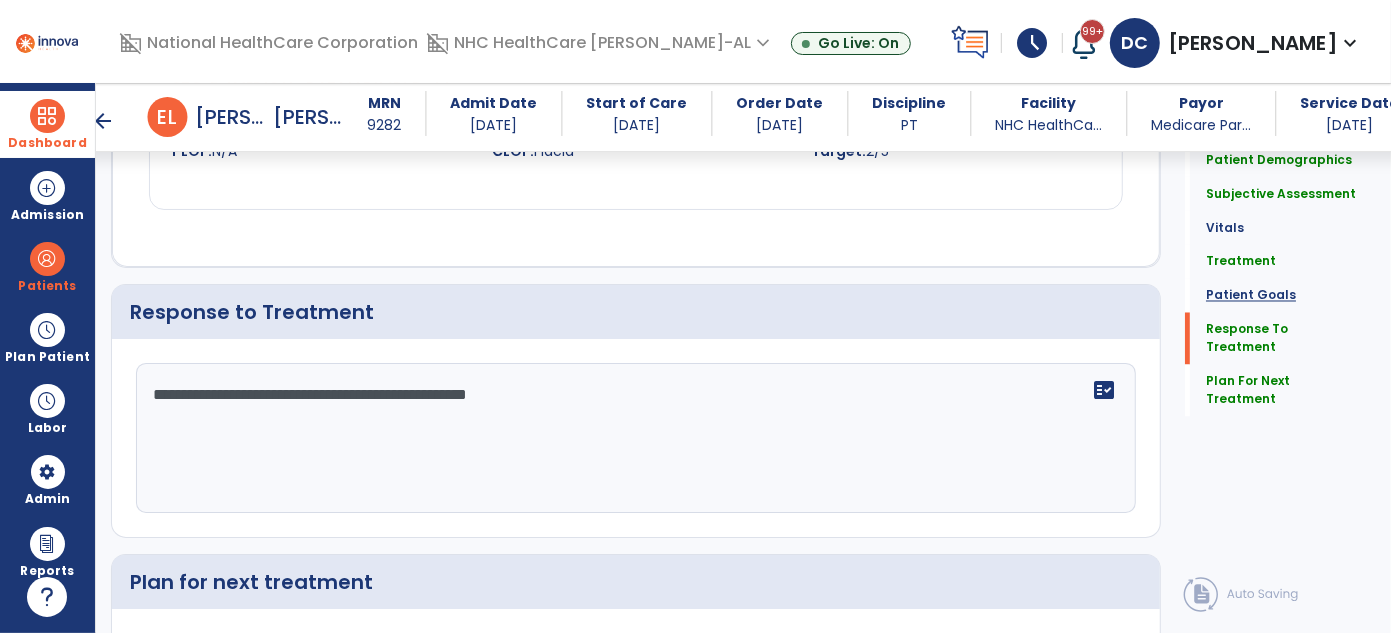 scroll, scrollTop: 2442, scrollLeft: 0, axis: vertical 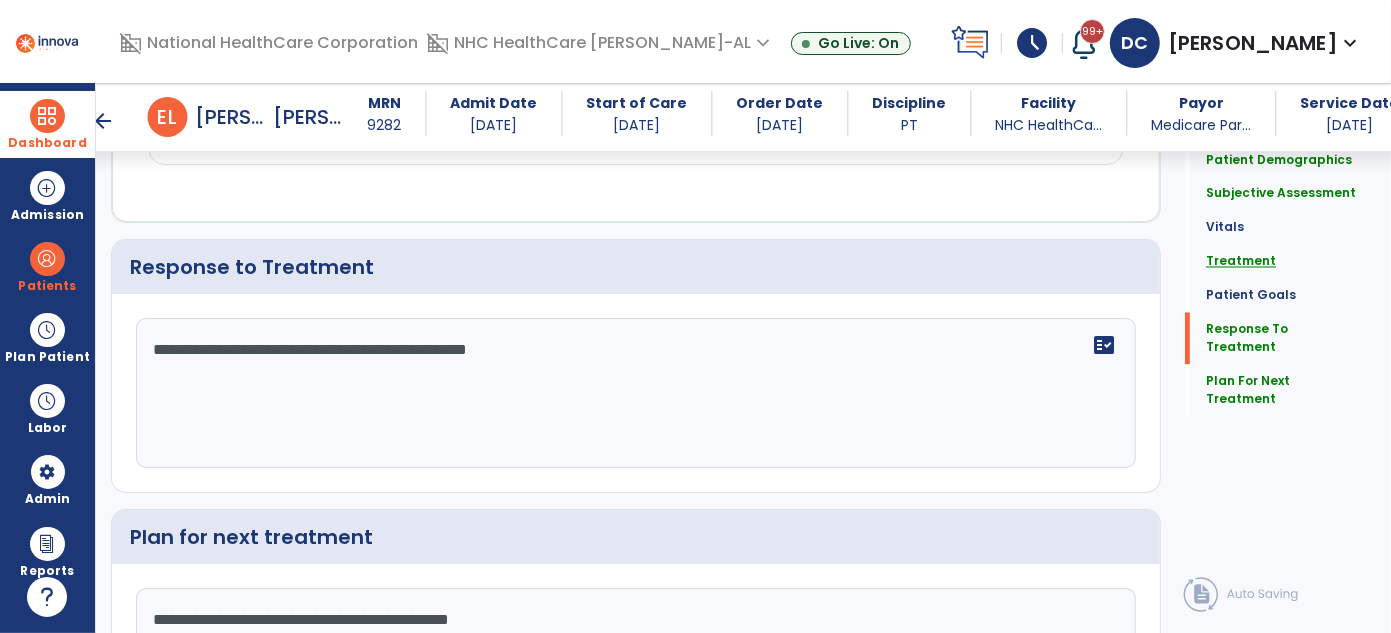 type on "**********" 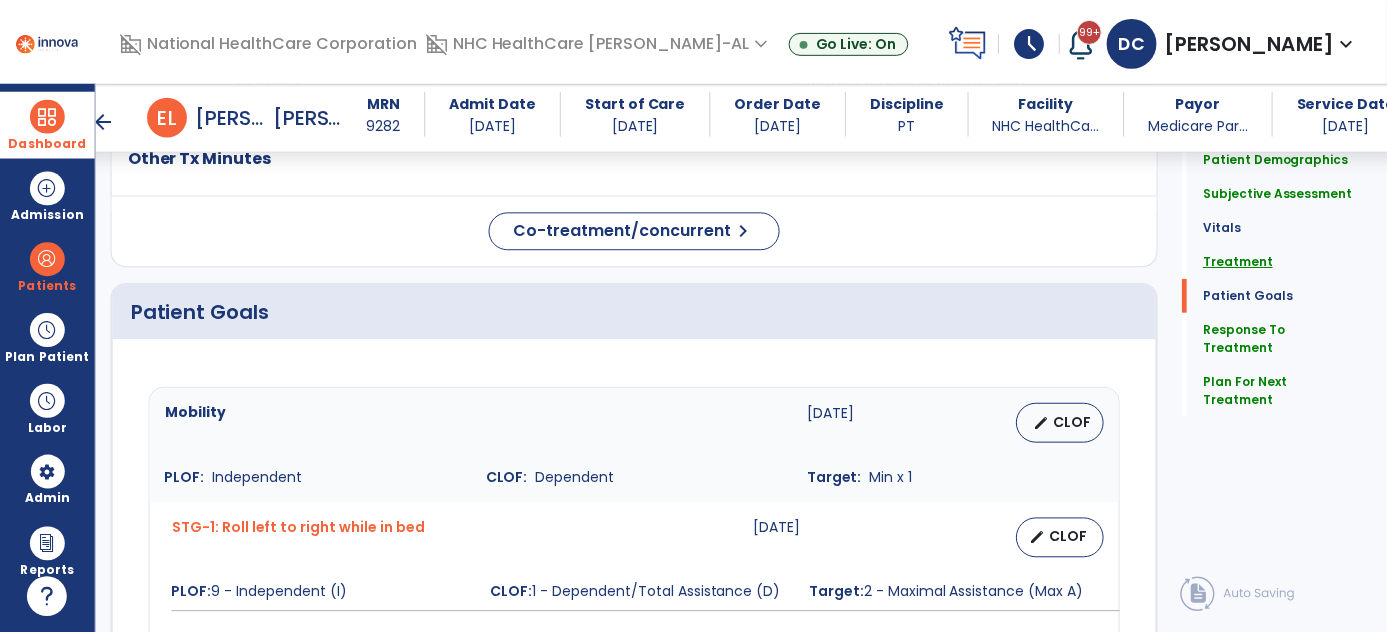scroll, scrollTop: 1168, scrollLeft: 0, axis: vertical 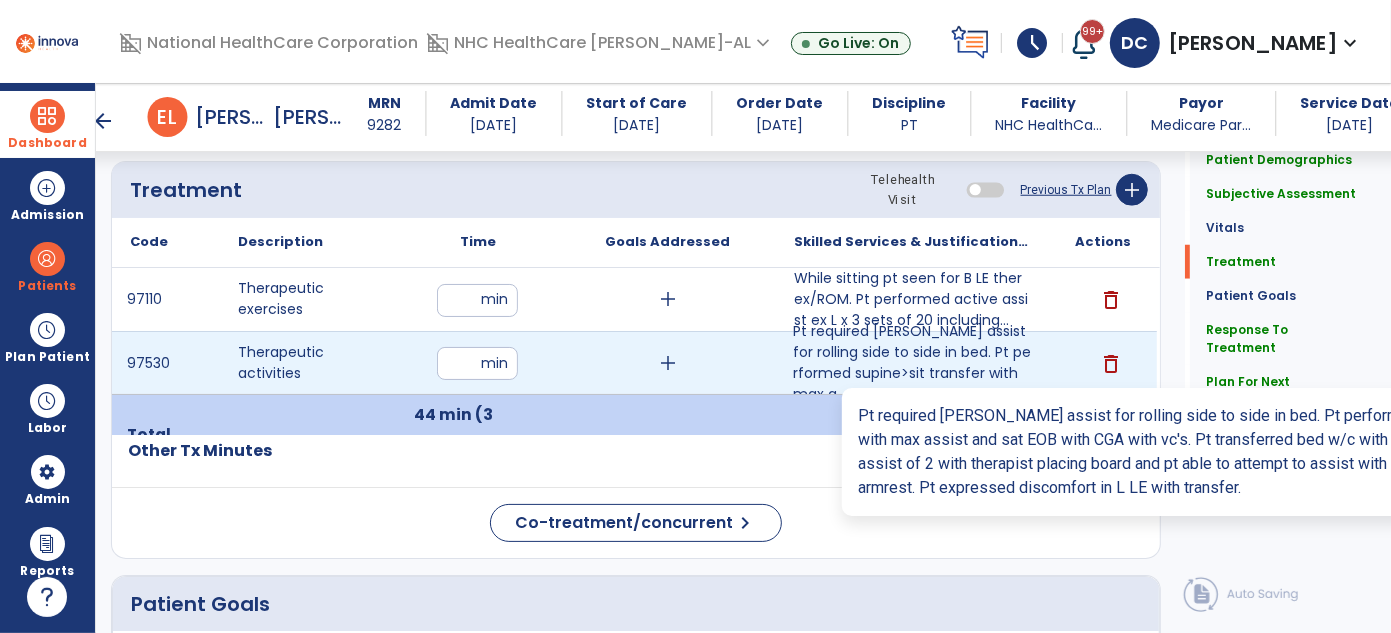 click on "Pt required [PERSON_NAME] assist for rolling side to side in bed.  Pt performed supine>sit transfer with max a..." at bounding box center (912, 363) 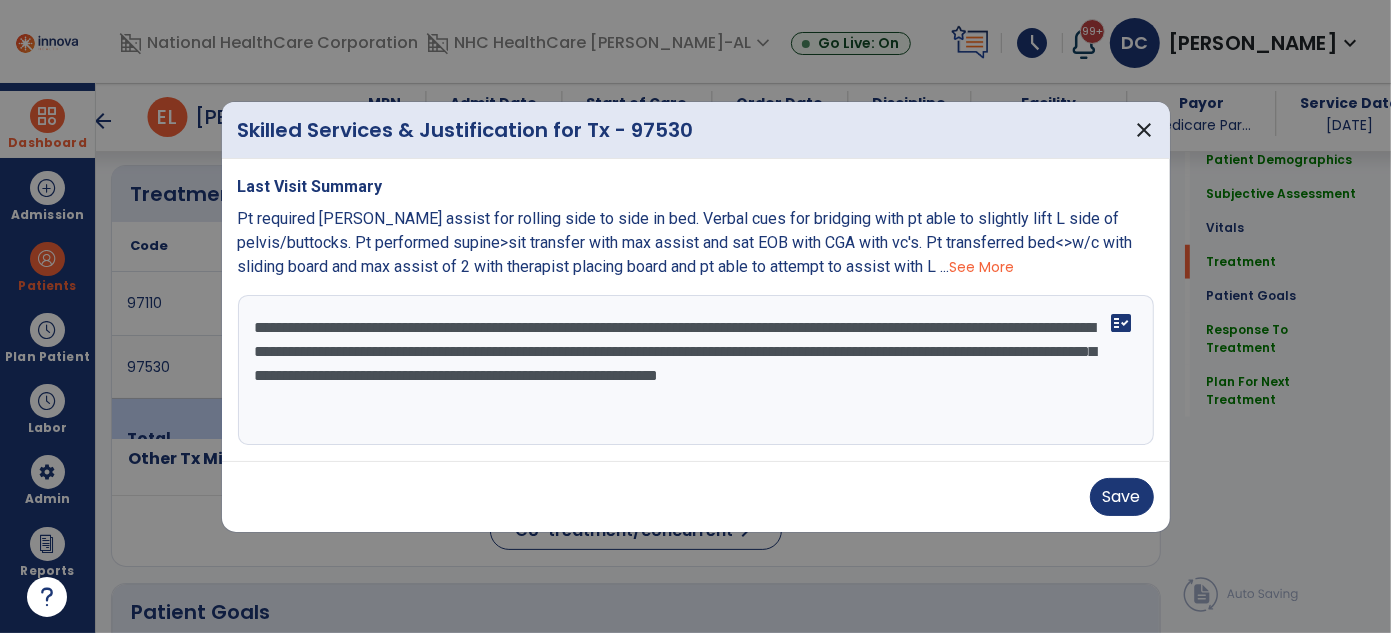 scroll, scrollTop: 1168, scrollLeft: 0, axis: vertical 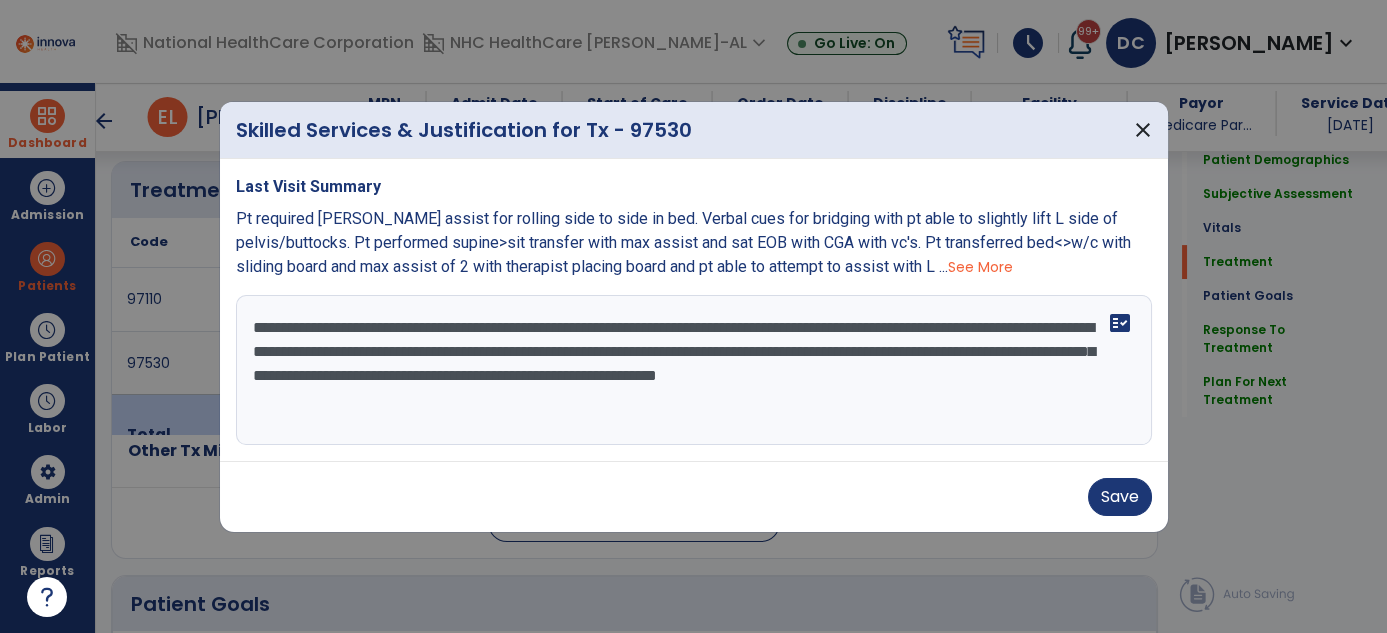 click on "**********" at bounding box center (694, 370) 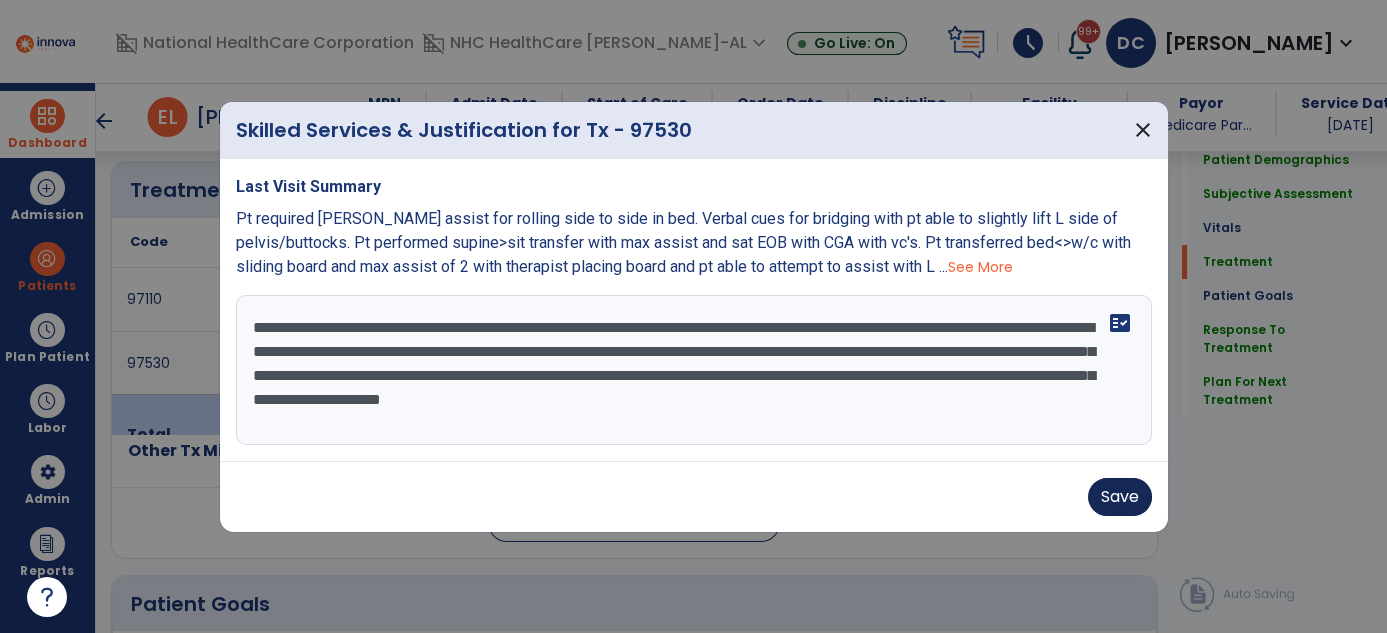 type on "**********" 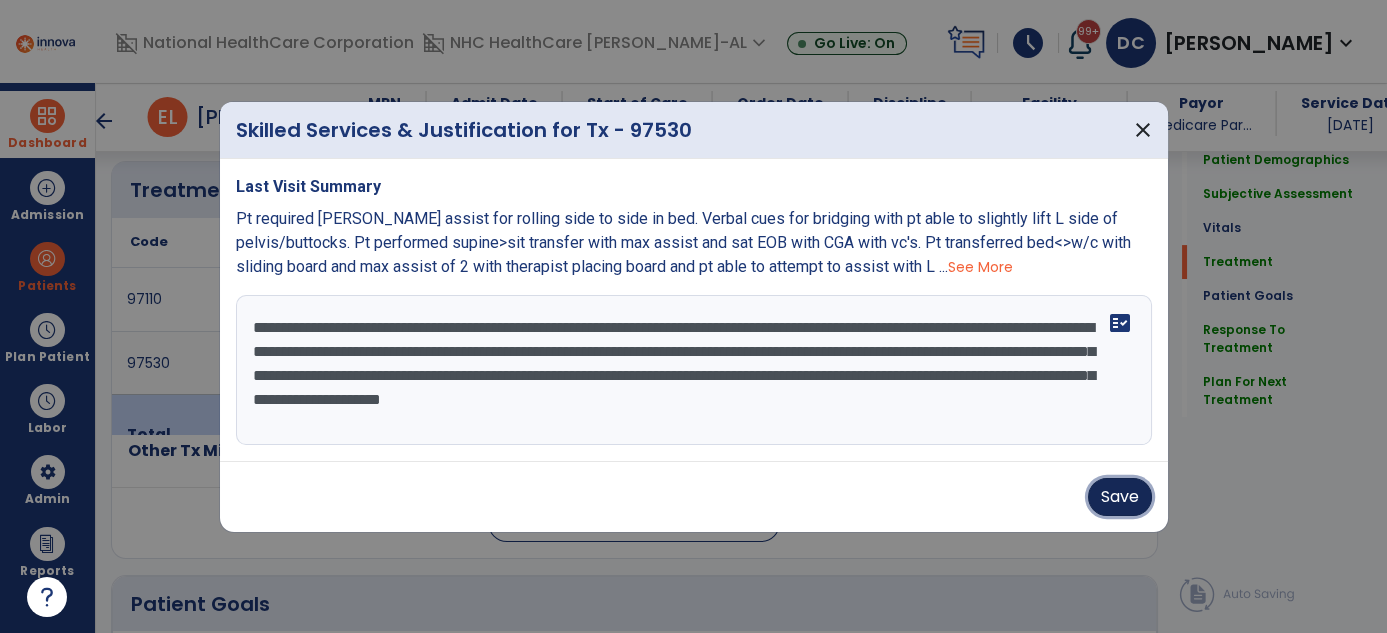 click on "Save" at bounding box center (1120, 497) 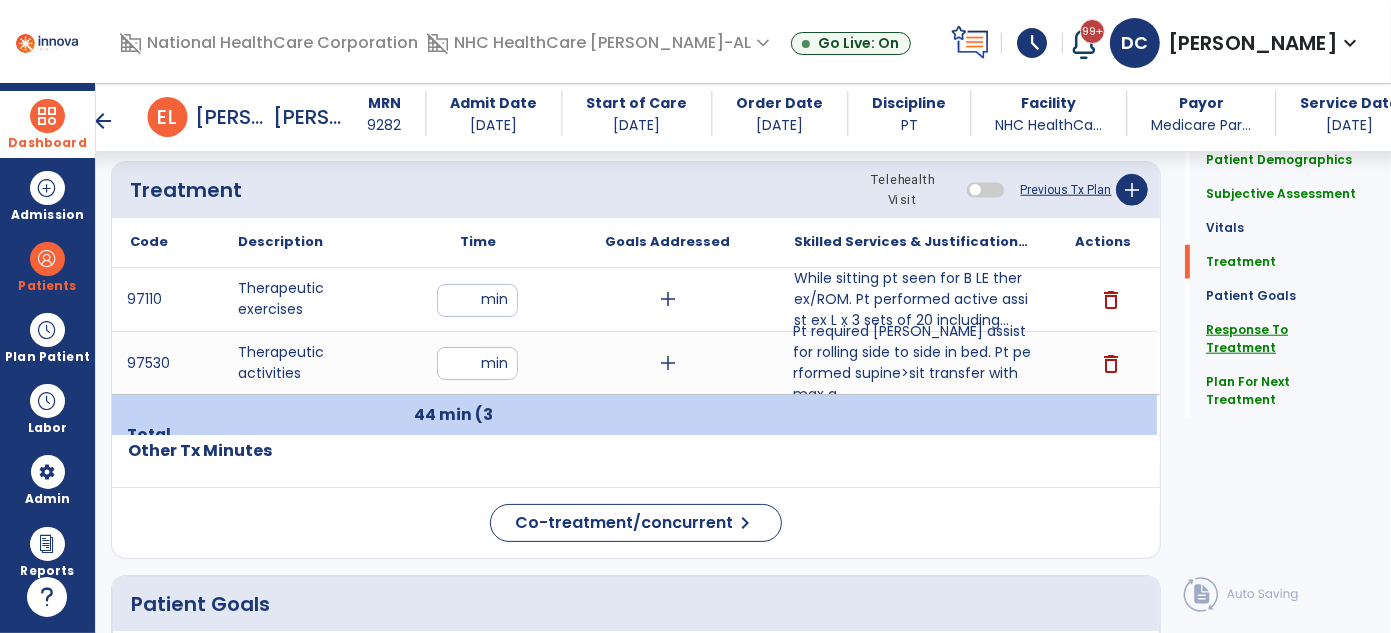 click on "Response To Treatment" 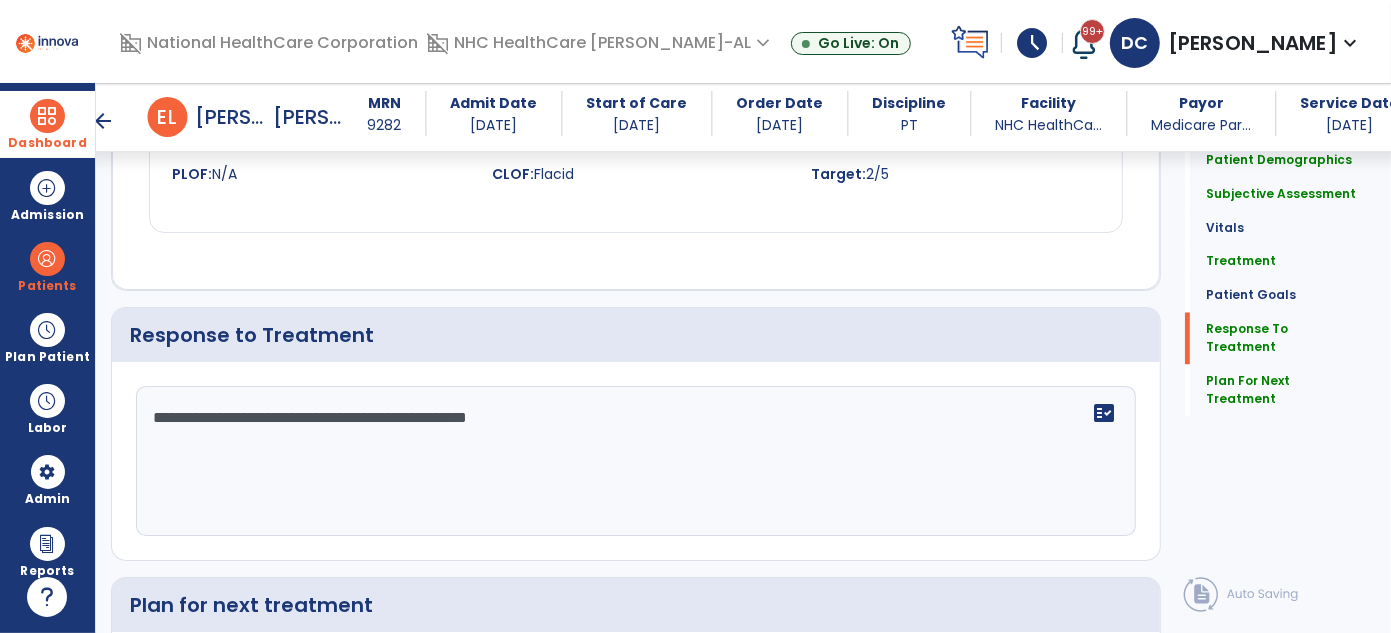 scroll, scrollTop: 2444, scrollLeft: 0, axis: vertical 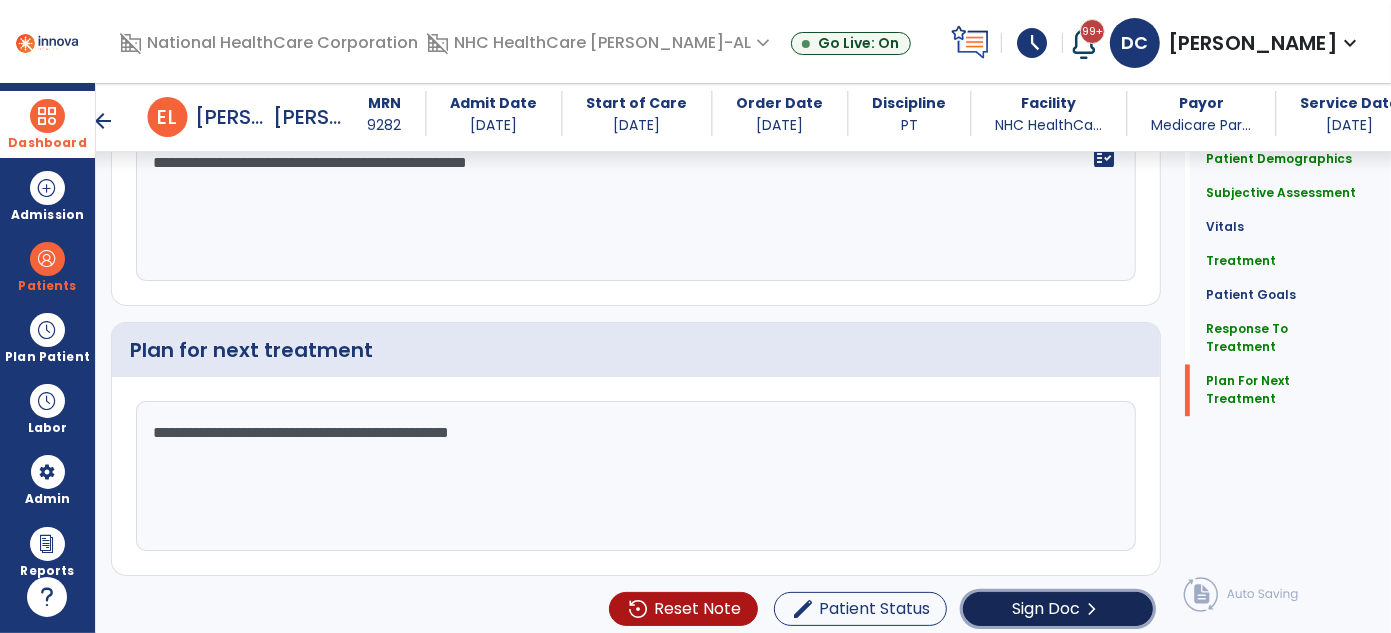 click on "Sign Doc" 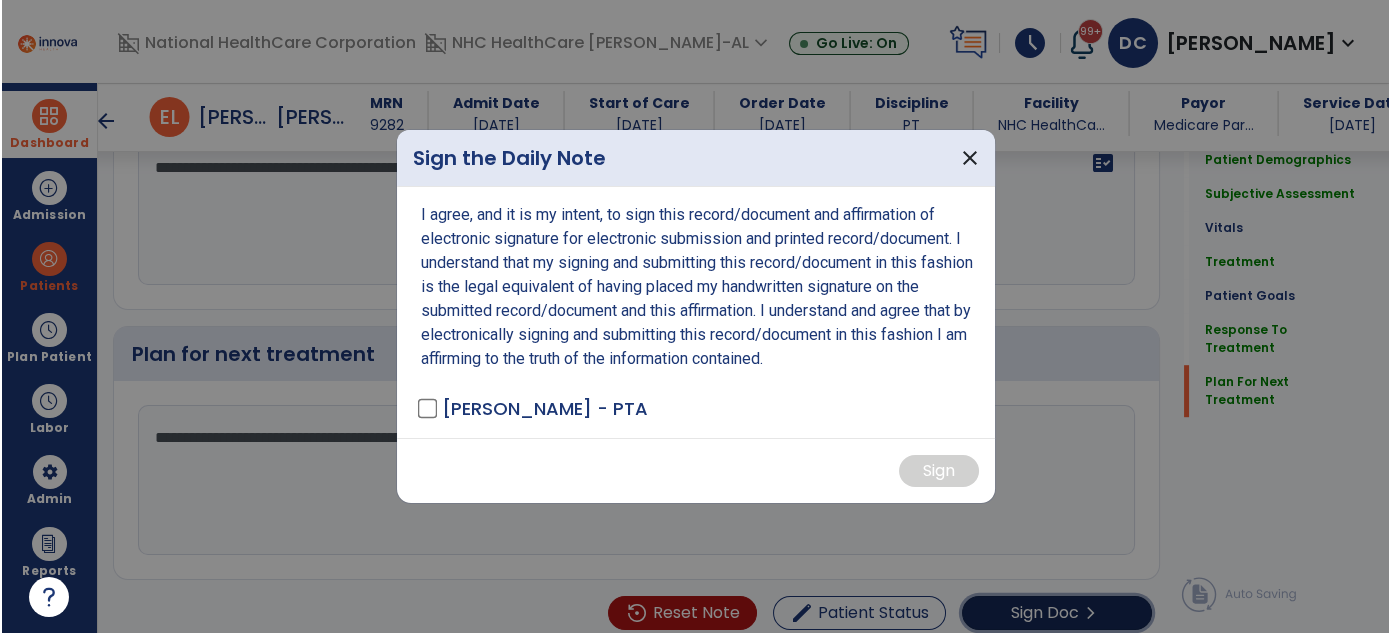 scroll, scrollTop: 2629, scrollLeft: 0, axis: vertical 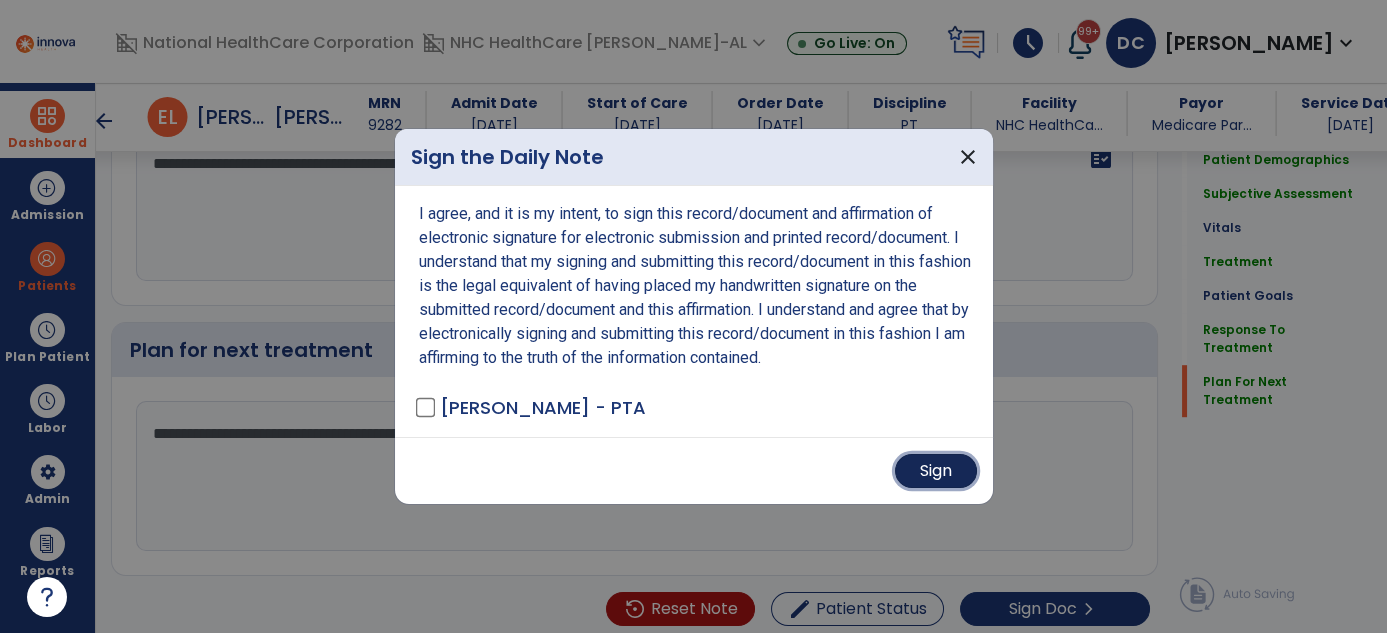 click on "Sign" at bounding box center [936, 471] 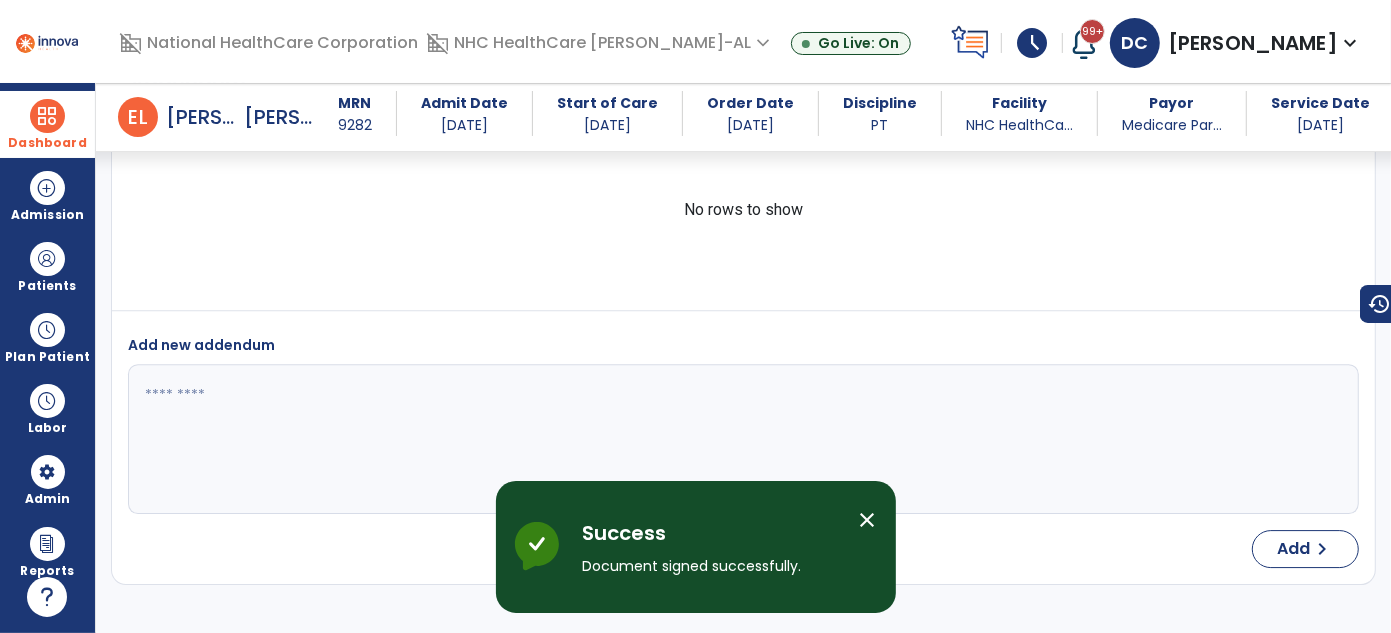 scroll, scrollTop: 4154, scrollLeft: 0, axis: vertical 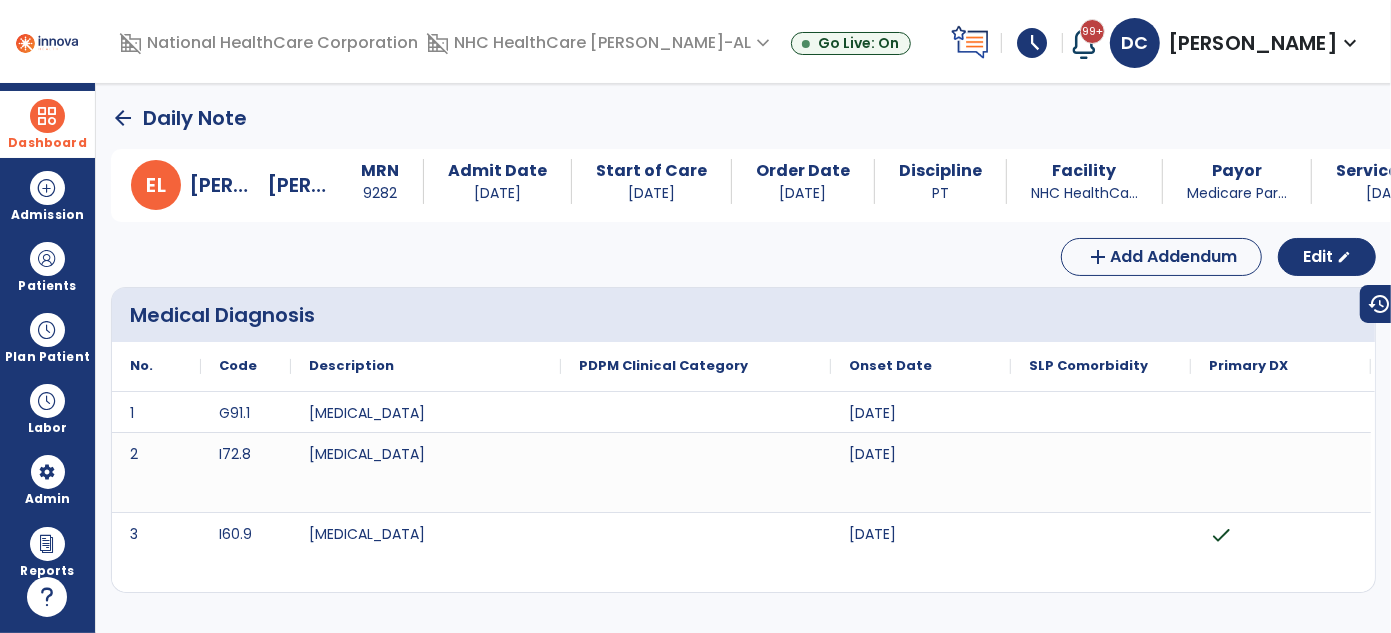 click on "arrow_back" 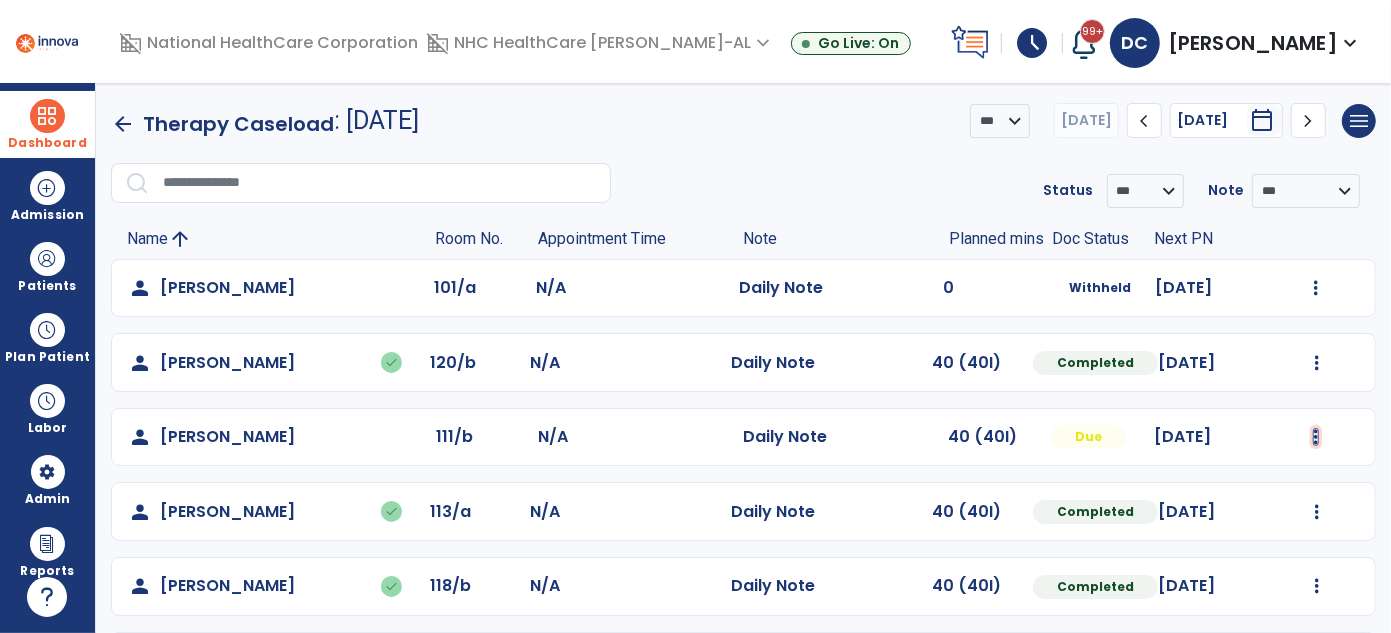 click at bounding box center [1316, 288] 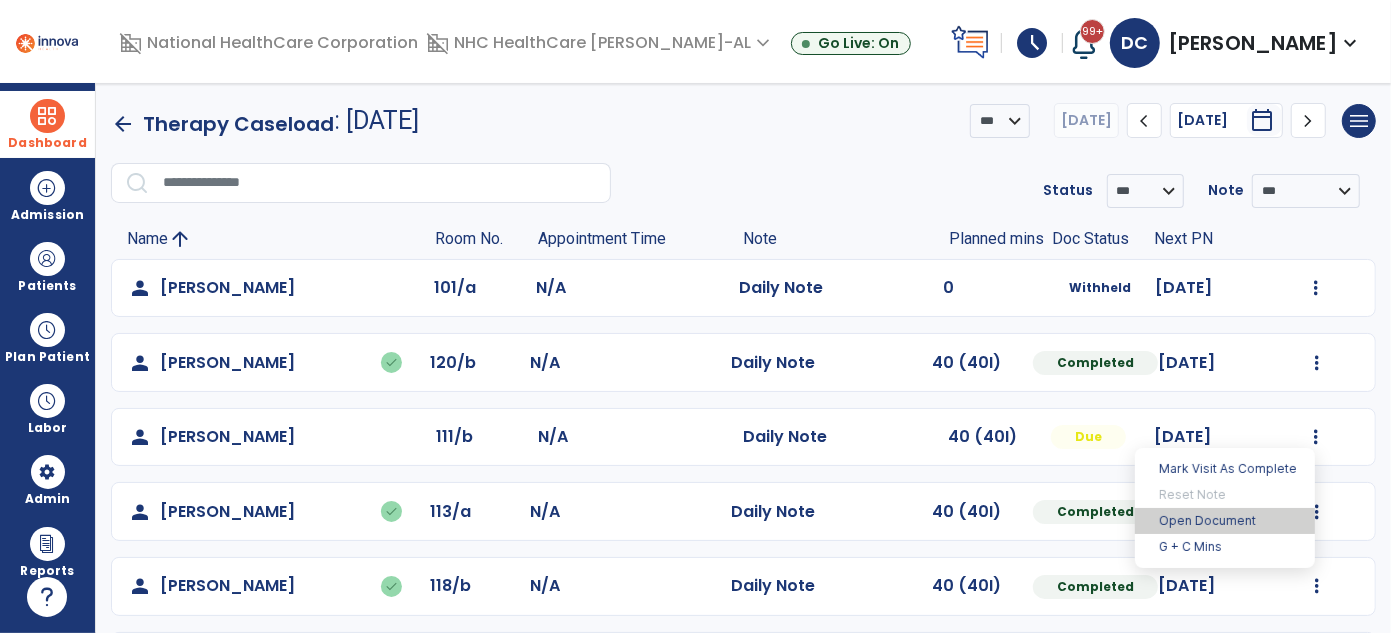 click on "Open Document" at bounding box center [1225, 521] 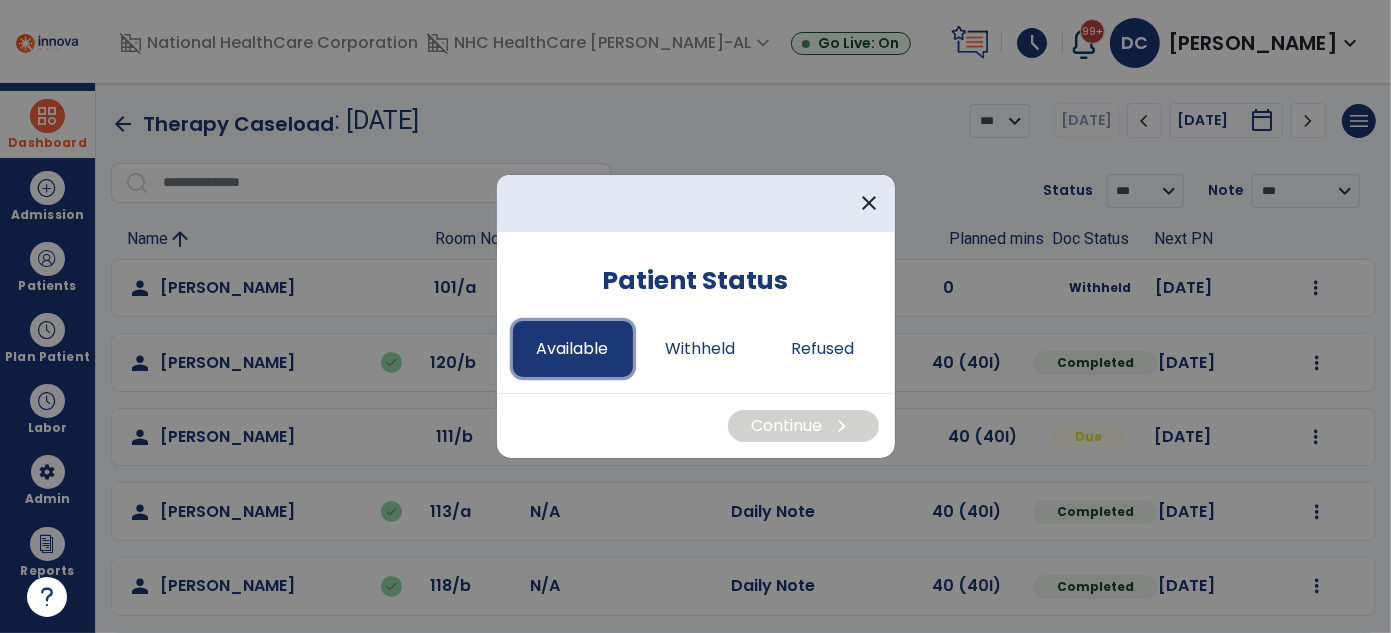 click on "Available" at bounding box center (573, 349) 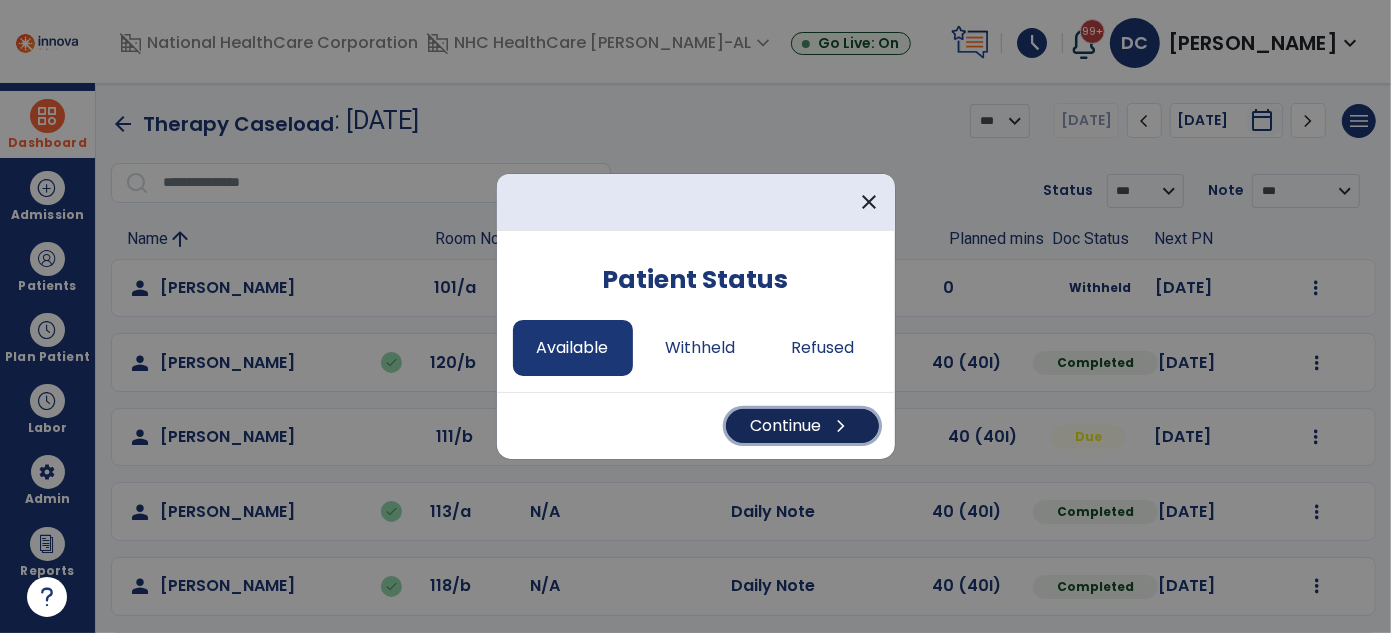 click on "Continue   chevron_right" at bounding box center (802, 426) 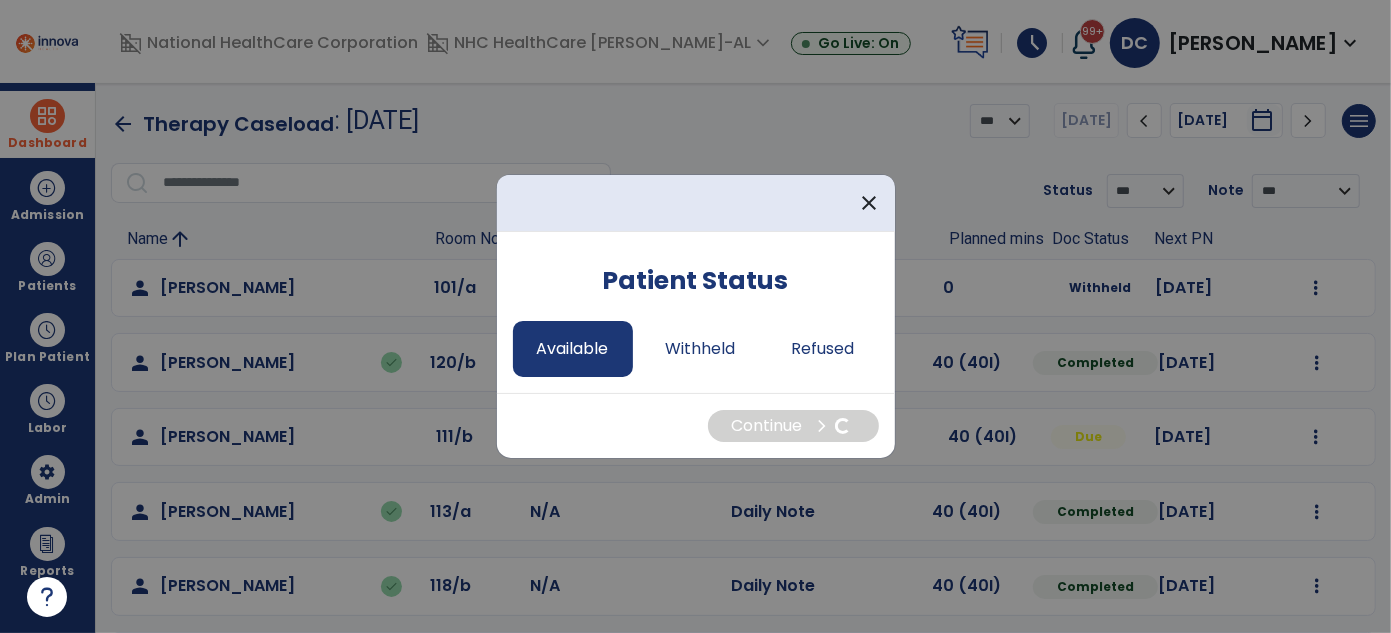 select on "*" 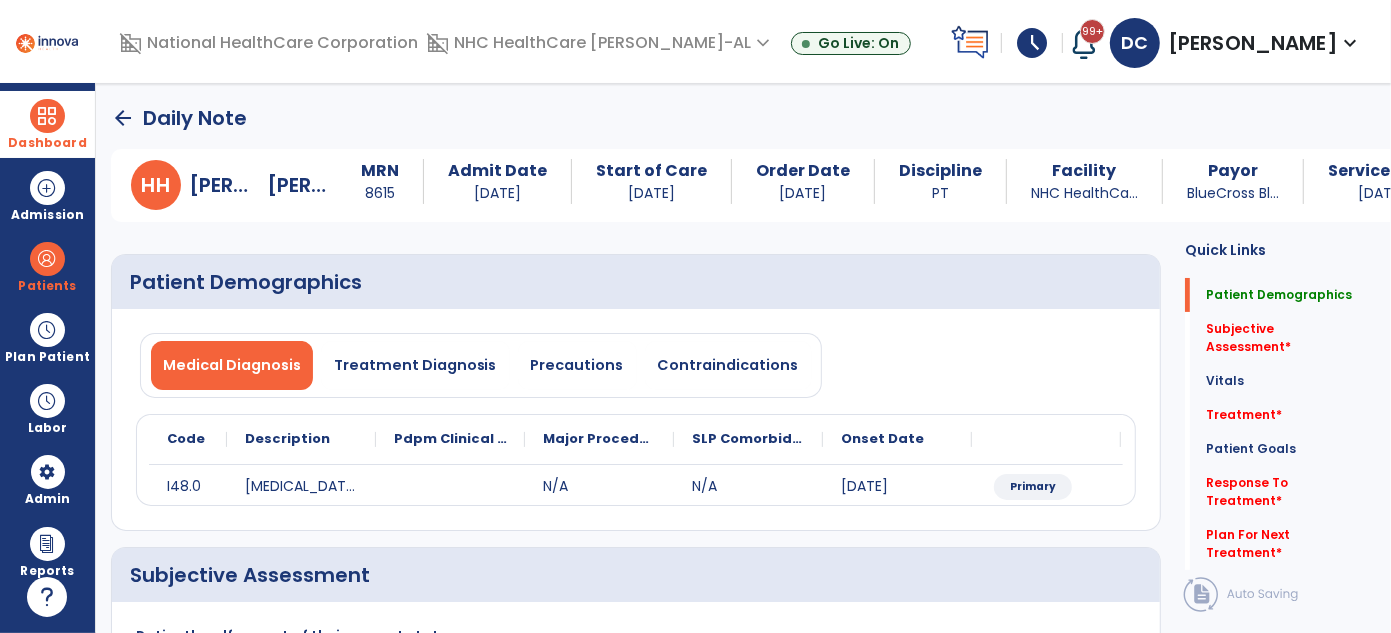 click on "Onset Date" 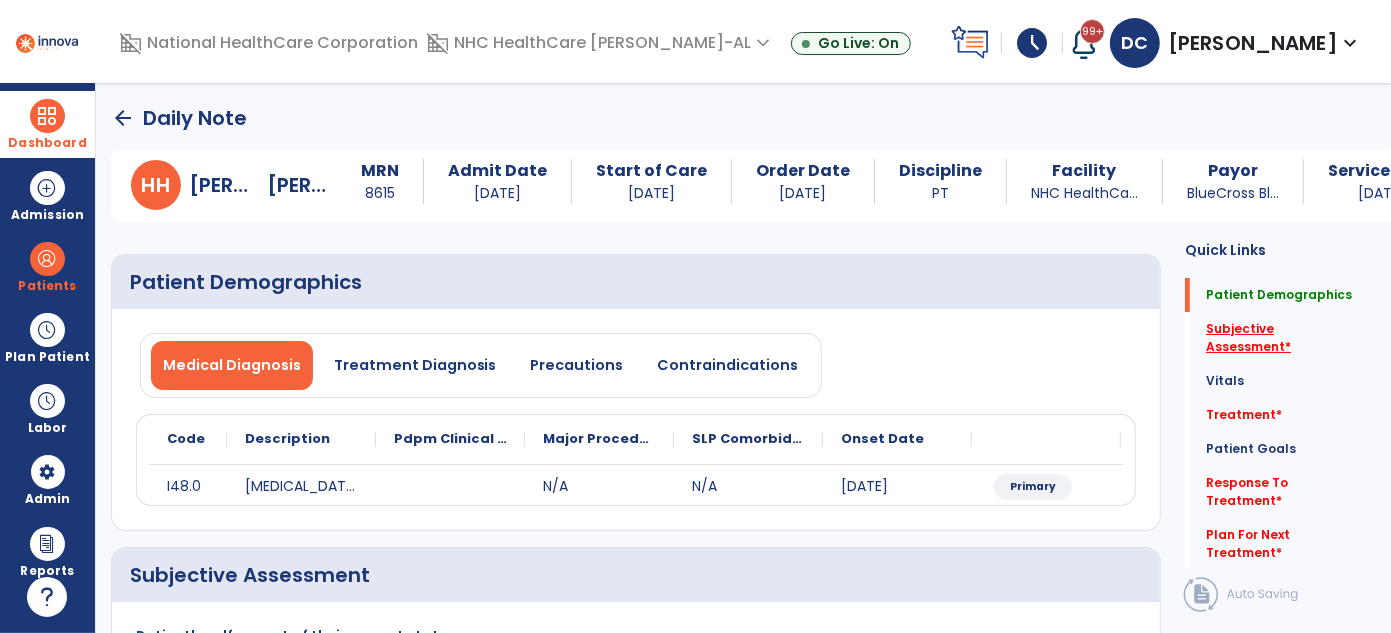 click on "Subjective Assessment   *" 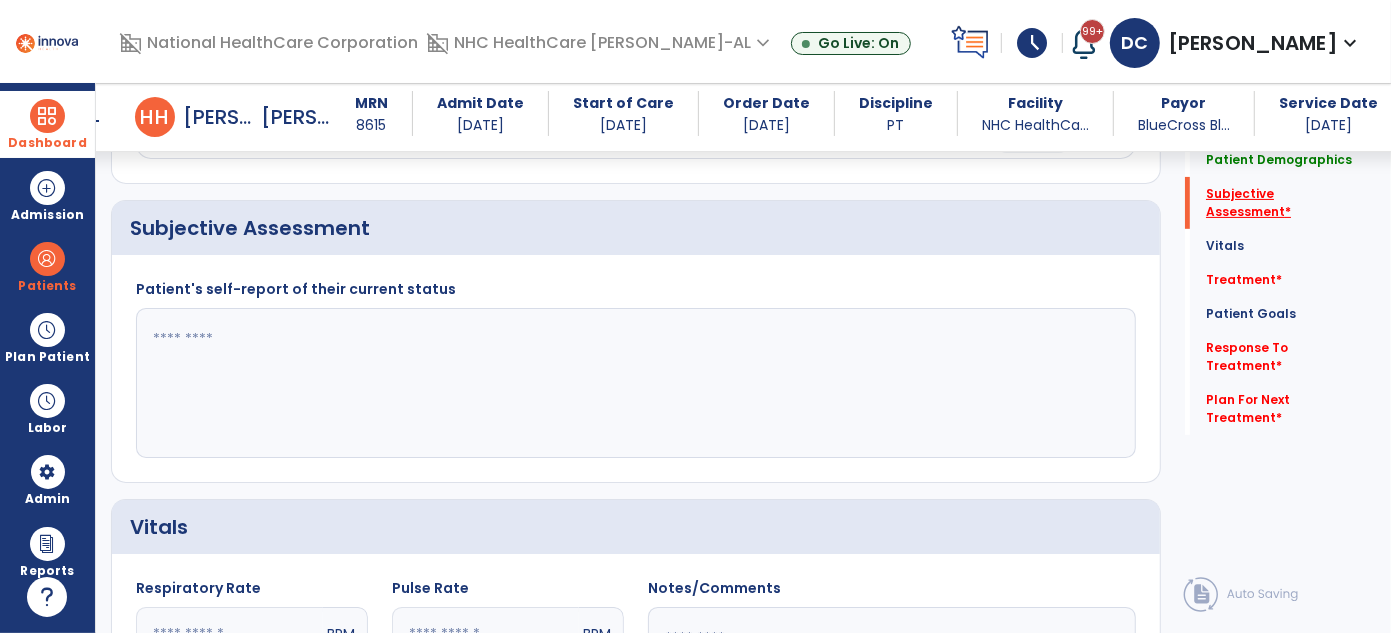 scroll, scrollTop: 328, scrollLeft: 0, axis: vertical 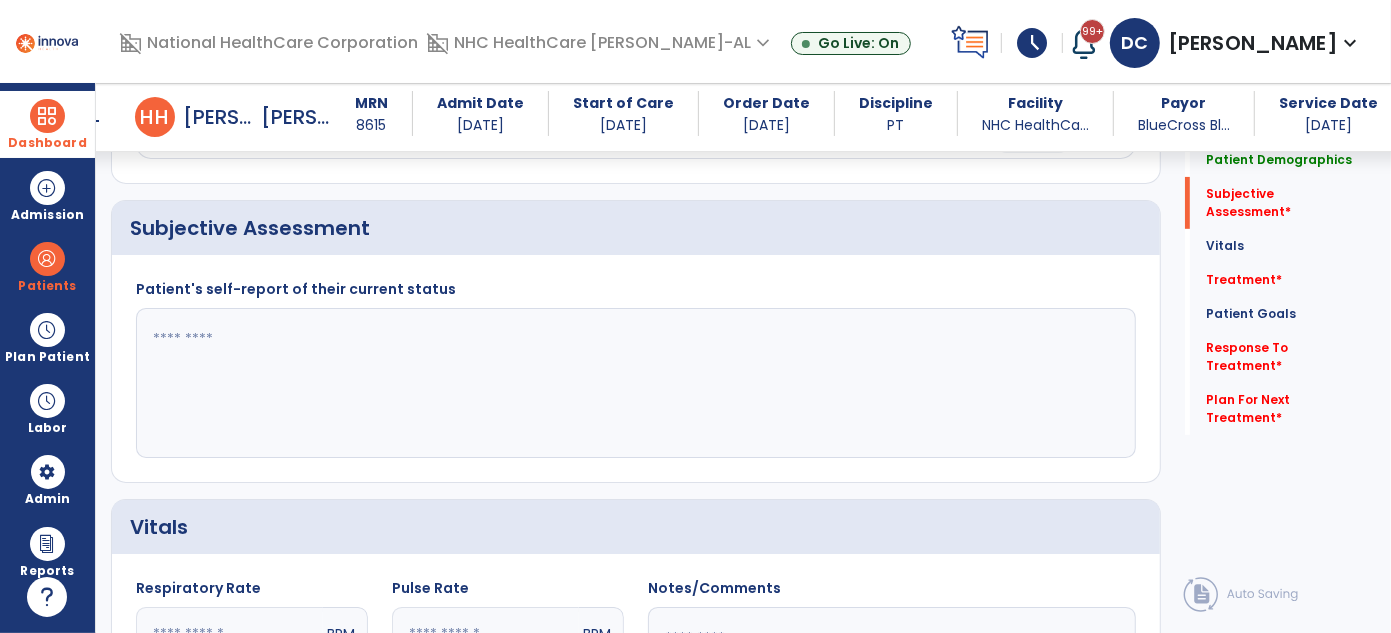 click 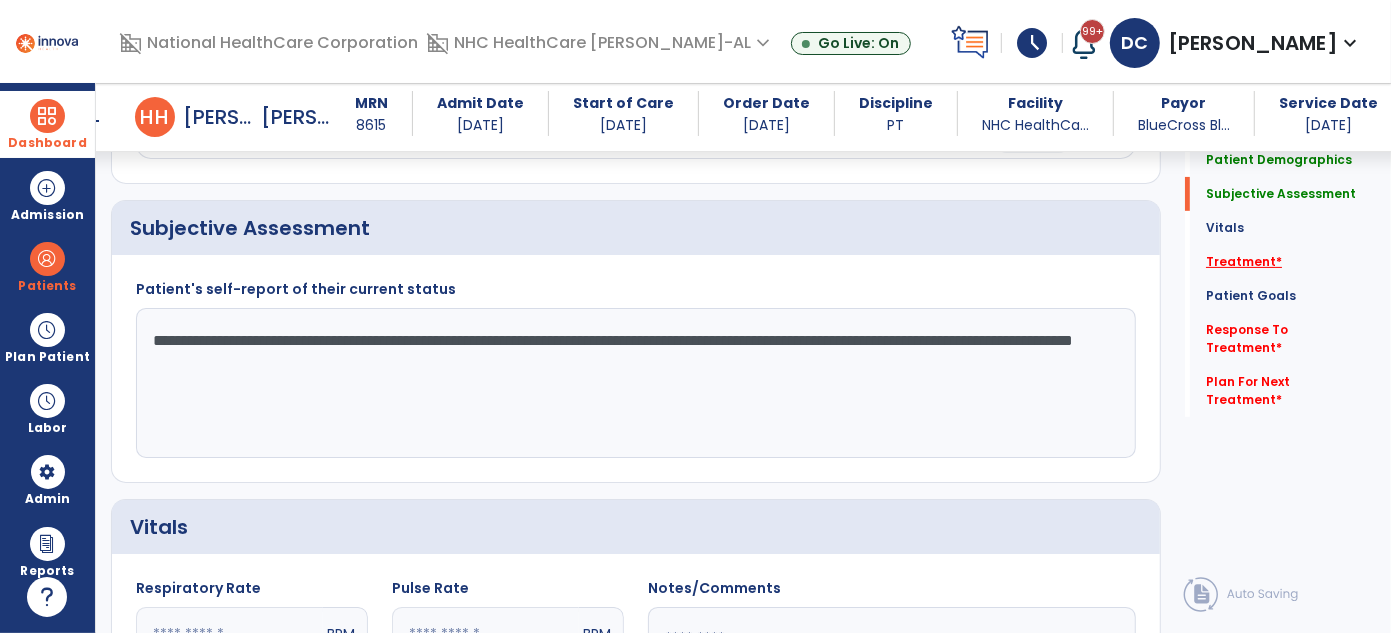 type on "**********" 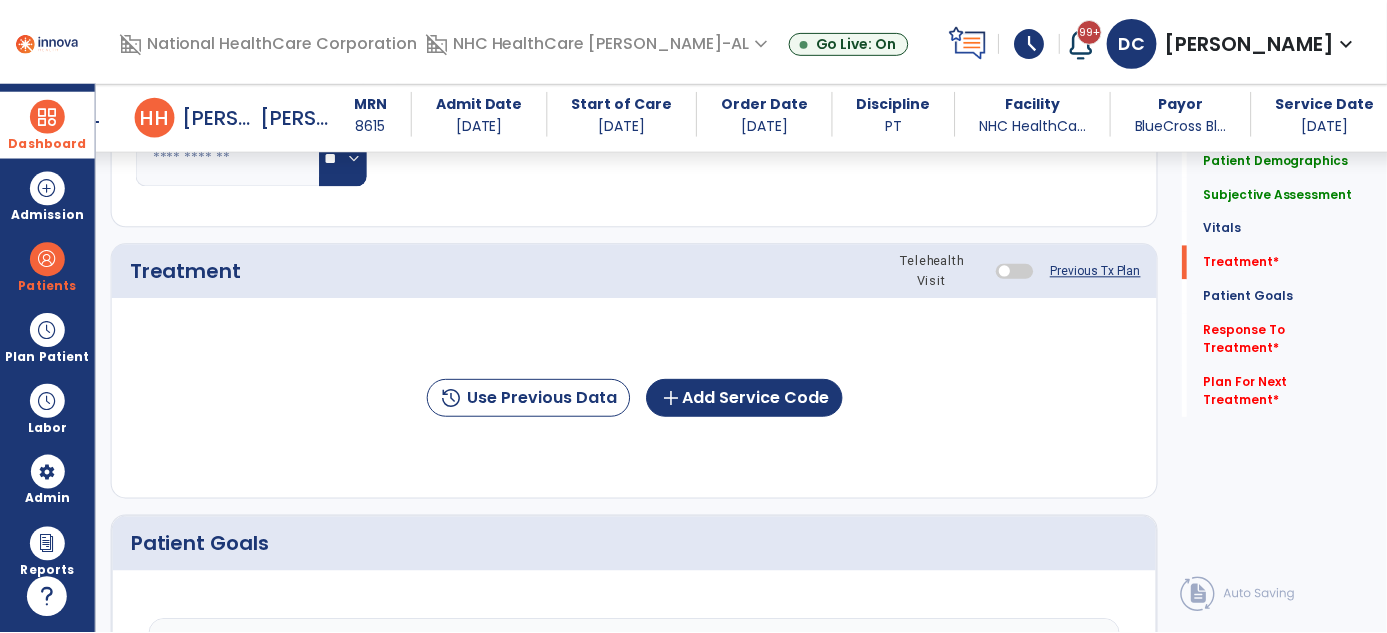scroll, scrollTop: 1017, scrollLeft: 0, axis: vertical 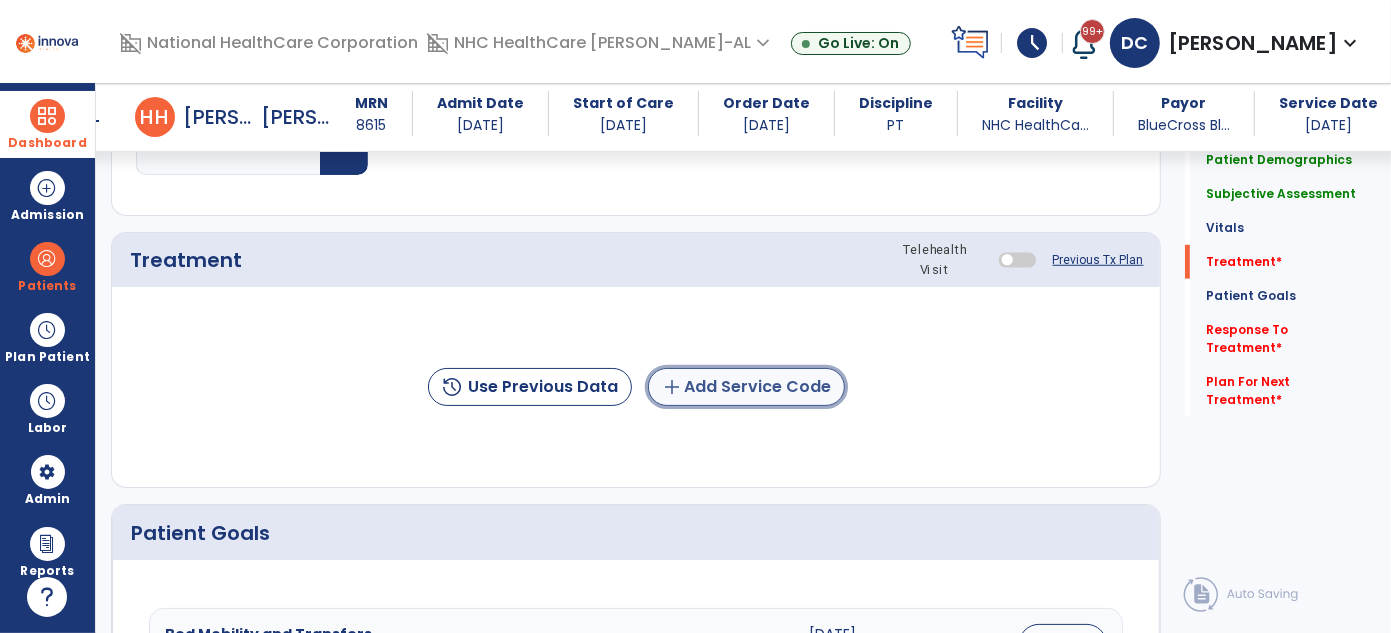 click on "add  Add Service Code" 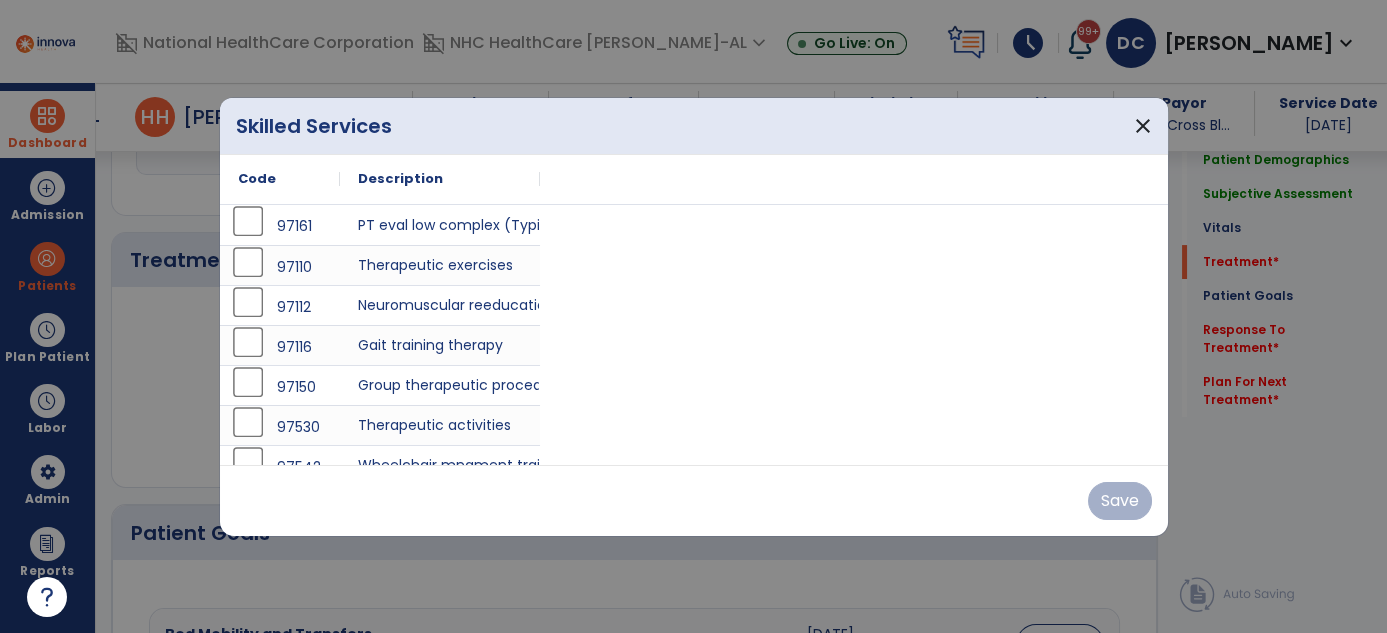 scroll, scrollTop: 1017, scrollLeft: 0, axis: vertical 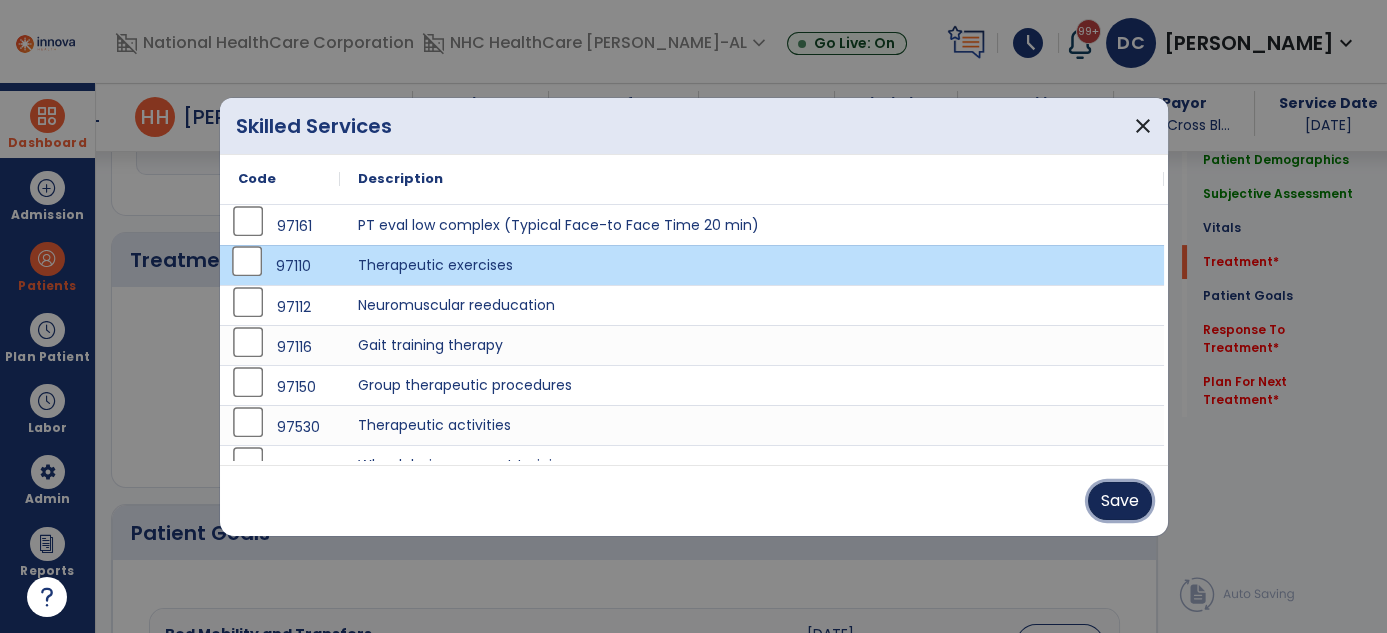 click on "Save" at bounding box center (1120, 501) 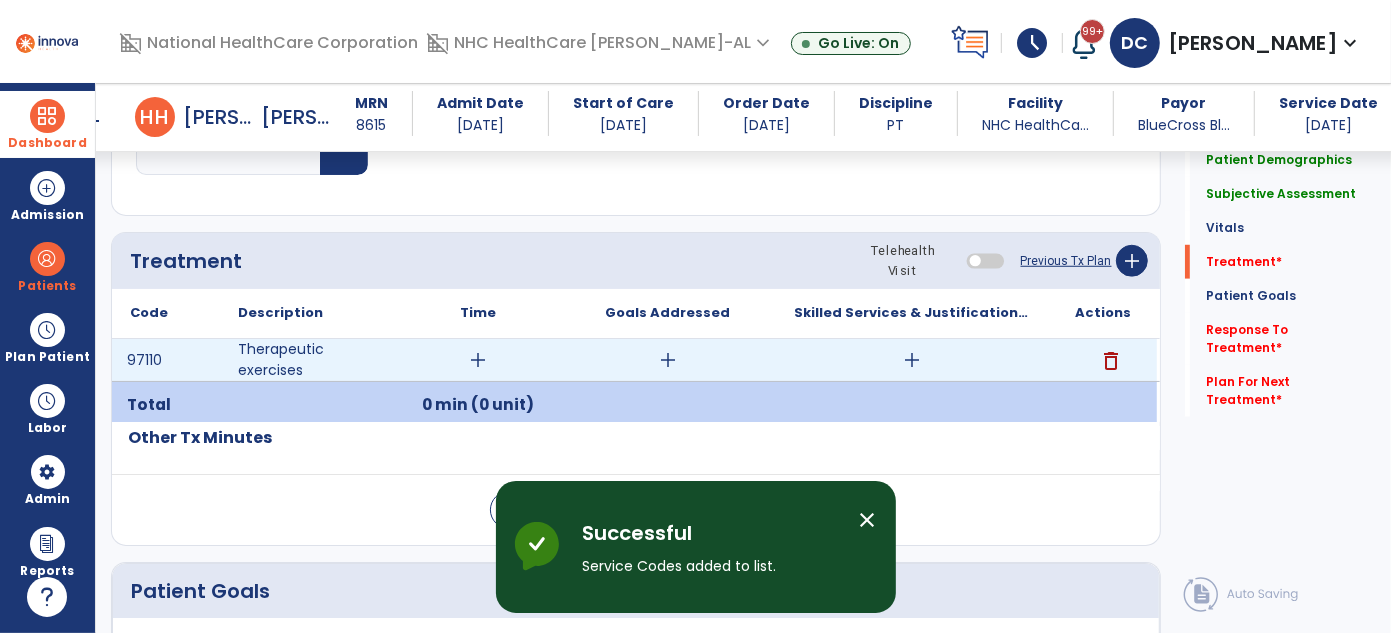 click on "add" at bounding box center (478, 360) 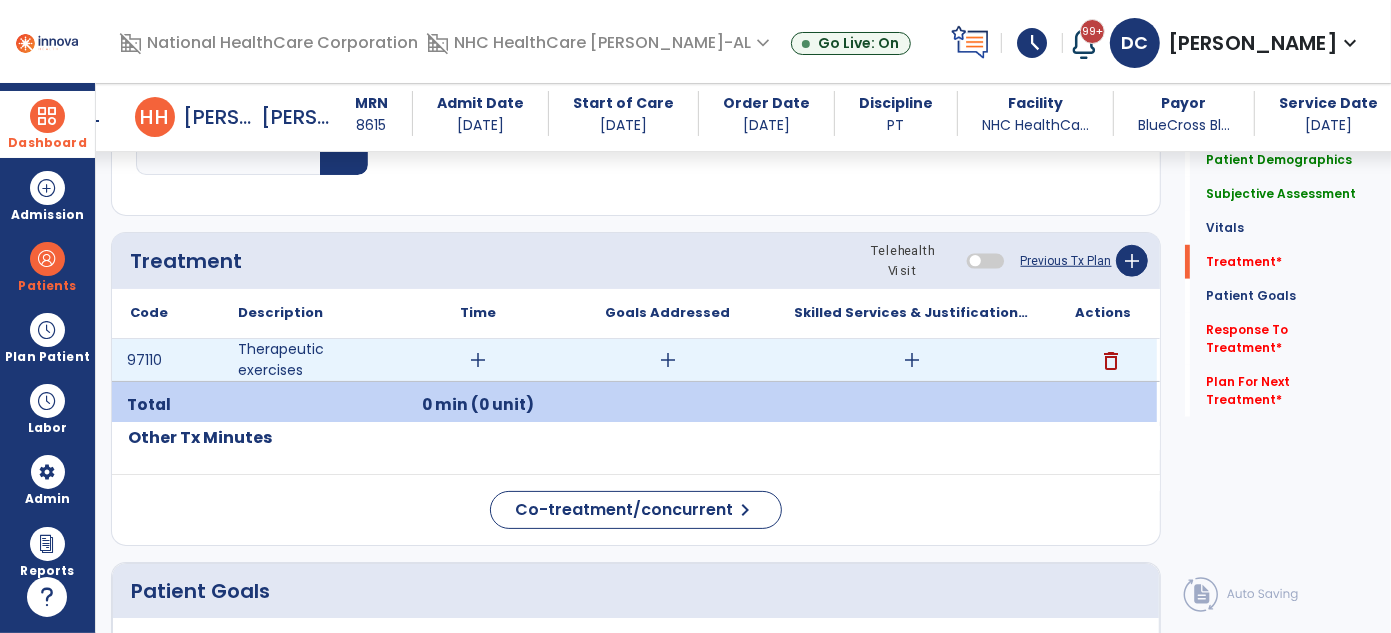 click on "add" at bounding box center [478, 360] 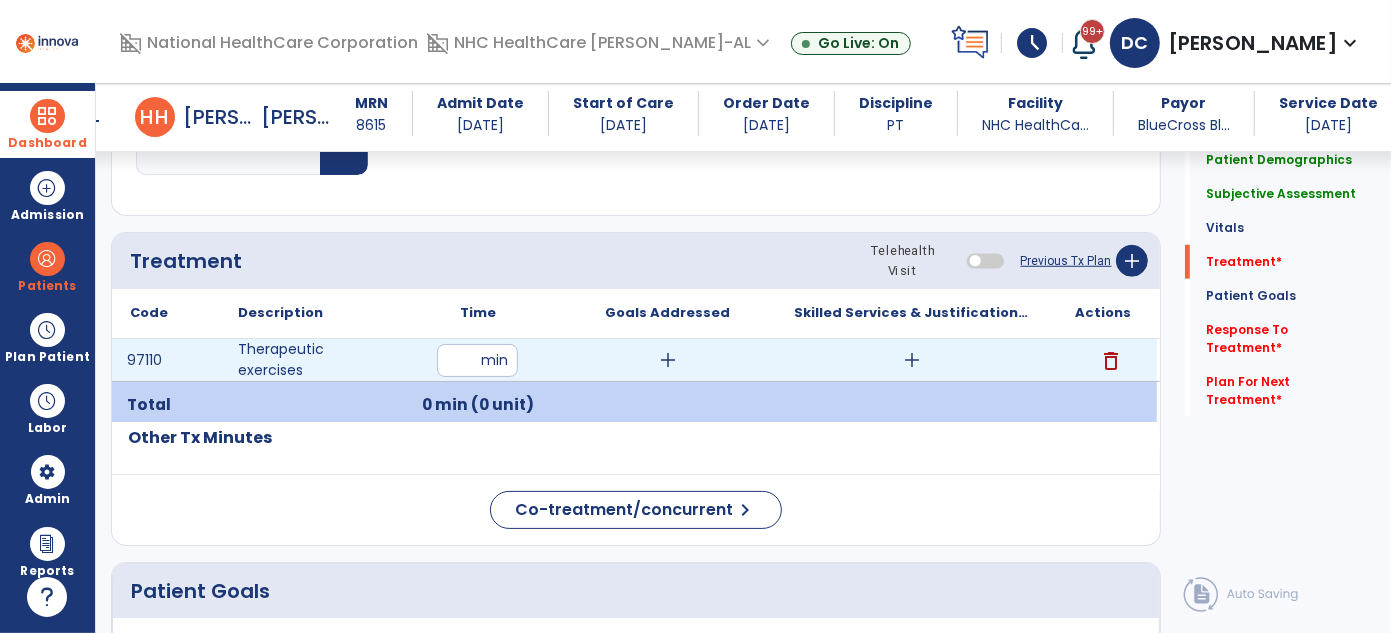 type on "**" 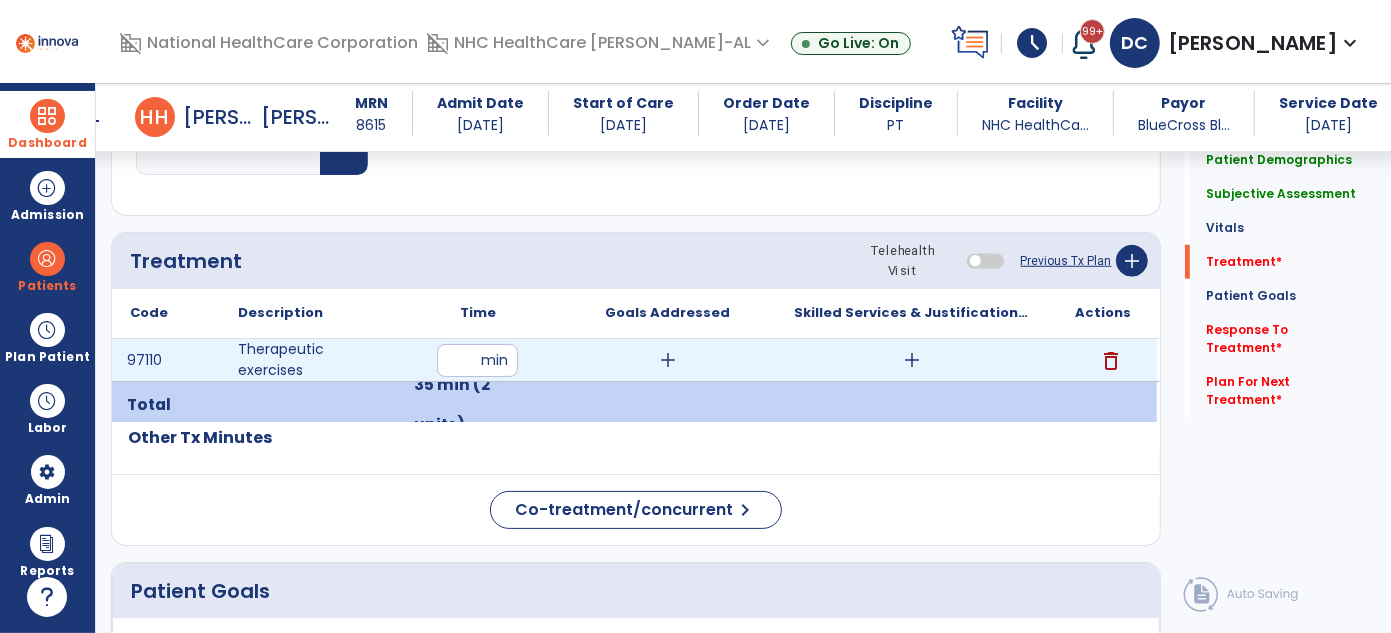 click on "add" at bounding box center [912, 360] 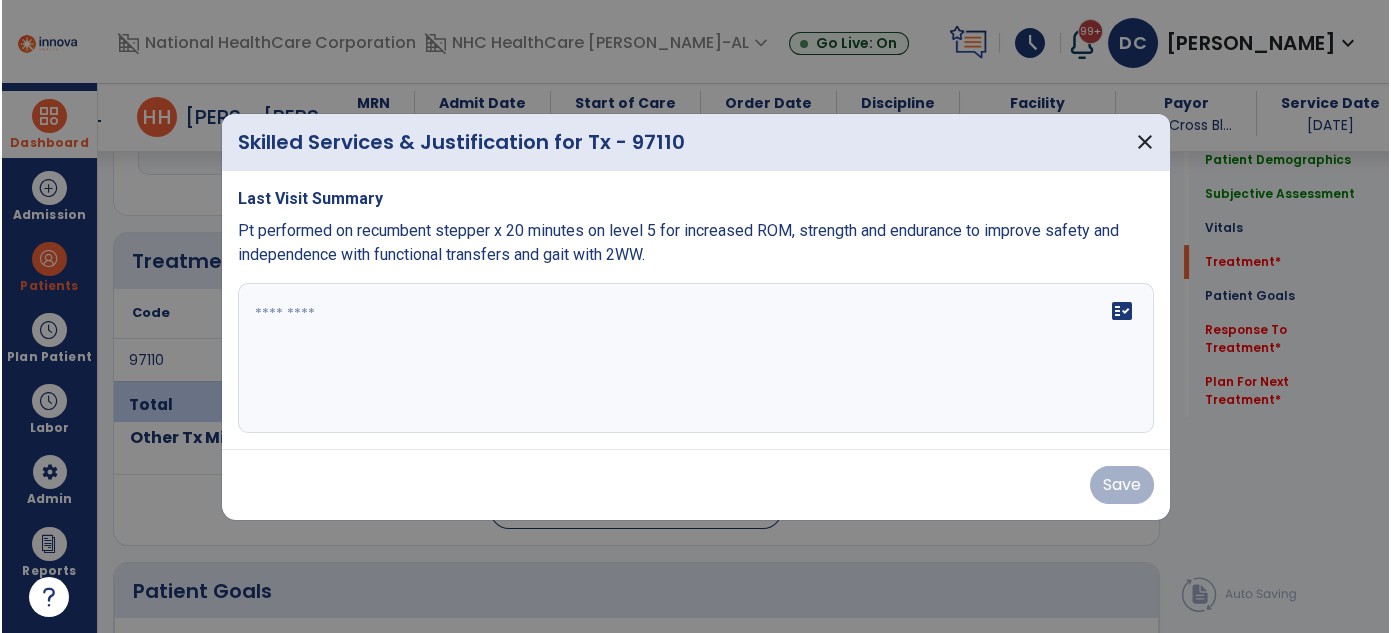 scroll, scrollTop: 1017, scrollLeft: 0, axis: vertical 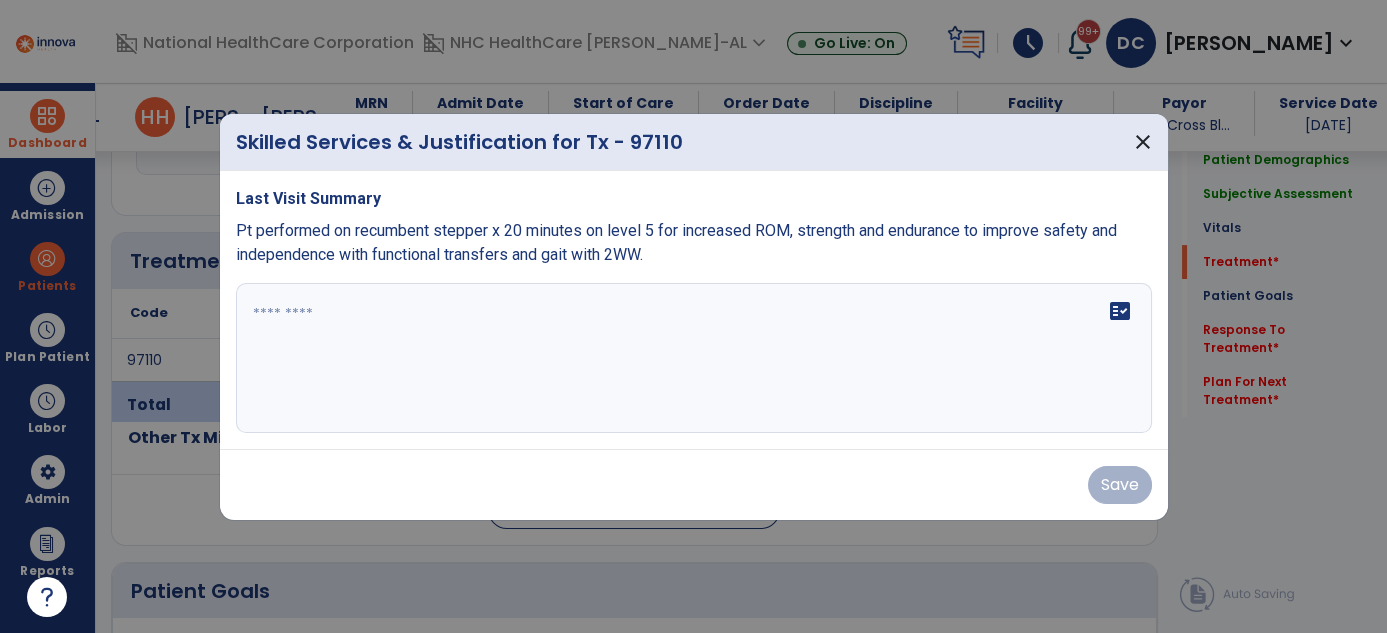 click on "fact_check" at bounding box center [694, 358] 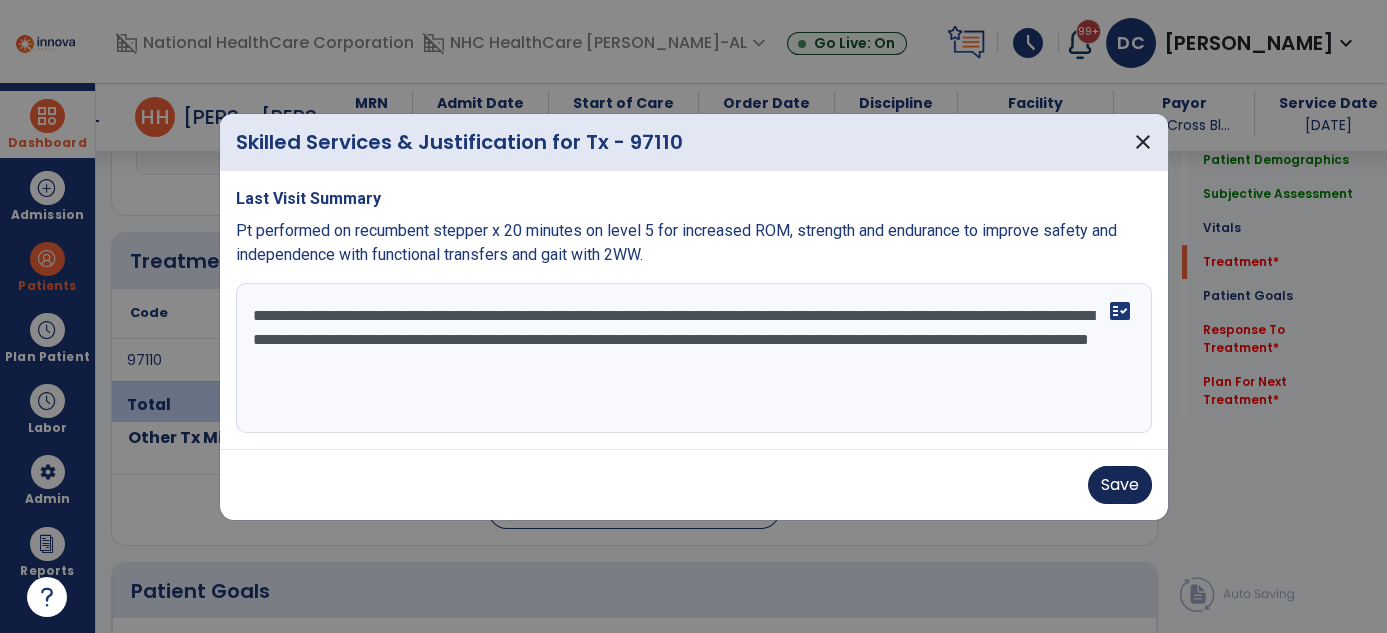 type on "**********" 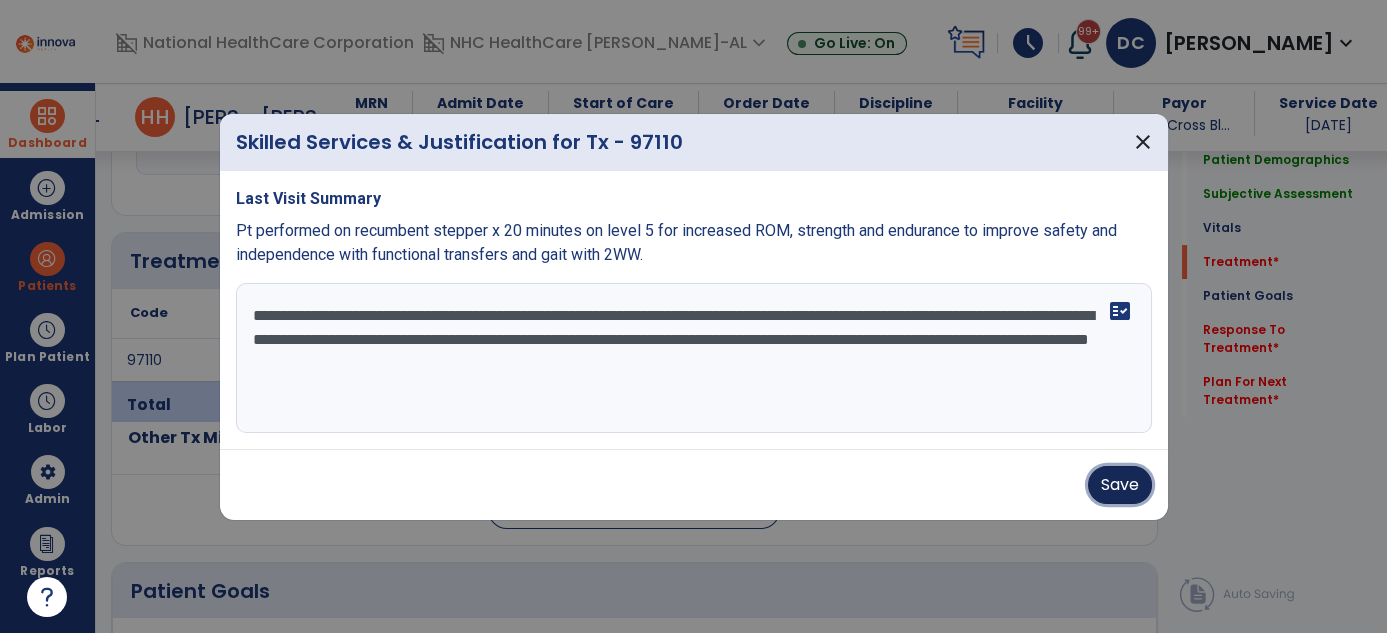 click on "Save" at bounding box center [1120, 485] 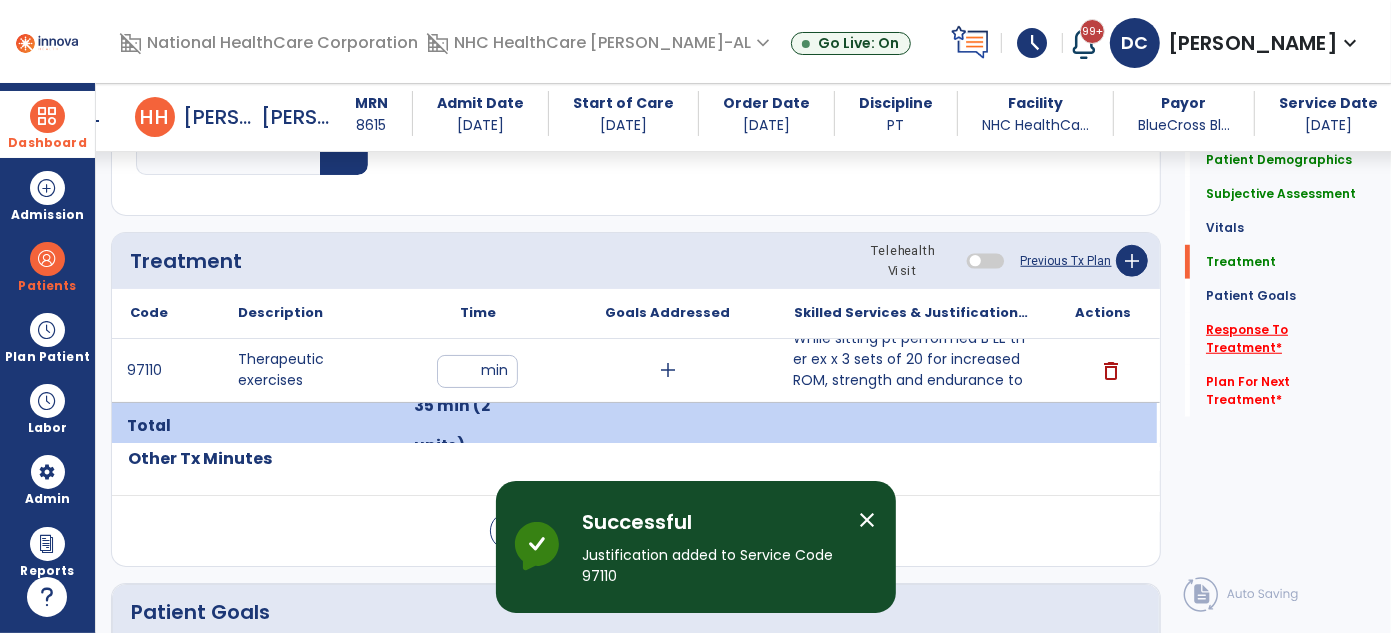 click on "Response To Treatment   *" 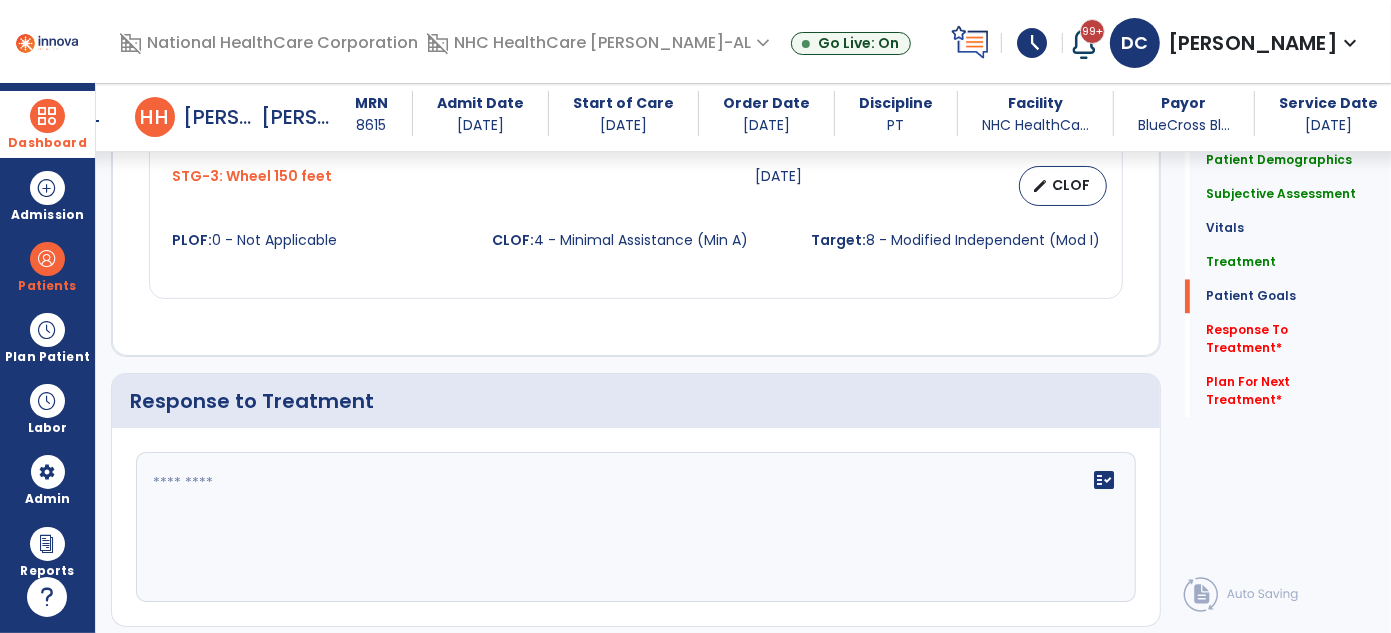 scroll, scrollTop: 2843, scrollLeft: 0, axis: vertical 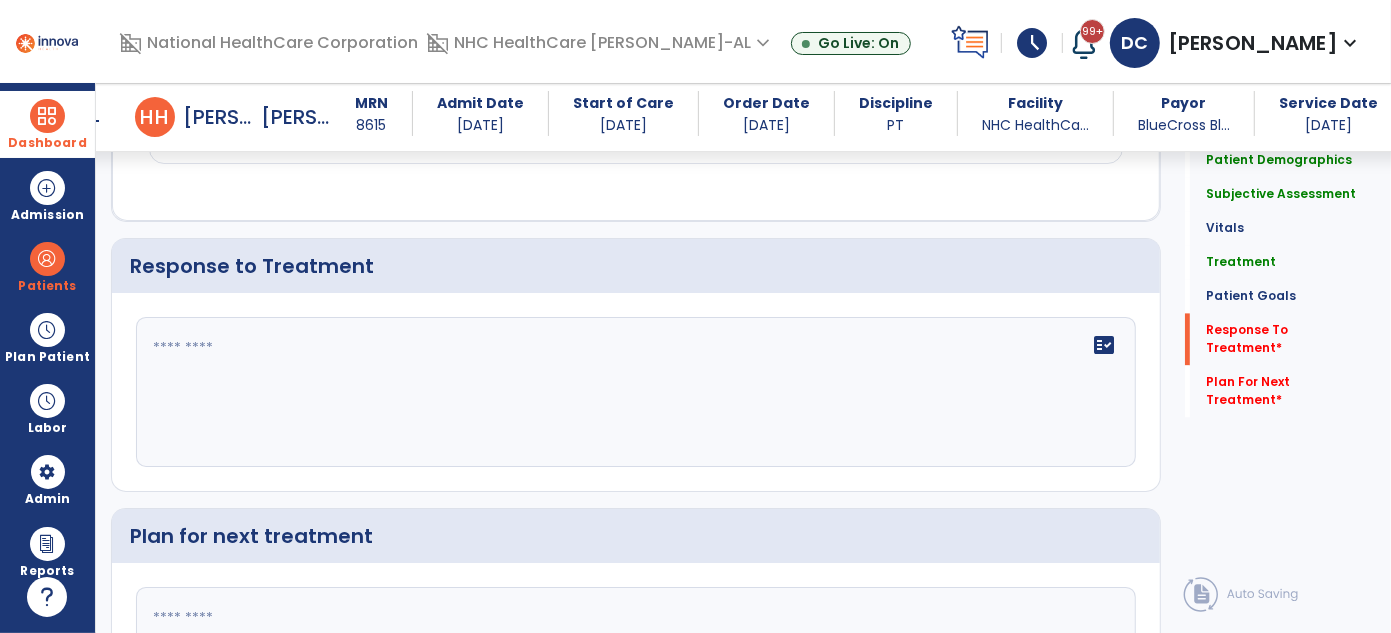 click on "fact_check" 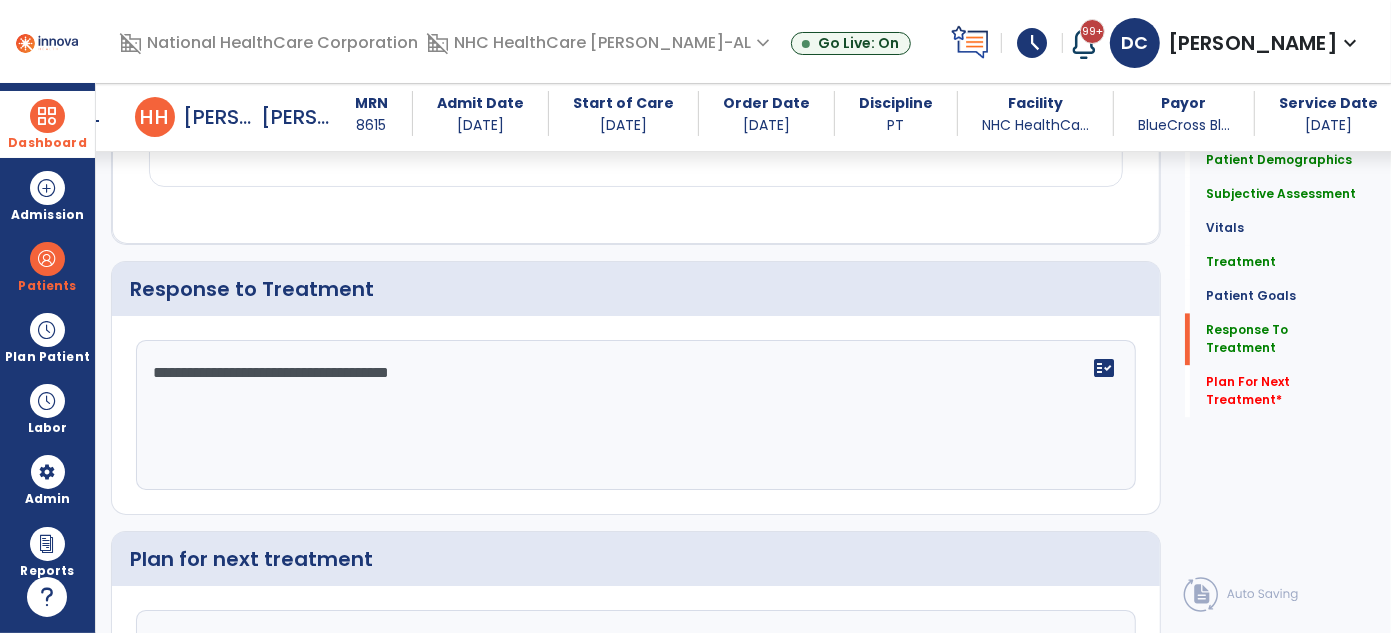 scroll, scrollTop: 2843, scrollLeft: 0, axis: vertical 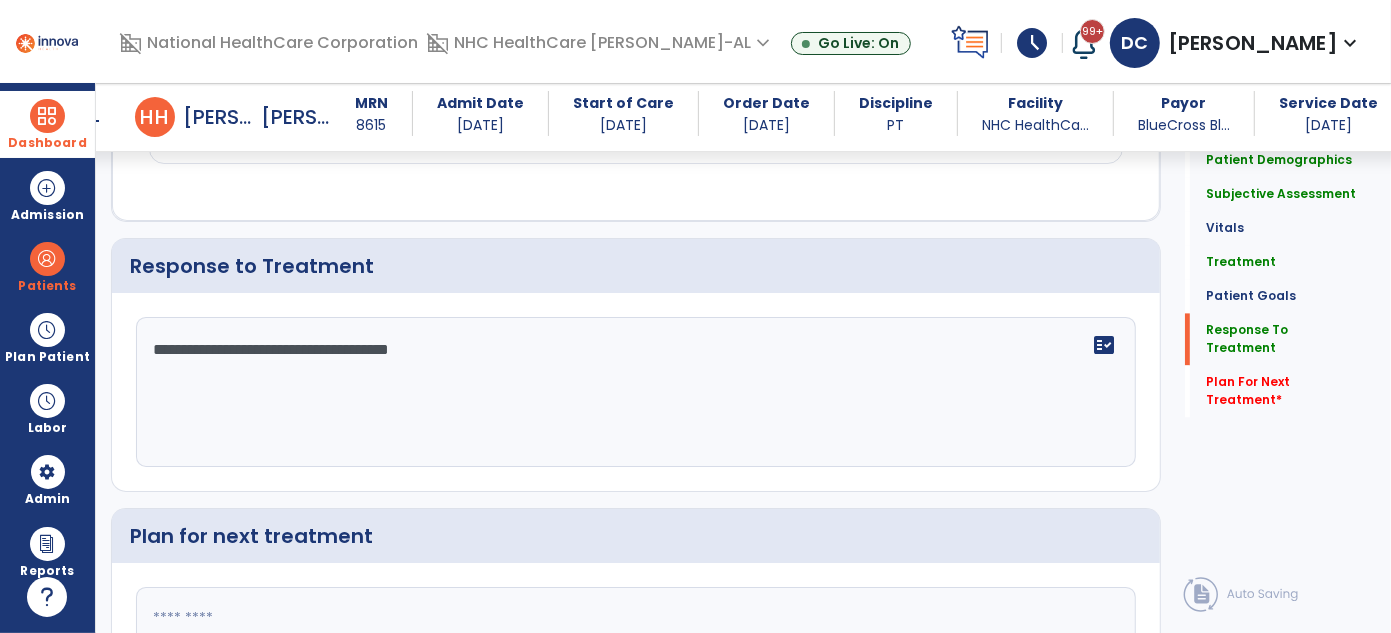 type on "**********" 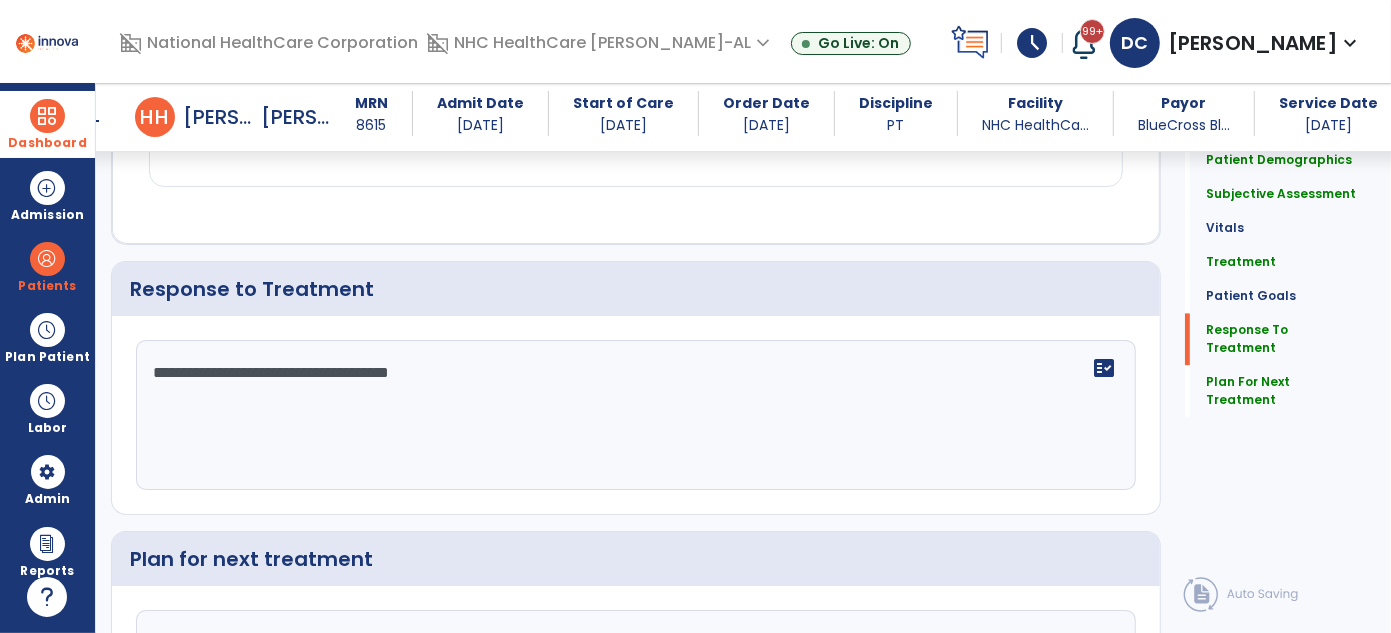 scroll, scrollTop: 2843, scrollLeft: 0, axis: vertical 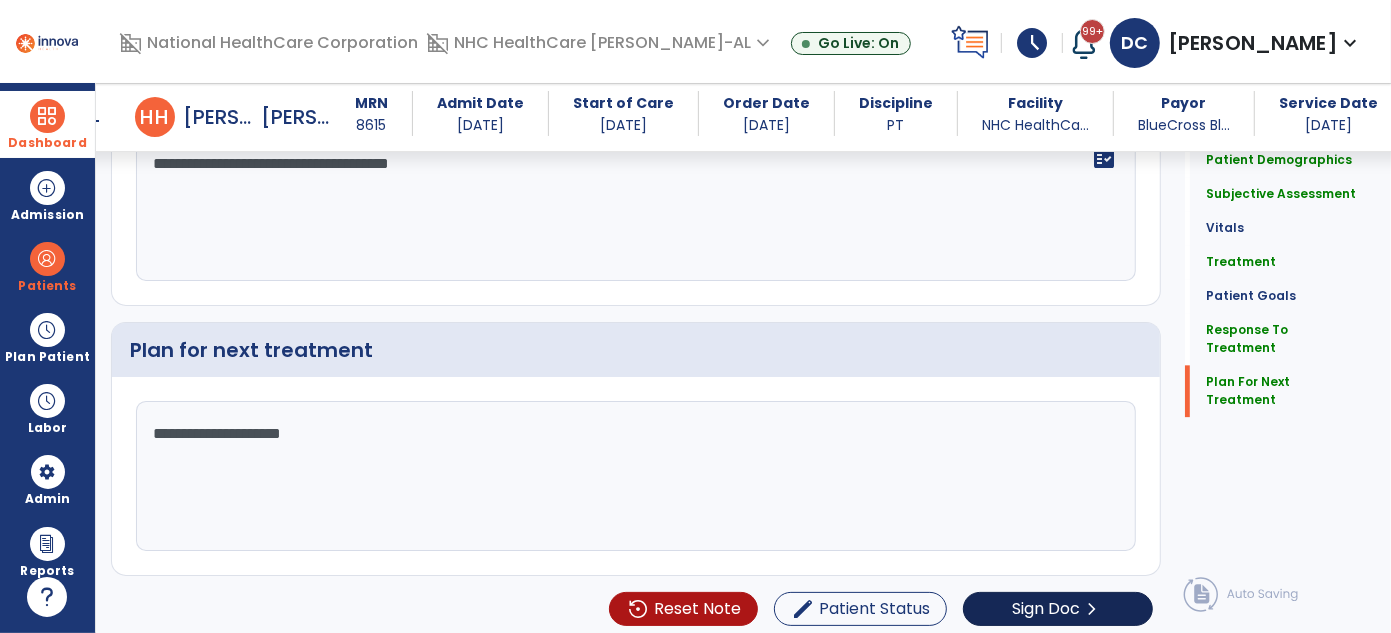 type on "**********" 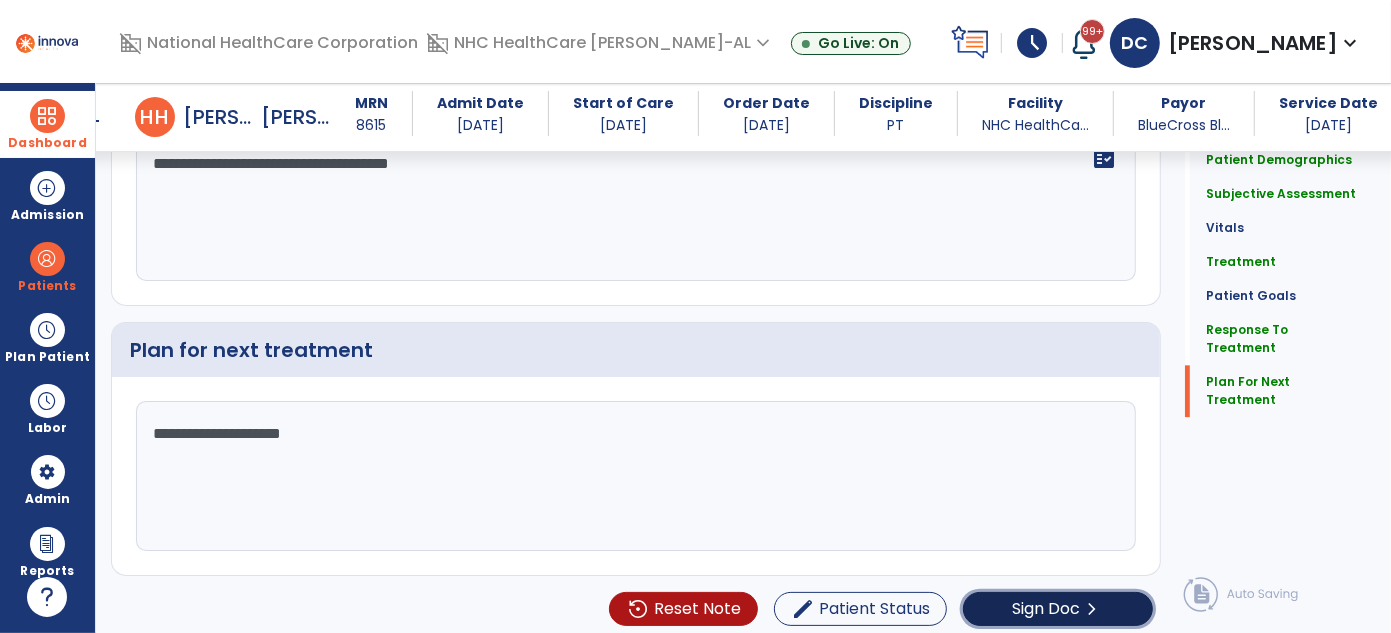 click on "Sign Doc" 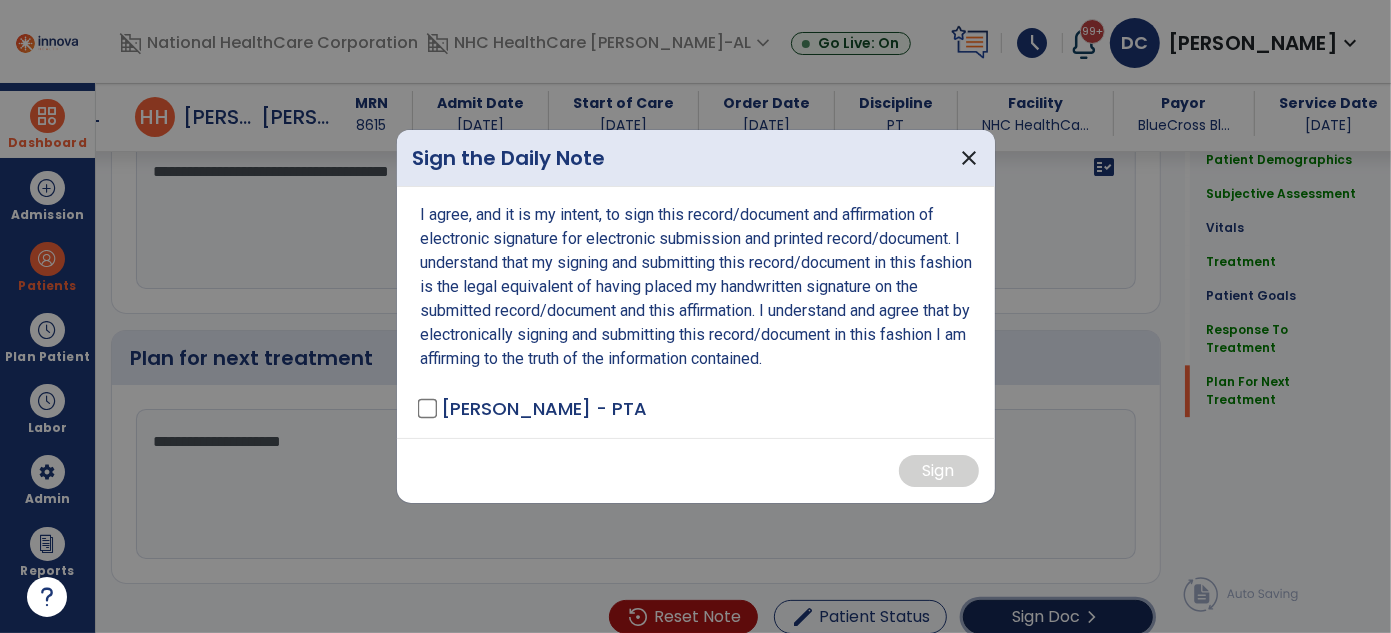 scroll, scrollTop: 3029, scrollLeft: 0, axis: vertical 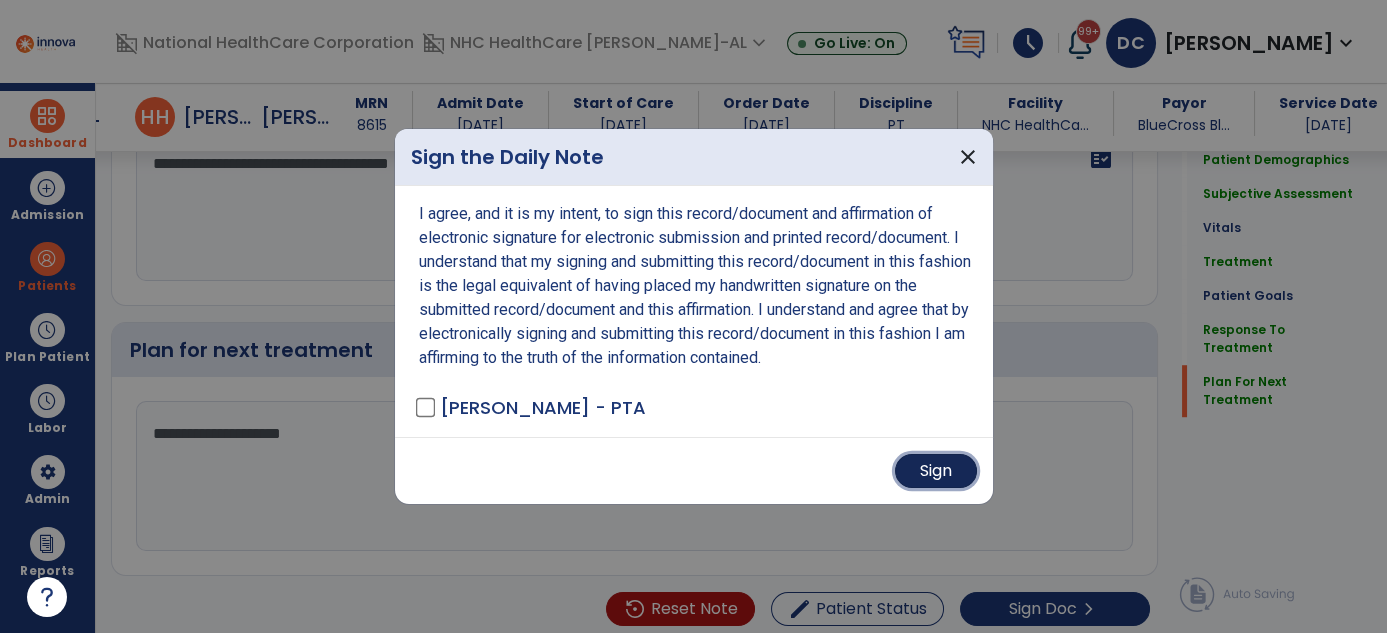 click on "Sign" at bounding box center (936, 471) 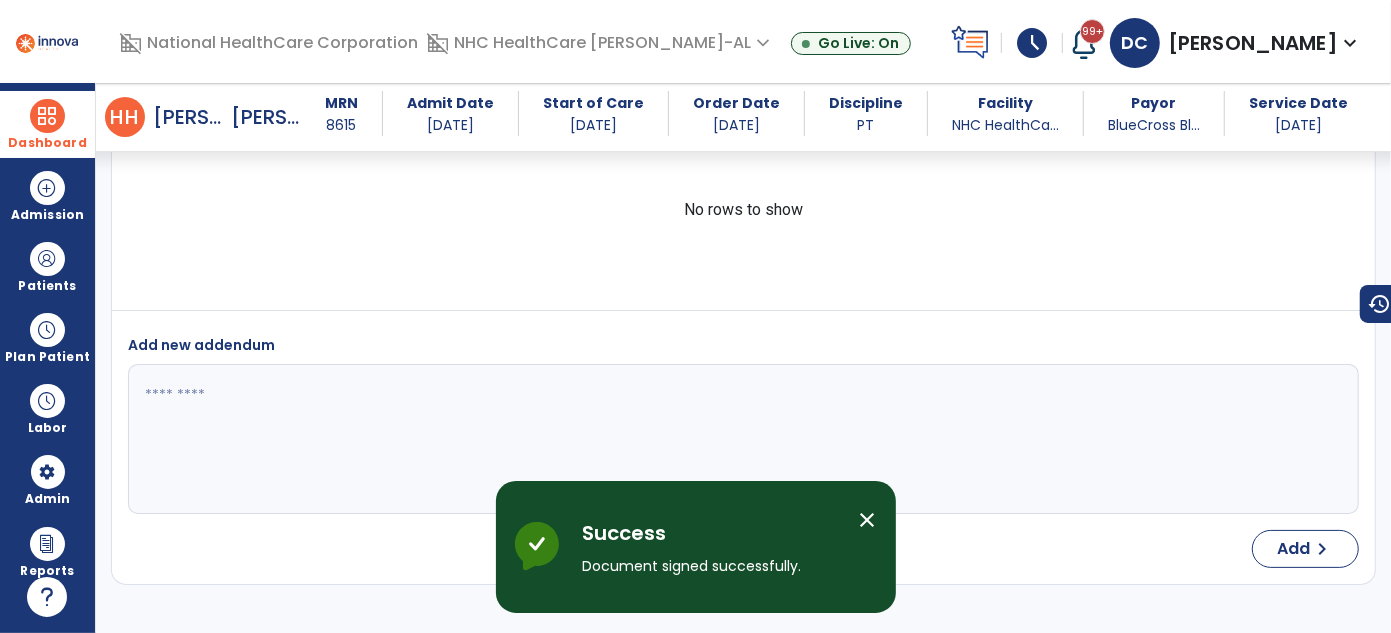scroll, scrollTop: 4426, scrollLeft: 0, axis: vertical 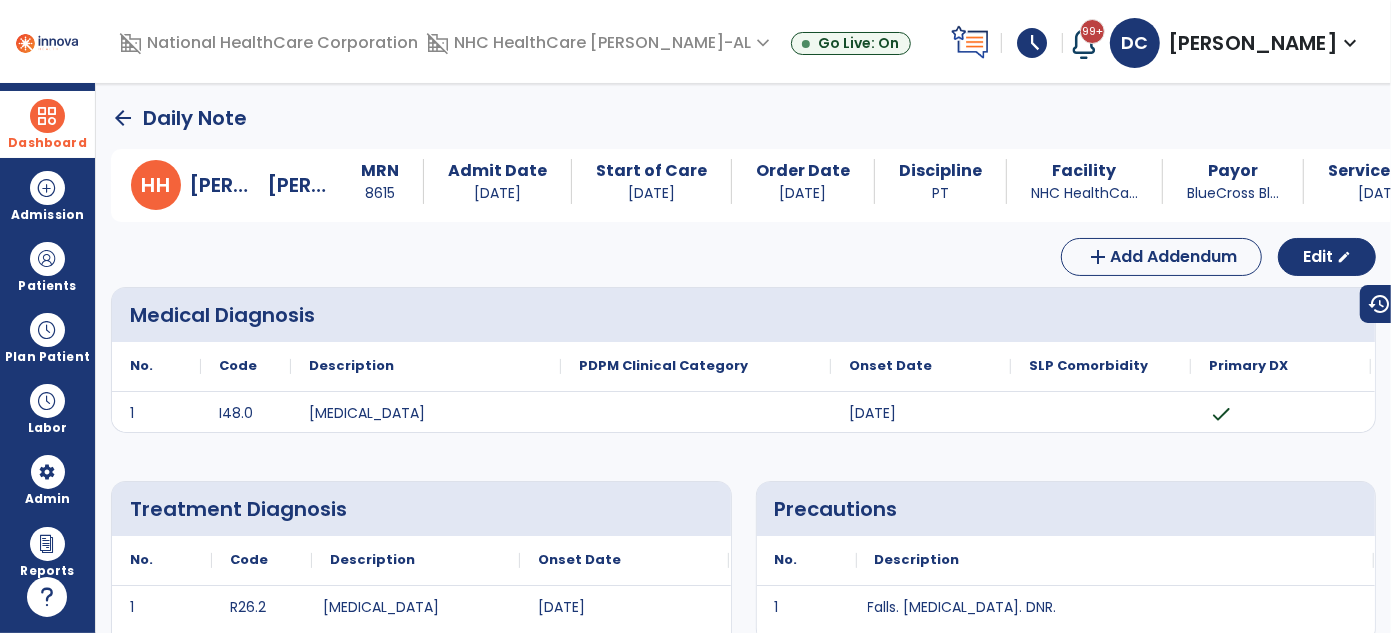click on "arrow_back" 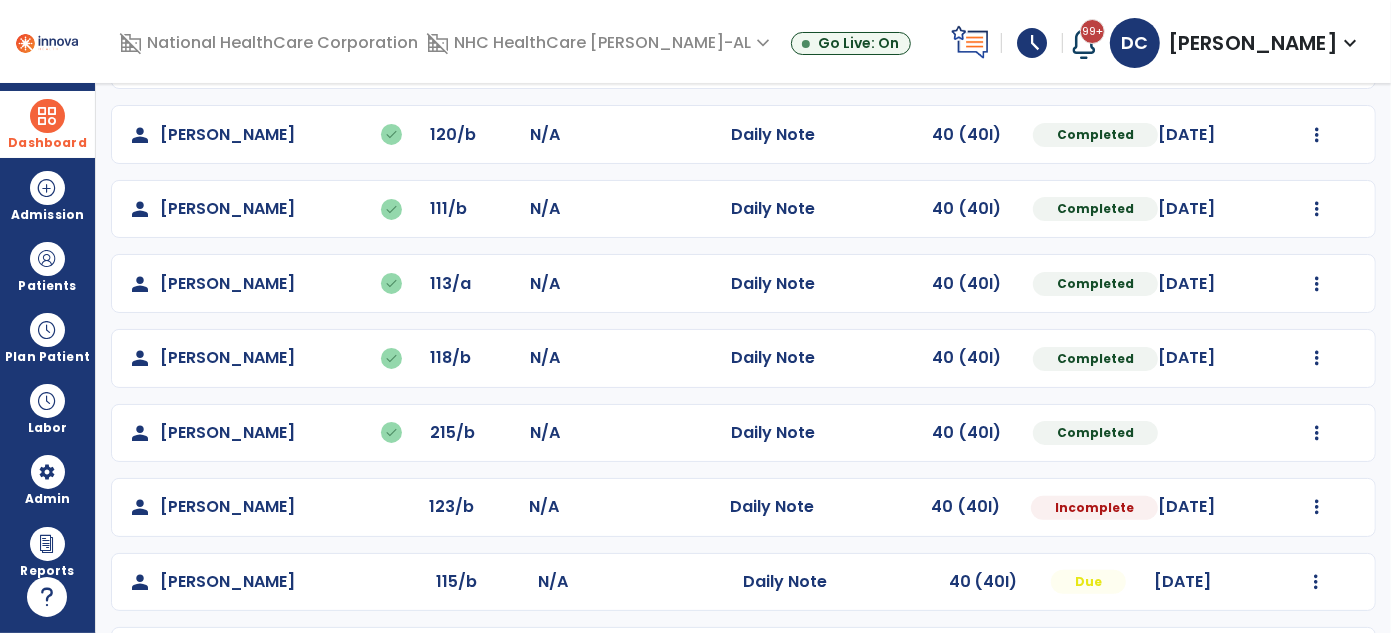 scroll, scrollTop: 286, scrollLeft: 0, axis: vertical 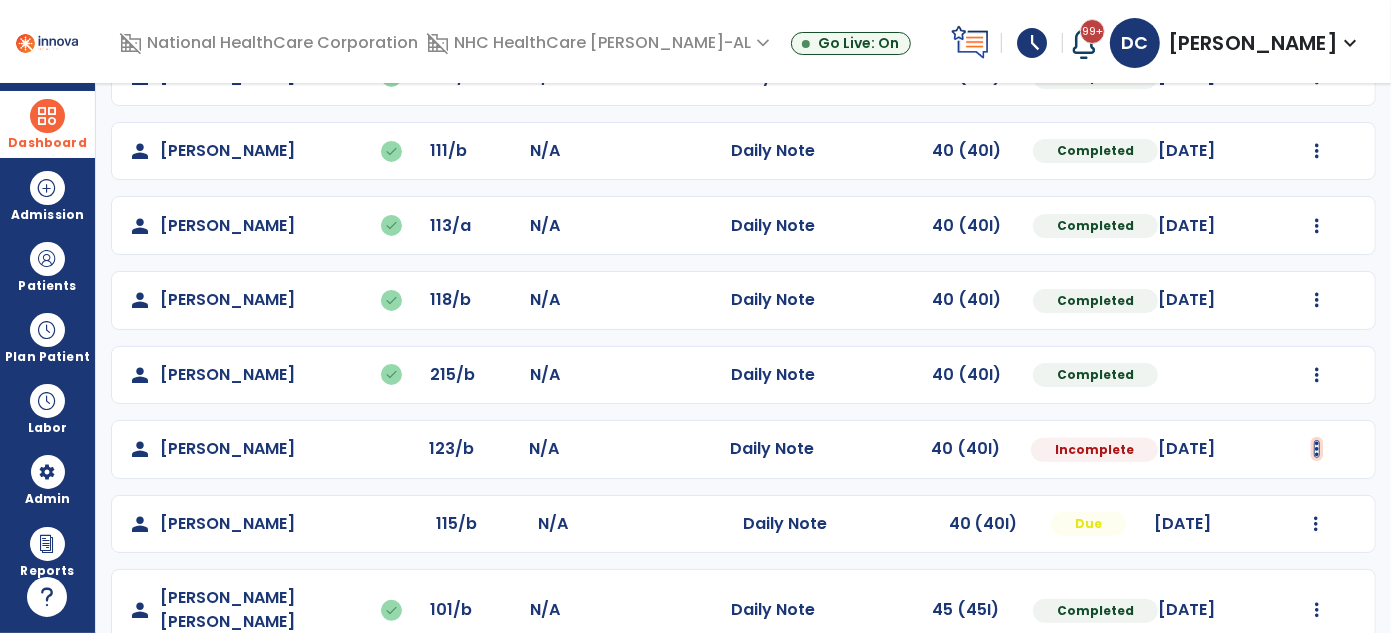 click at bounding box center (1316, 2) 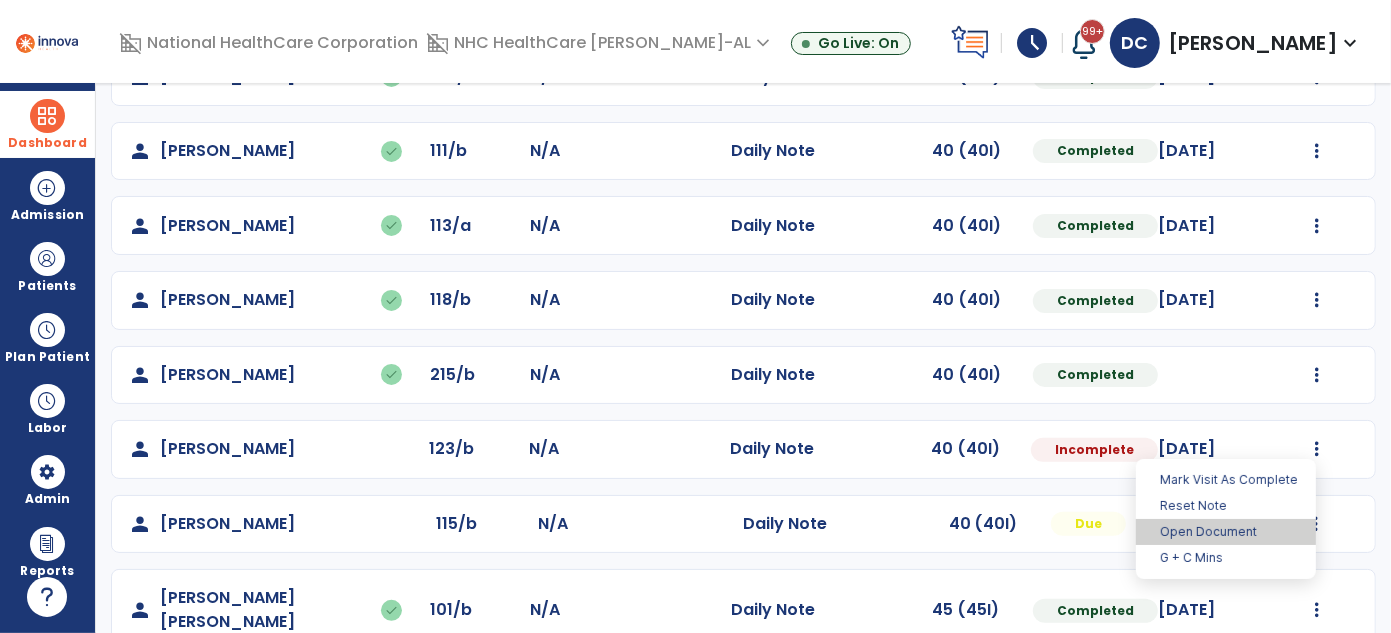 click on "Open Document" at bounding box center (1226, 532) 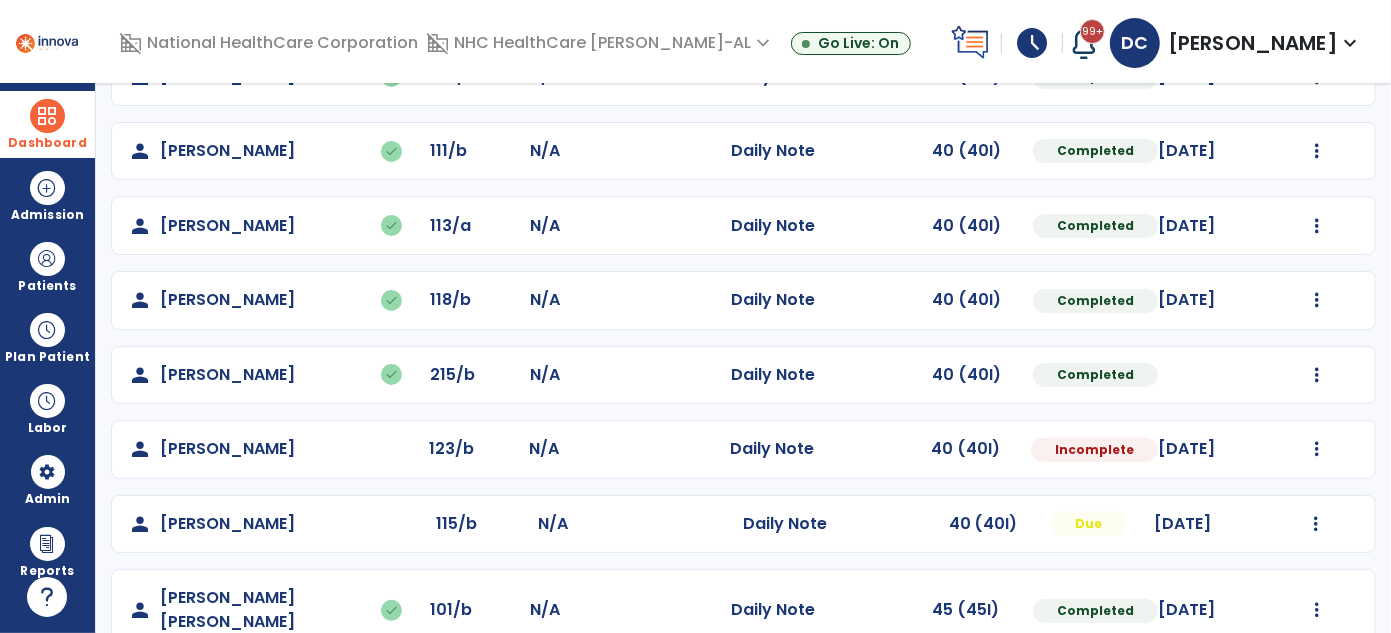 select on "*" 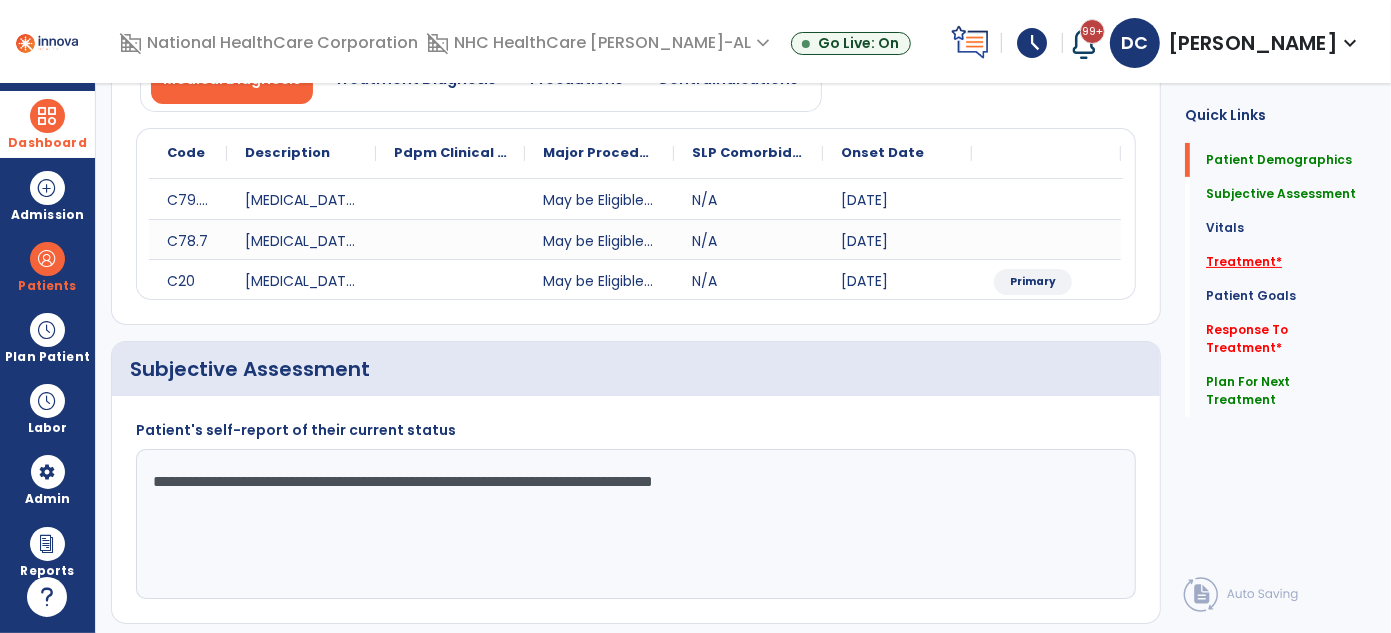 click on "Treatment   *" 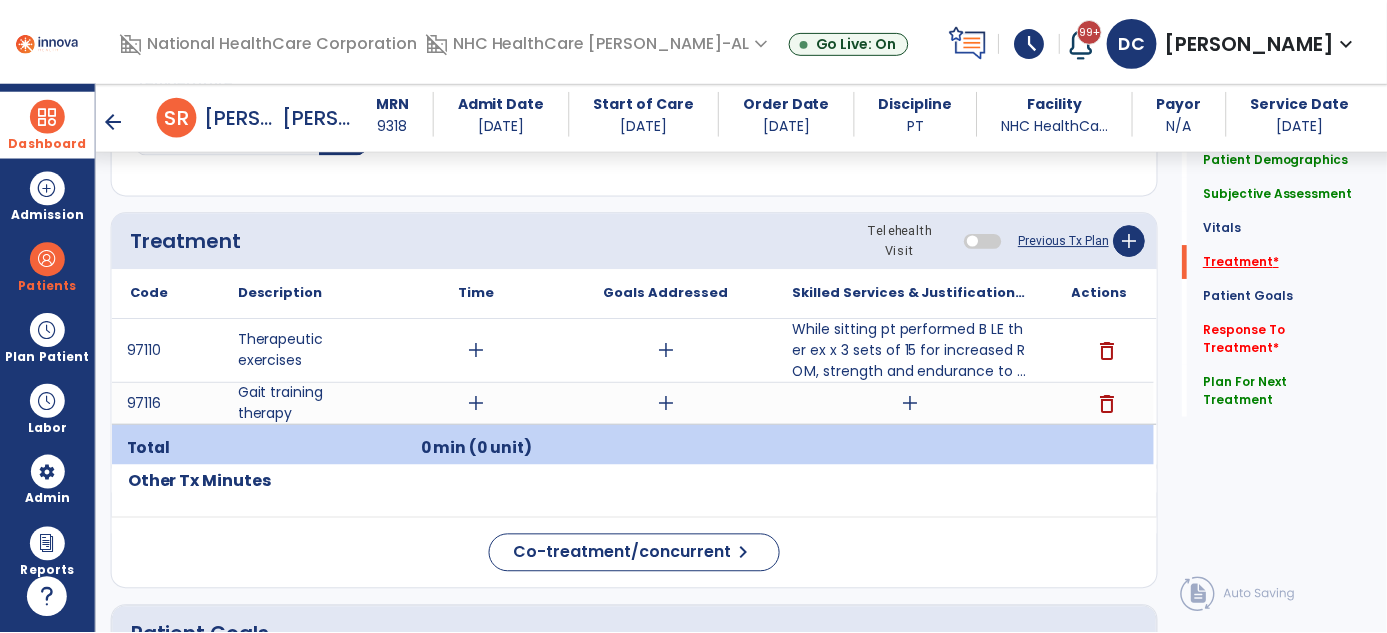 scroll, scrollTop: 1176, scrollLeft: 0, axis: vertical 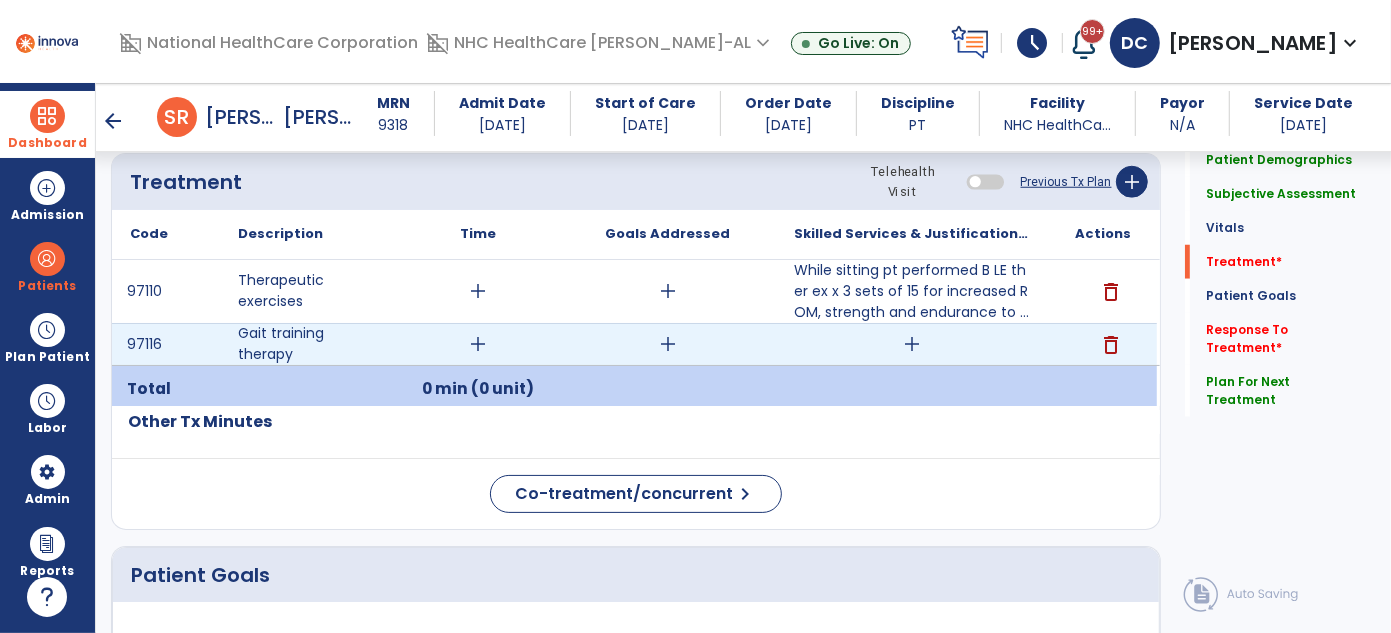 click on "add" at bounding box center [912, 344] 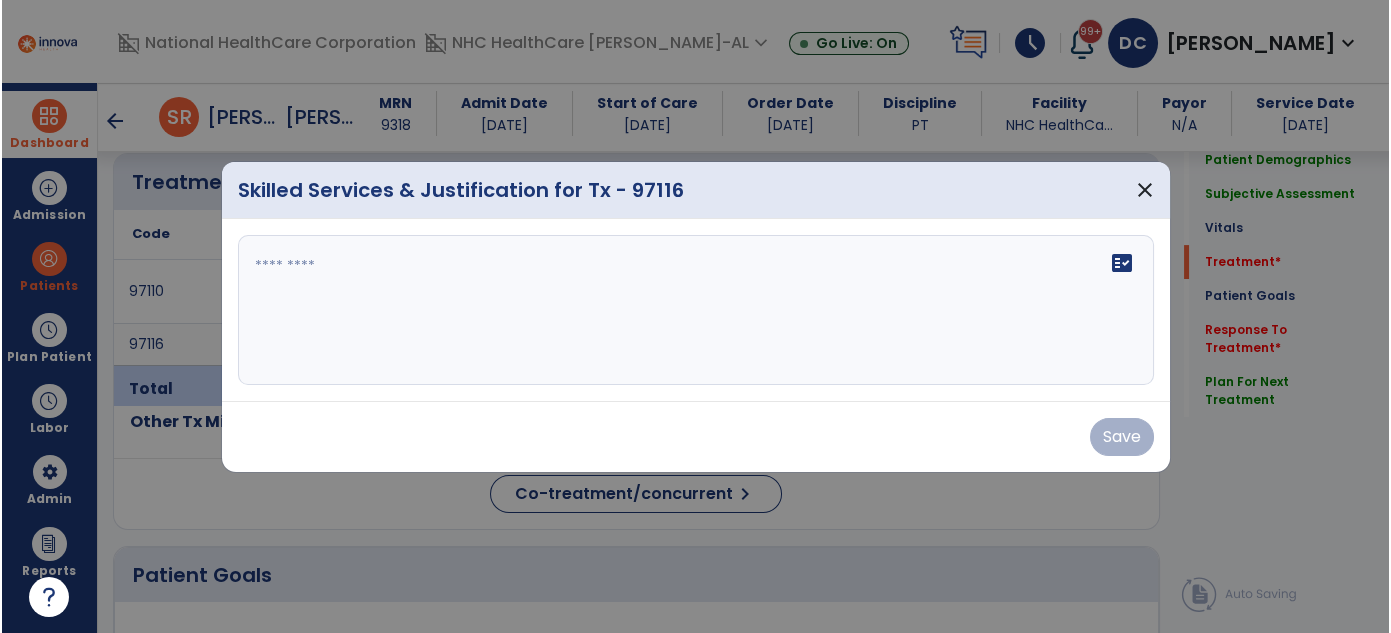 scroll, scrollTop: 1176, scrollLeft: 0, axis: vertical 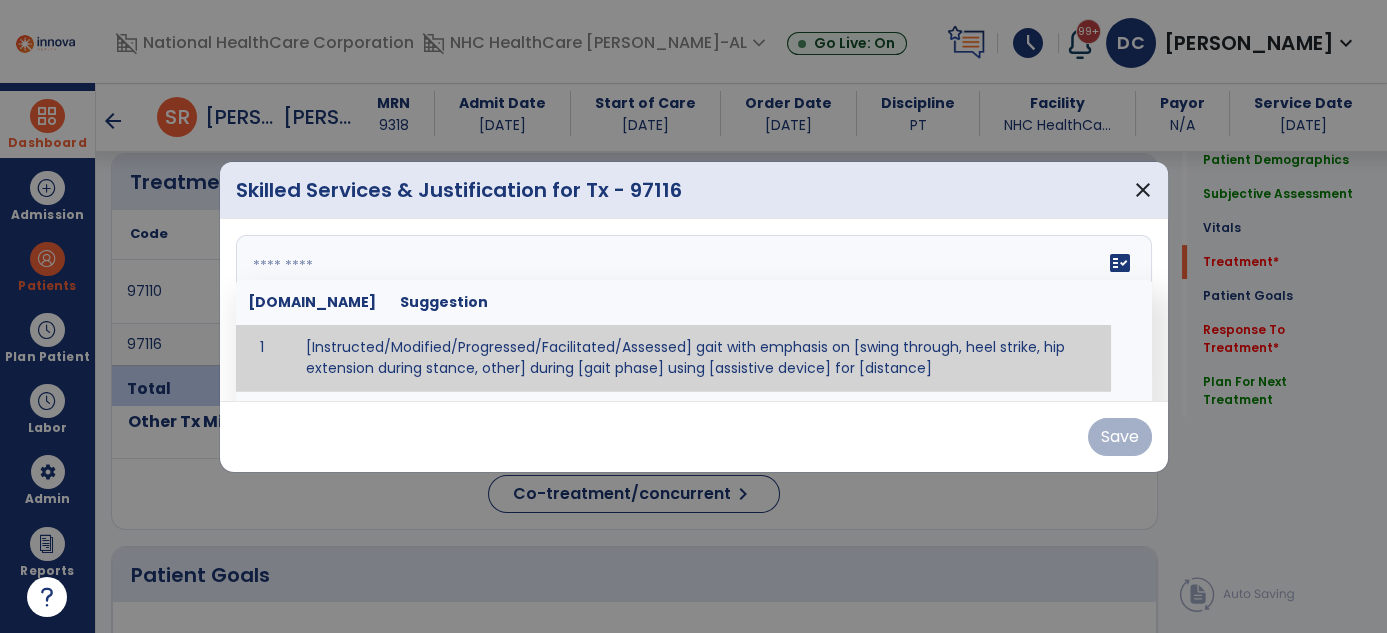 click on "fact_check  [DOMAIN_NAME] Suggestion 1 [Instructed/Modified/Progressed/Facilitated/Assessed] gait with emphasis on [swing through, heel strike, hip extension during stance, other] during [gait phase] using [assistive device] for [distance] 2 [Instructed/Modified/Progressed/Facilitated/Assessed] use of [assistive device] and [NWB, PWB, step-to gait pattern, step through gait pattern] 3 [Instructed/Modified/Progressed/Facilitated/Assessed] patient's ability to [ascend/descend # of steps, perform directional changes, walk on even/uneven surfaces, pick-up objects off floor, velocity changes, other] using [assistive device]. 4 [Instructed/Modified/Progressed/Facilitated/Assessed] pre-gait activities including [identify exercise] in order to prepare for gait training. 5" at bounding box center (694, 310) 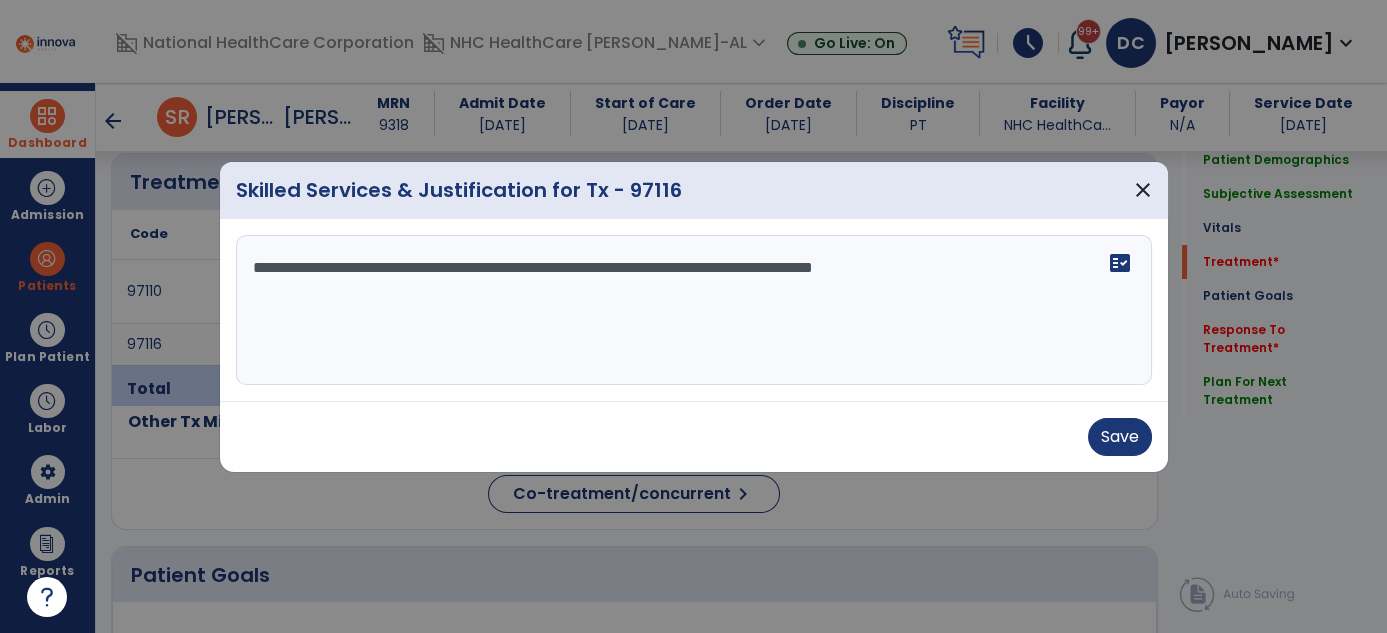 click on "**********" at bounding box center (694, 310) 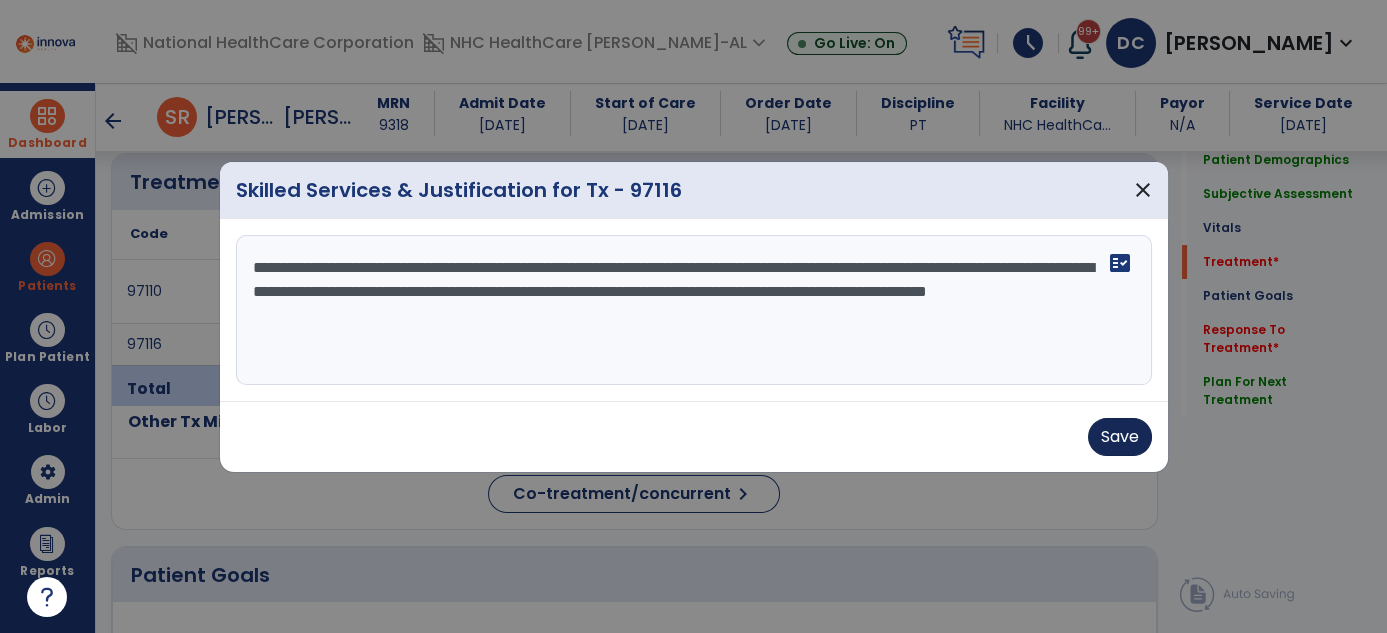 type on "**********" 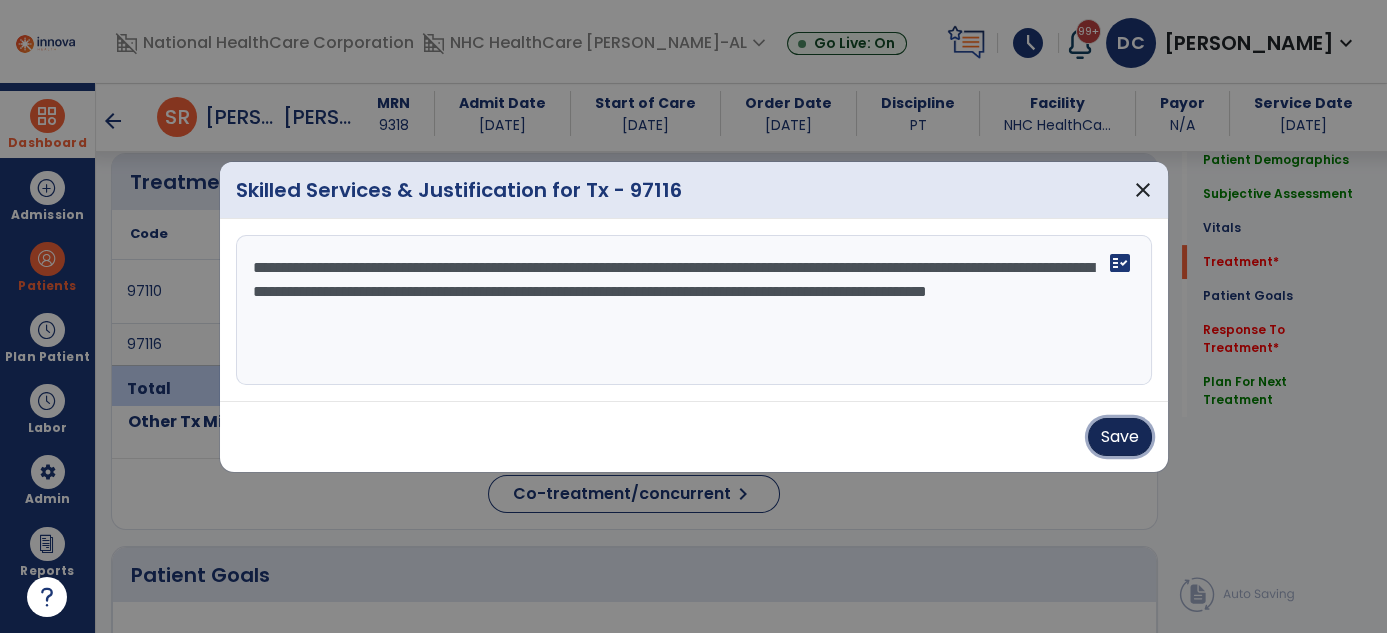 click on "Save" at bounding box center (1120, 437) 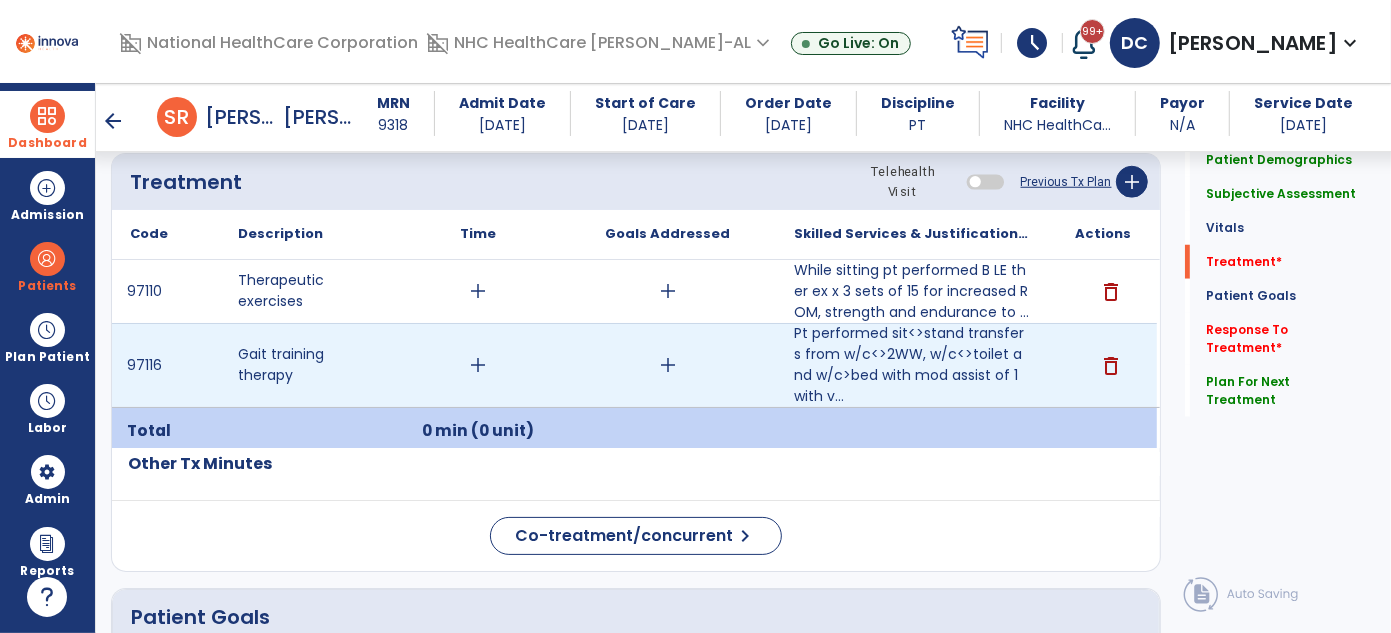 click on "add" at bounding box center [478, 365] 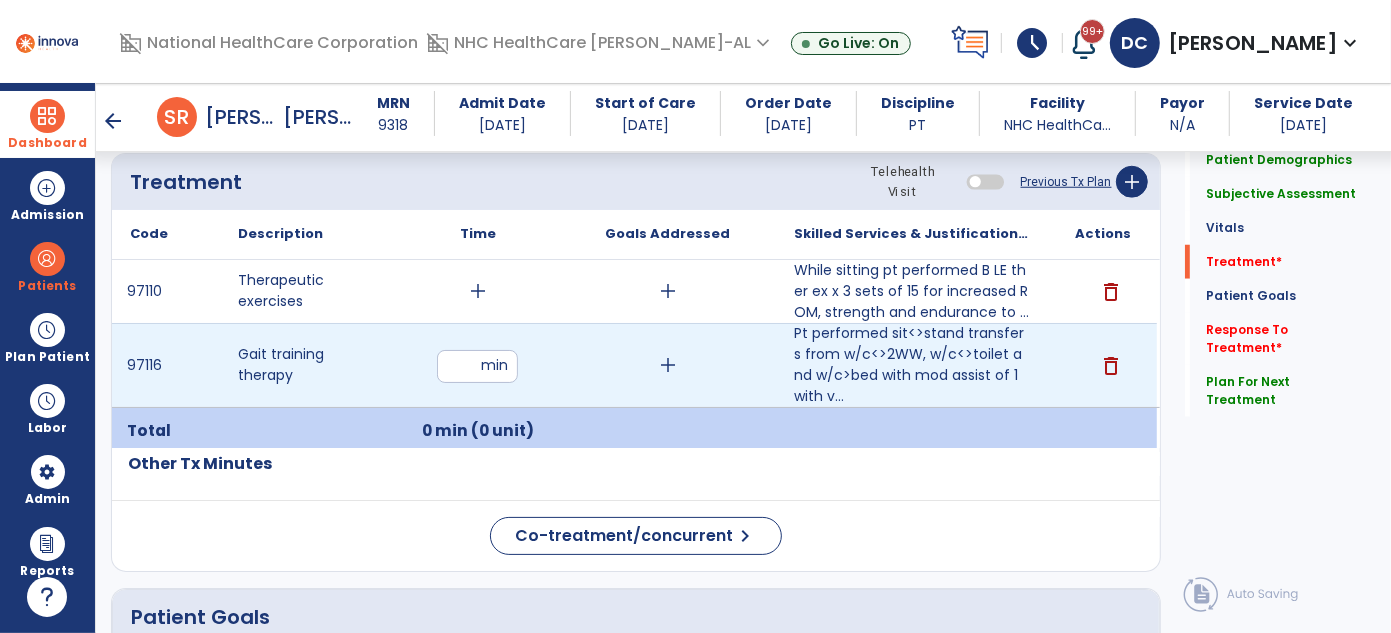 type on "**" 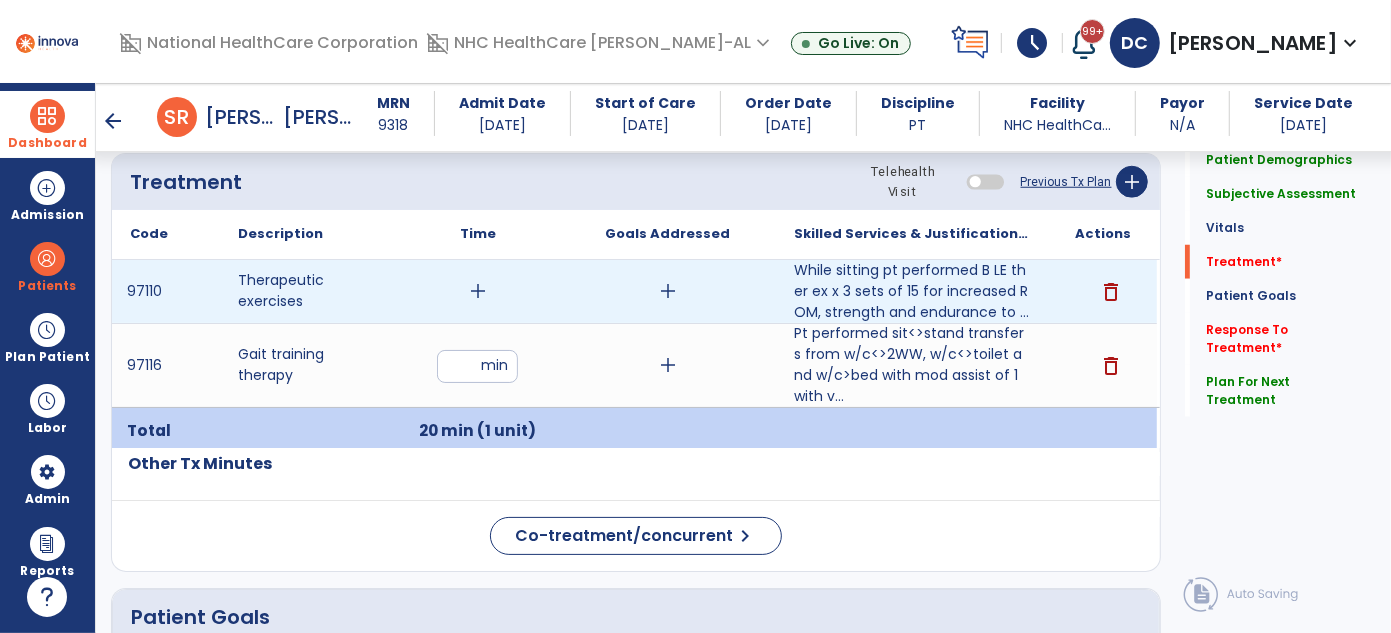 click on "add" at bounding box center (478, 291) 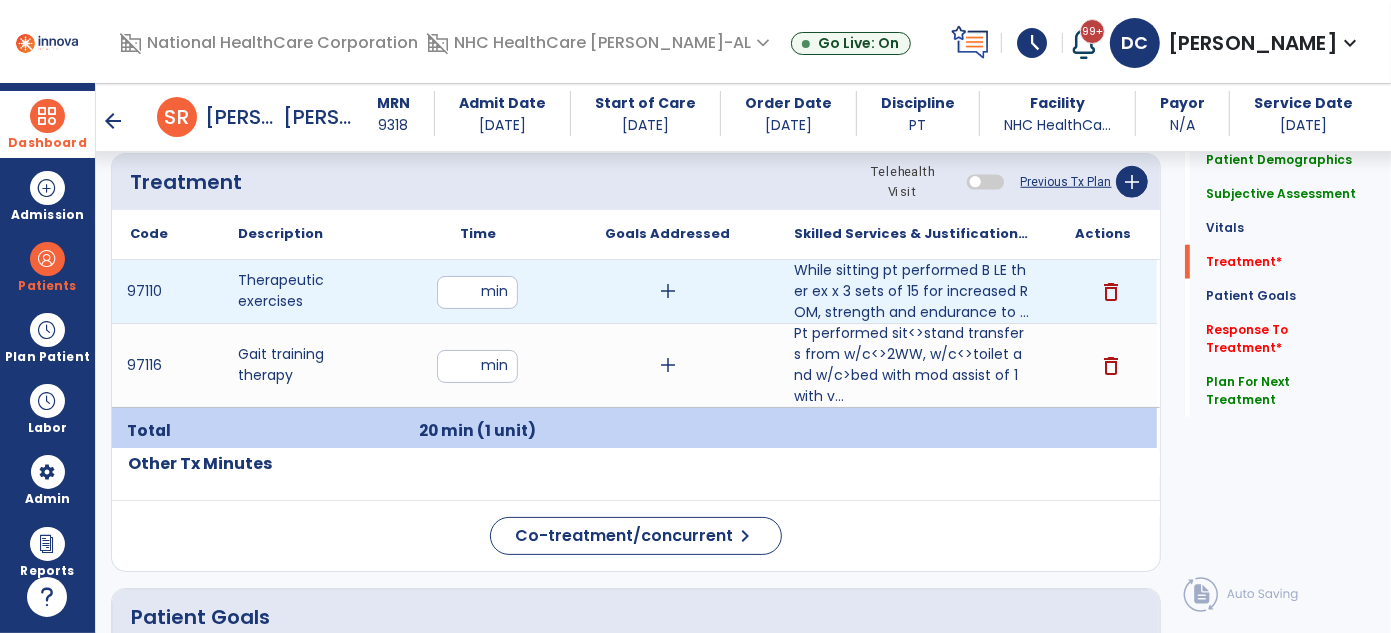 type on "**" 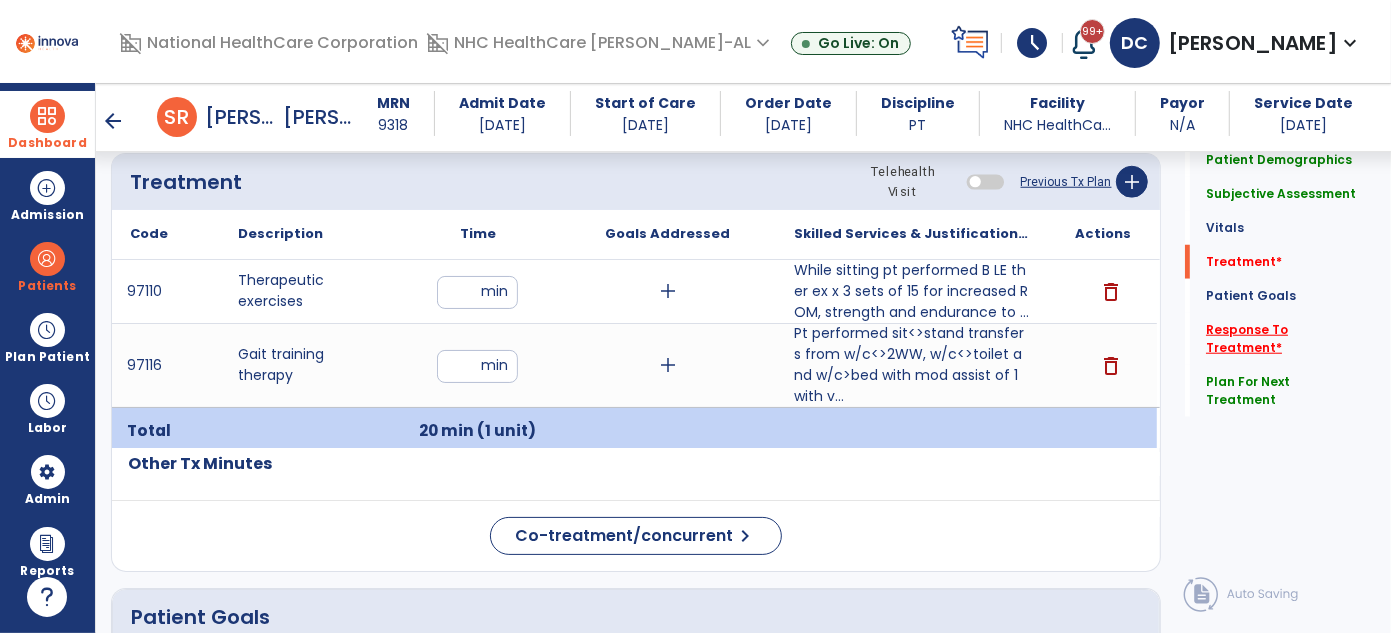 click on "Response To Treatment   *" 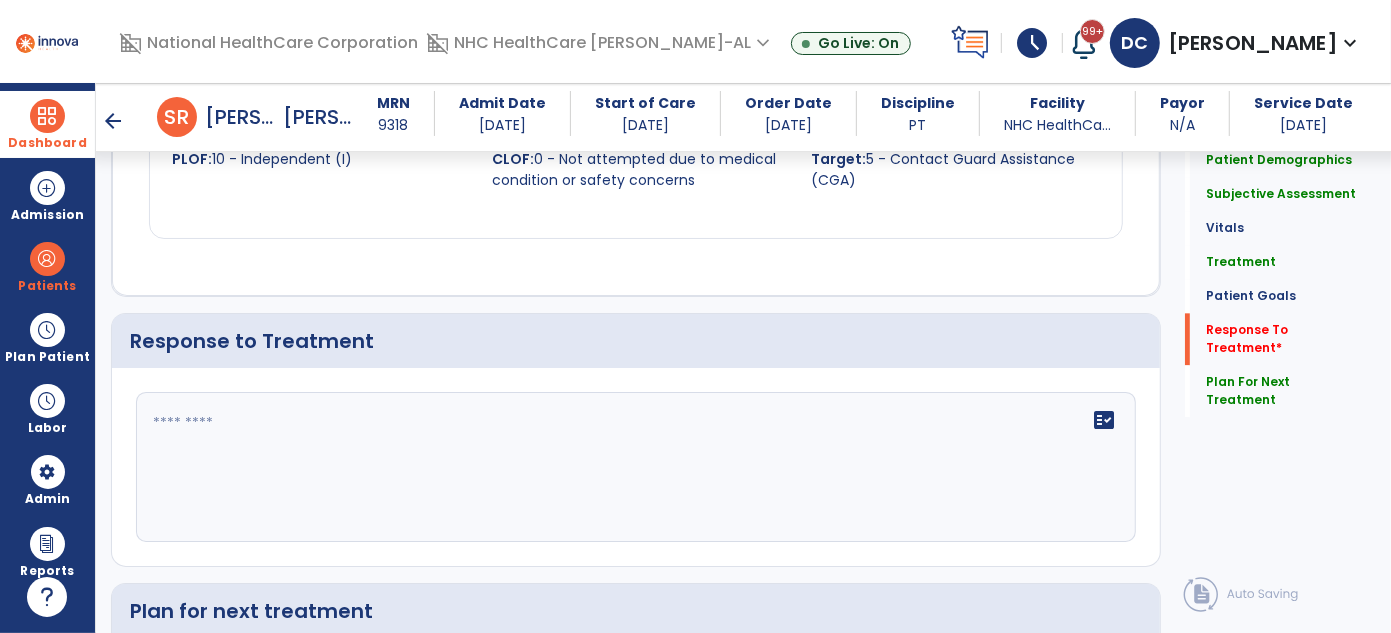 scroll, scrollTop: 3085, scrollLeft: 0, axis: vertical 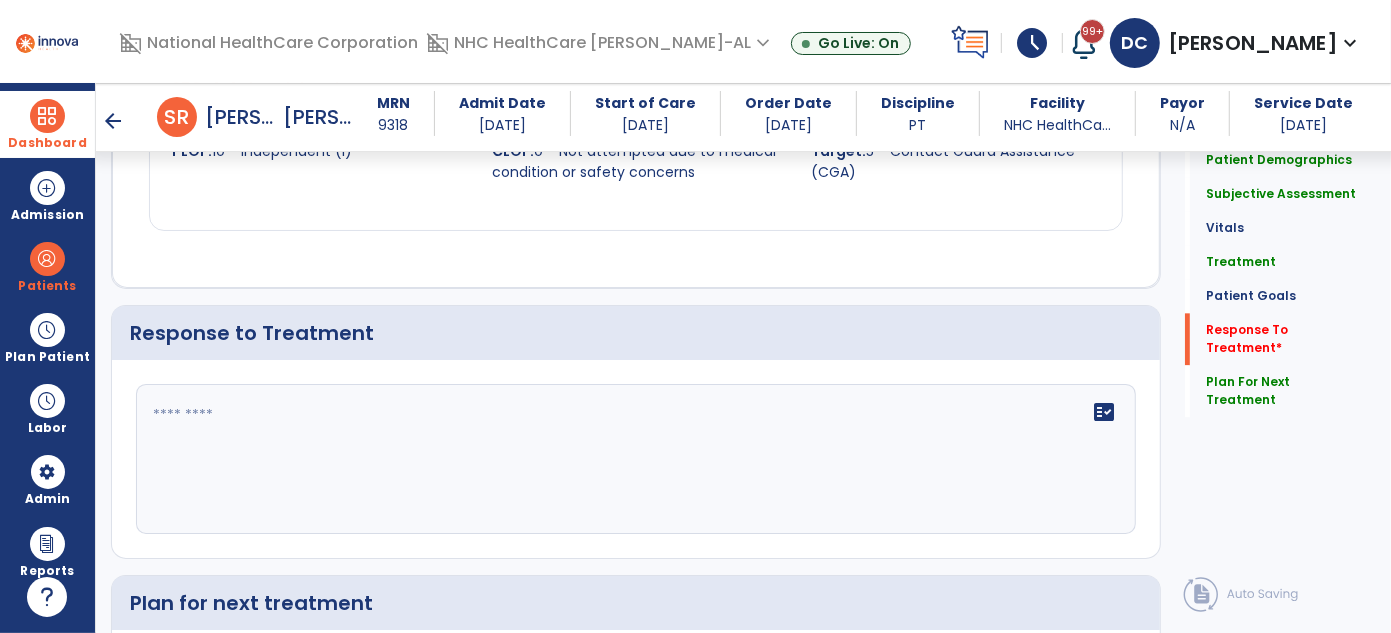 click 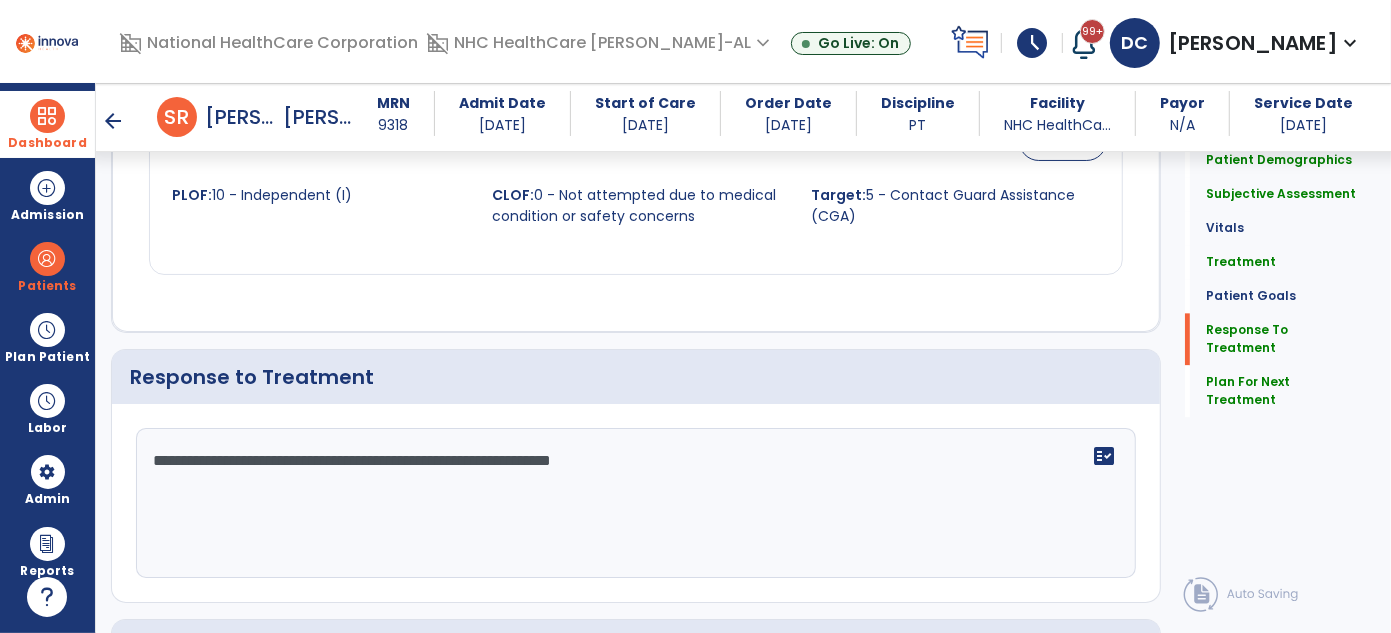 scroll, scrollTop: 3215, scrollLeft: 0, axis: vertical 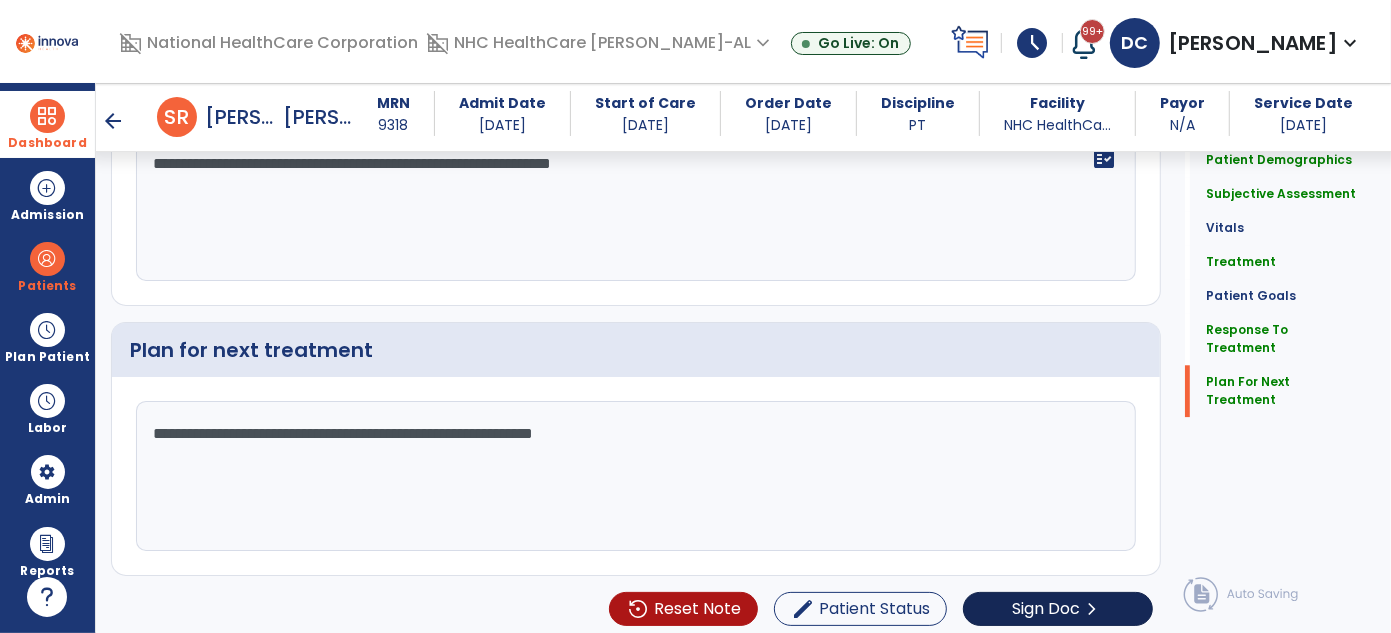 type on "**********" 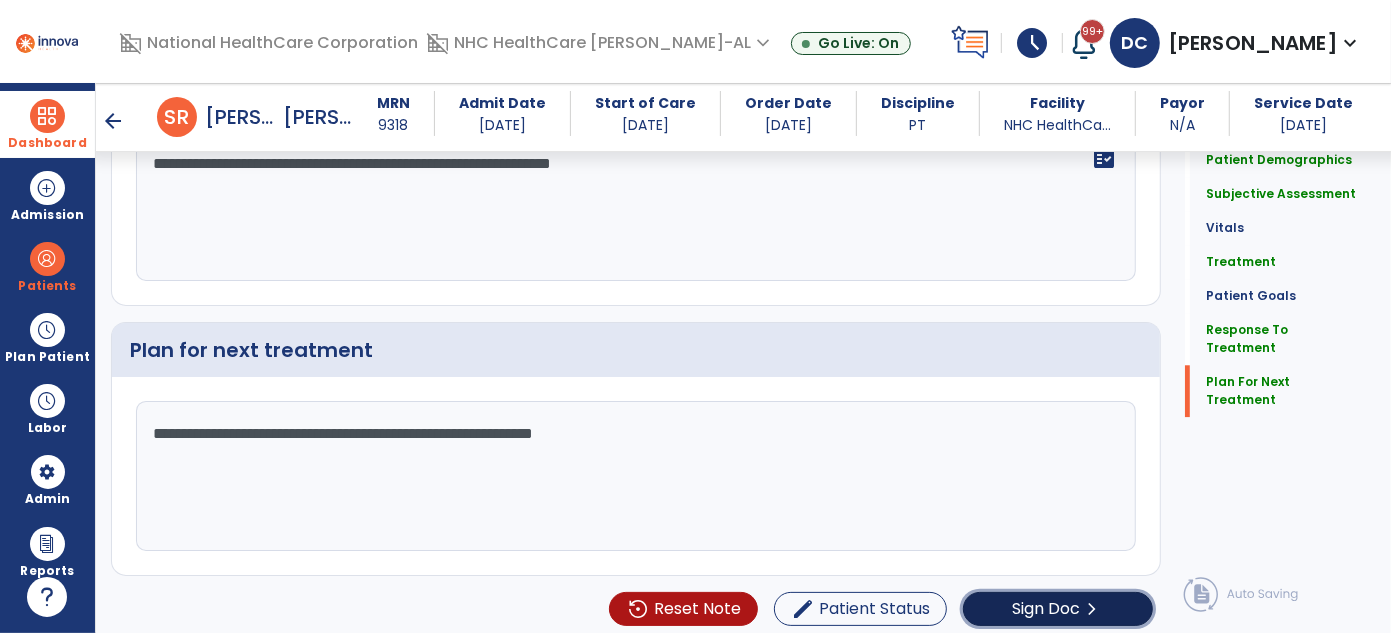 click on "Sign Doc  chevron_right" 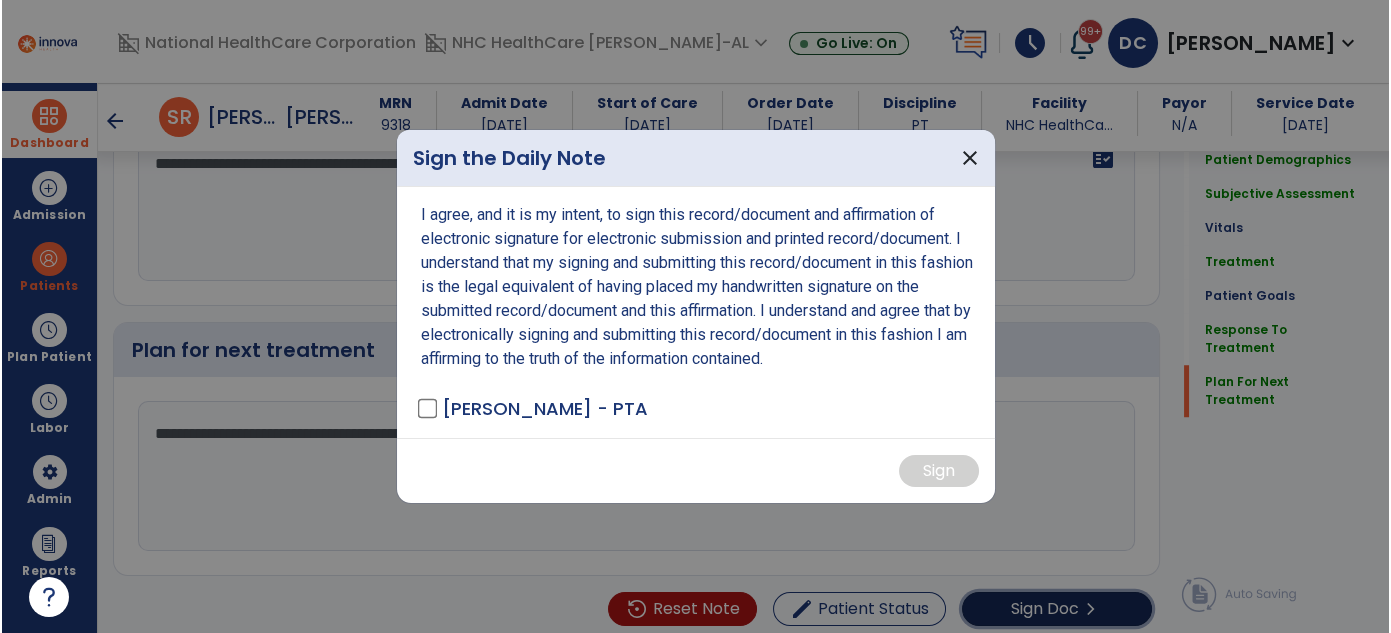 scroll, scrollTop: 3338, scrollLeft: 0, axis: vertical 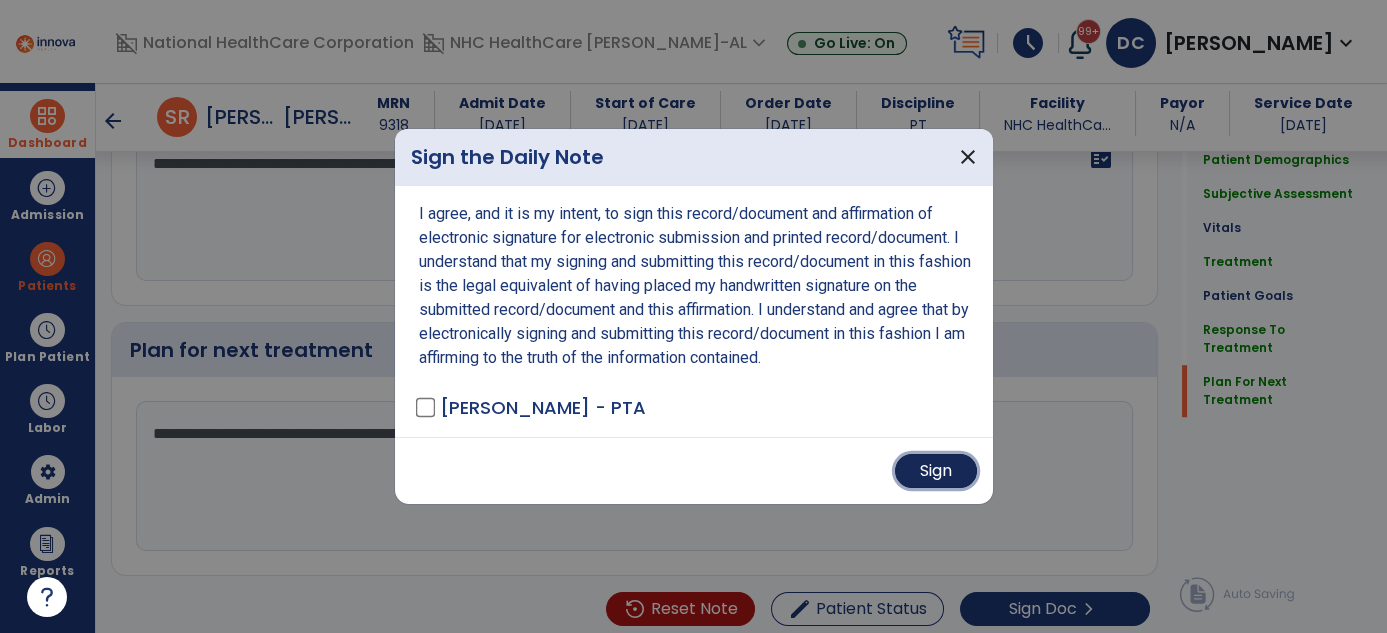 click on "Sign" at bounding box center (936, 471) 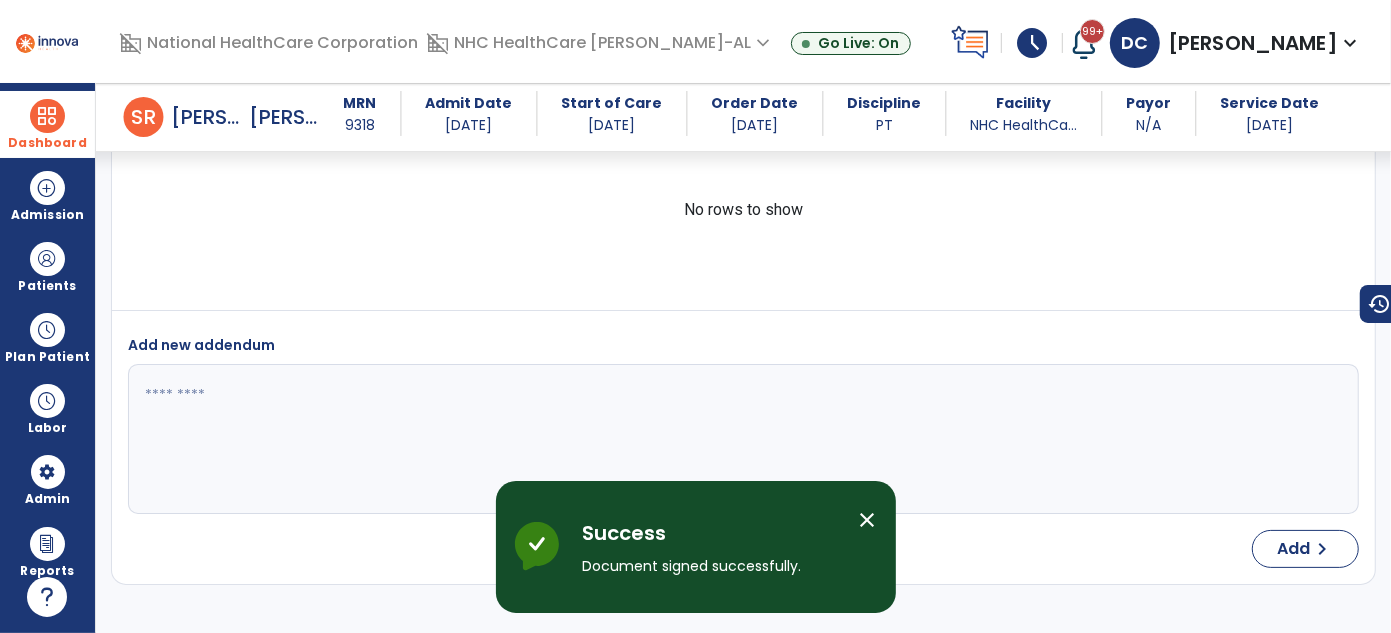 scroll, scrollTop: 4965, scrollLeft: 0, axis: vertical 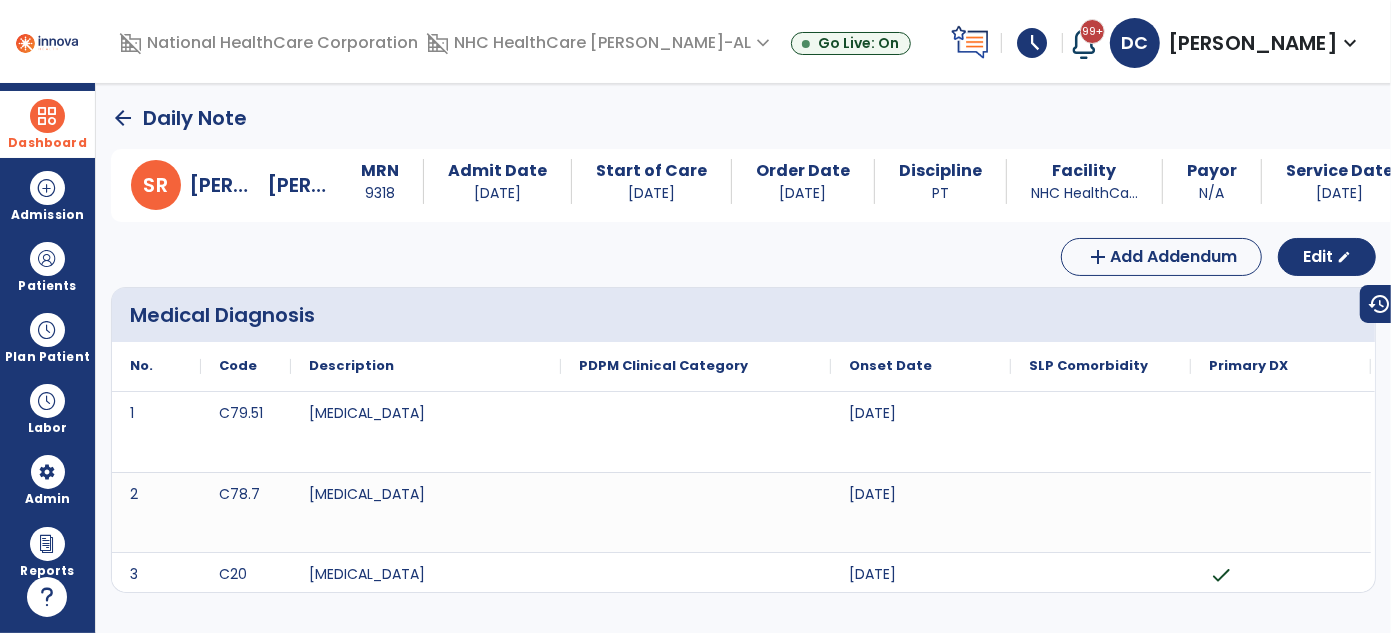 click on "arrow_back" 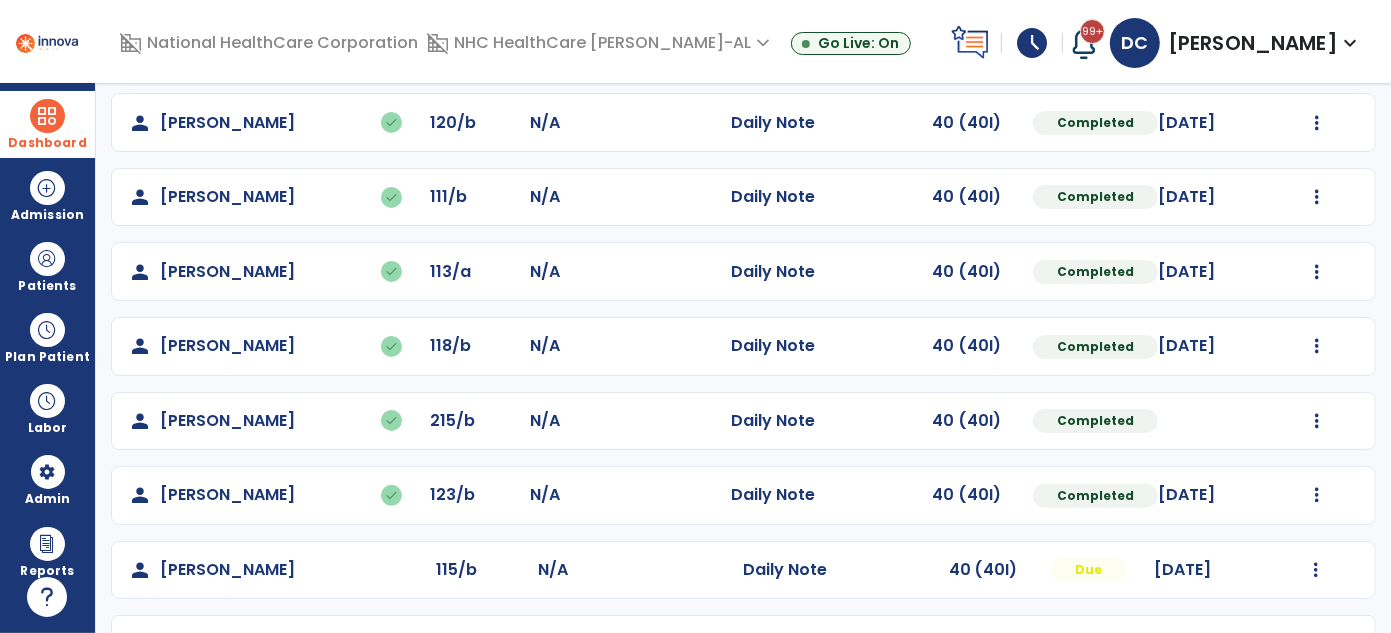 scroll, scrollTop: 347, scrollLeft: 0, axis: vertical 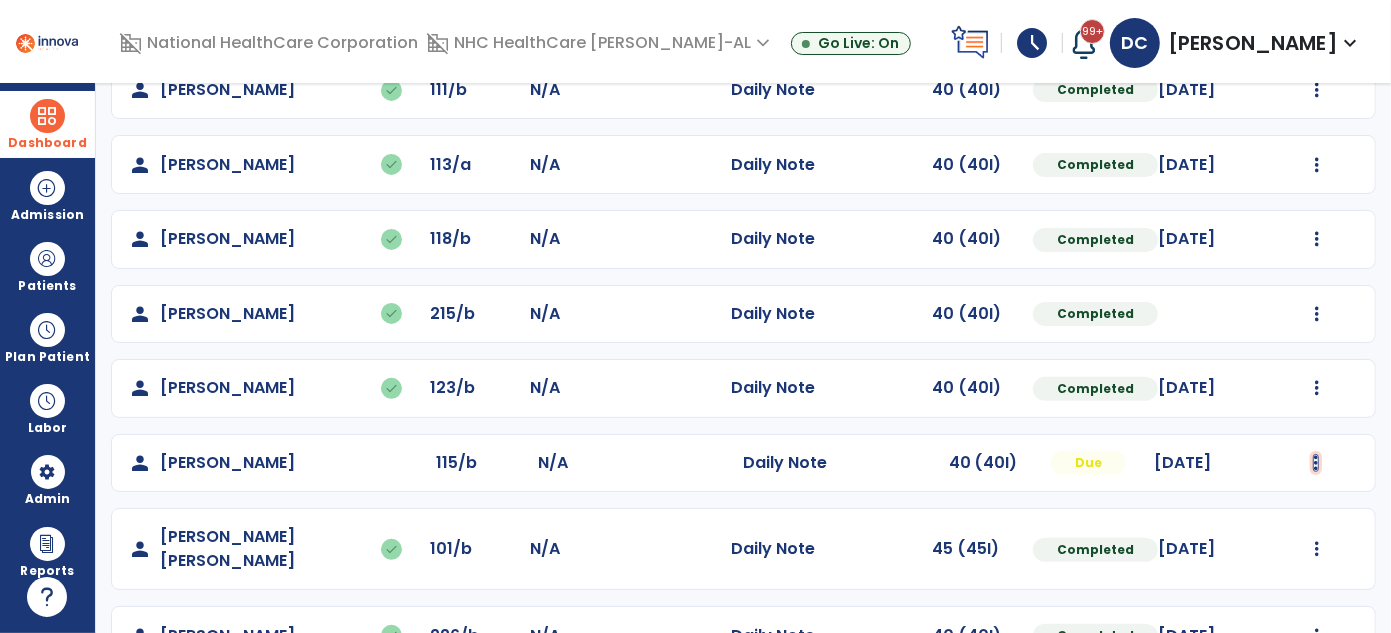 click at bounding box center (1316, -59) 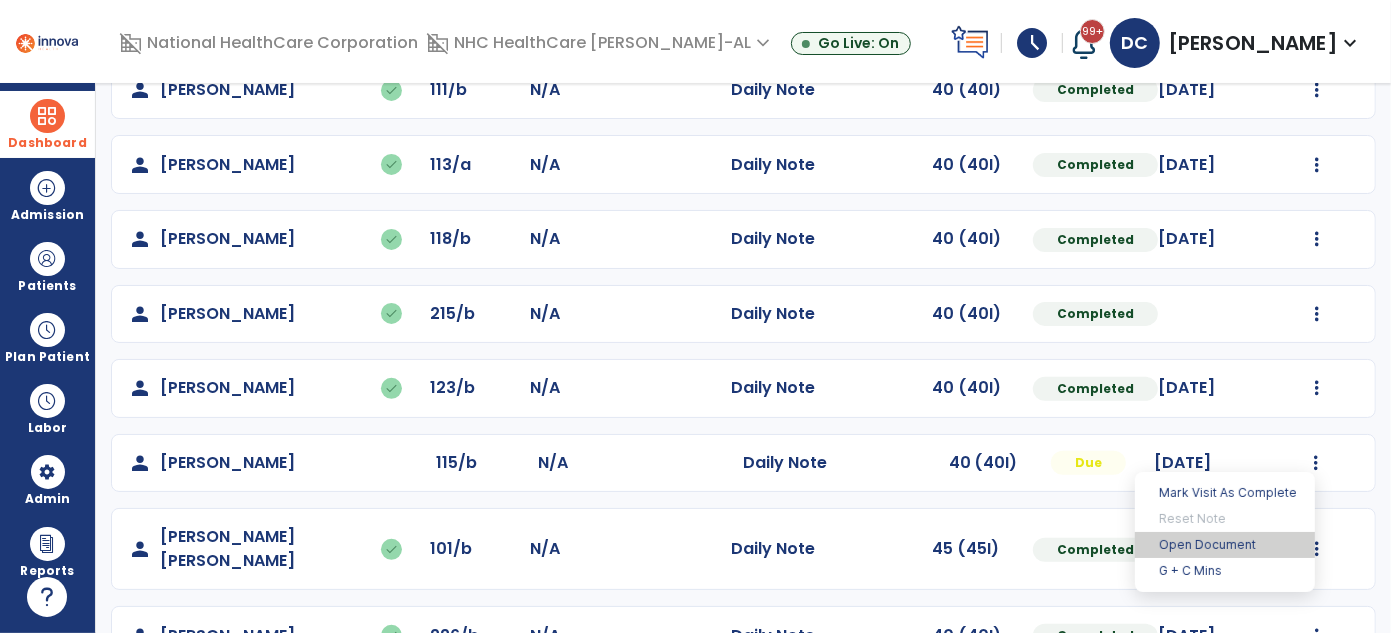 click on "Open Document" at bounding box center (1225, 545) 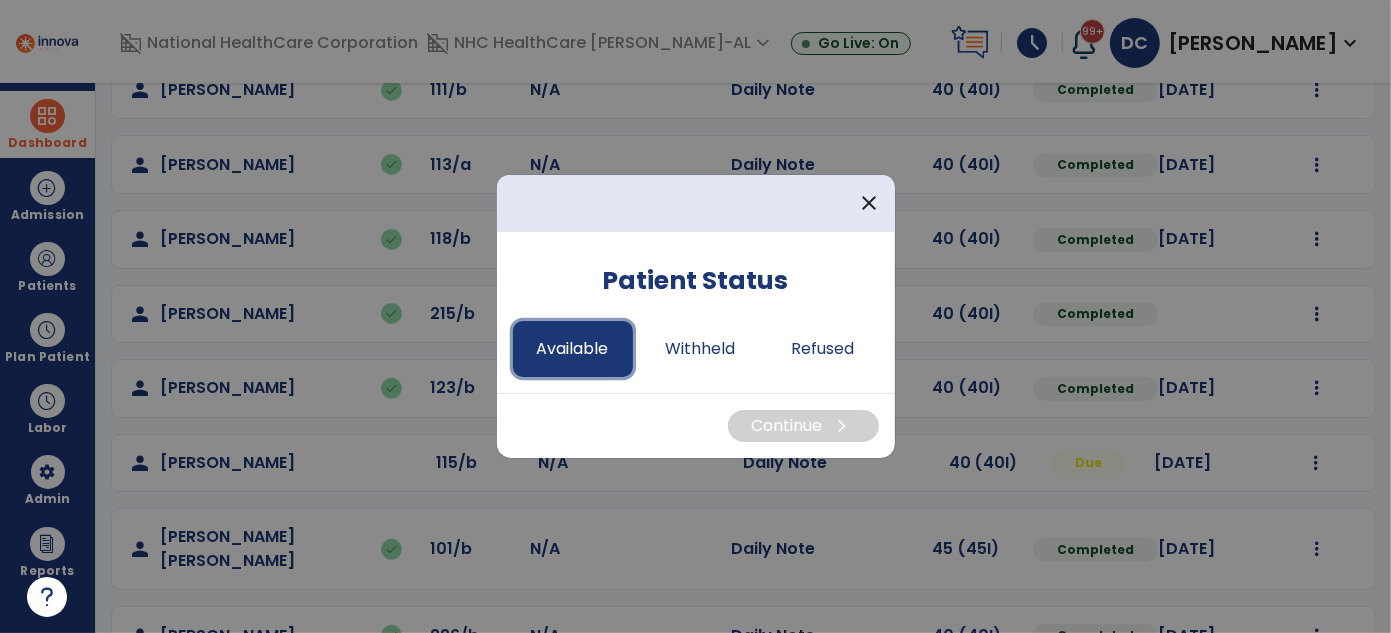 click on "Available" at bounding box center [573, 349] 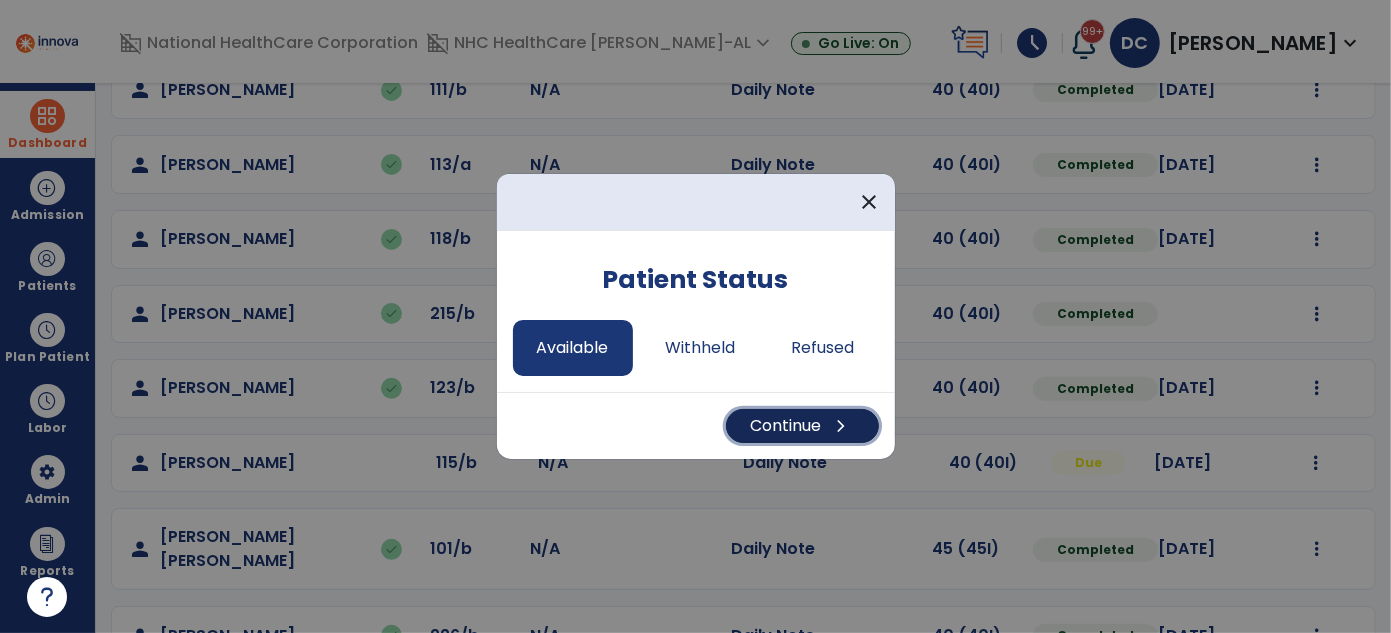 click on "Continue   chevron_right" at bounding box center (802, 426) 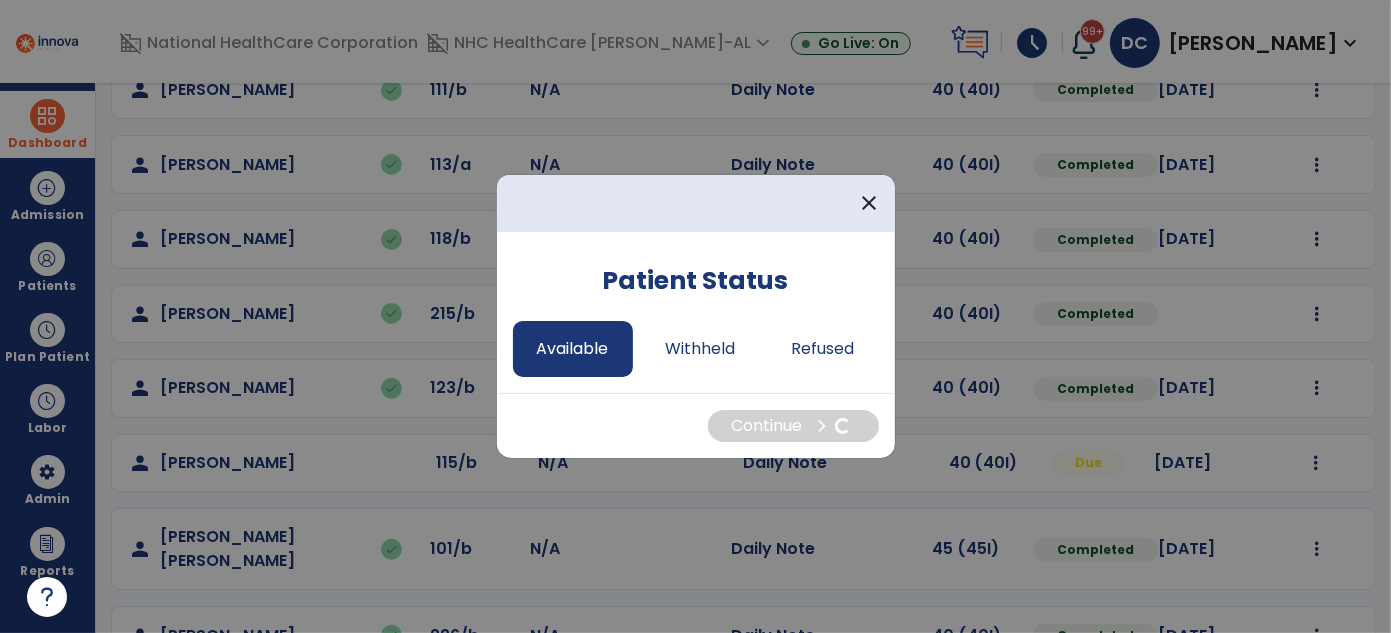 select on "*" 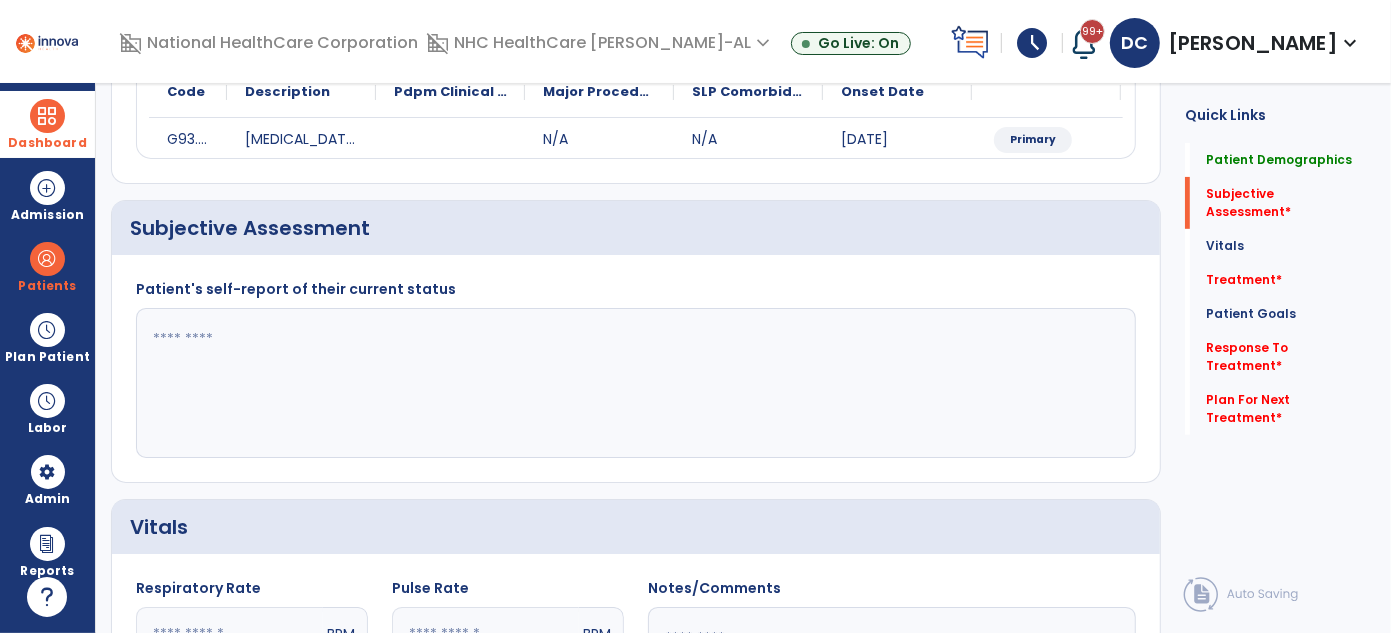 click 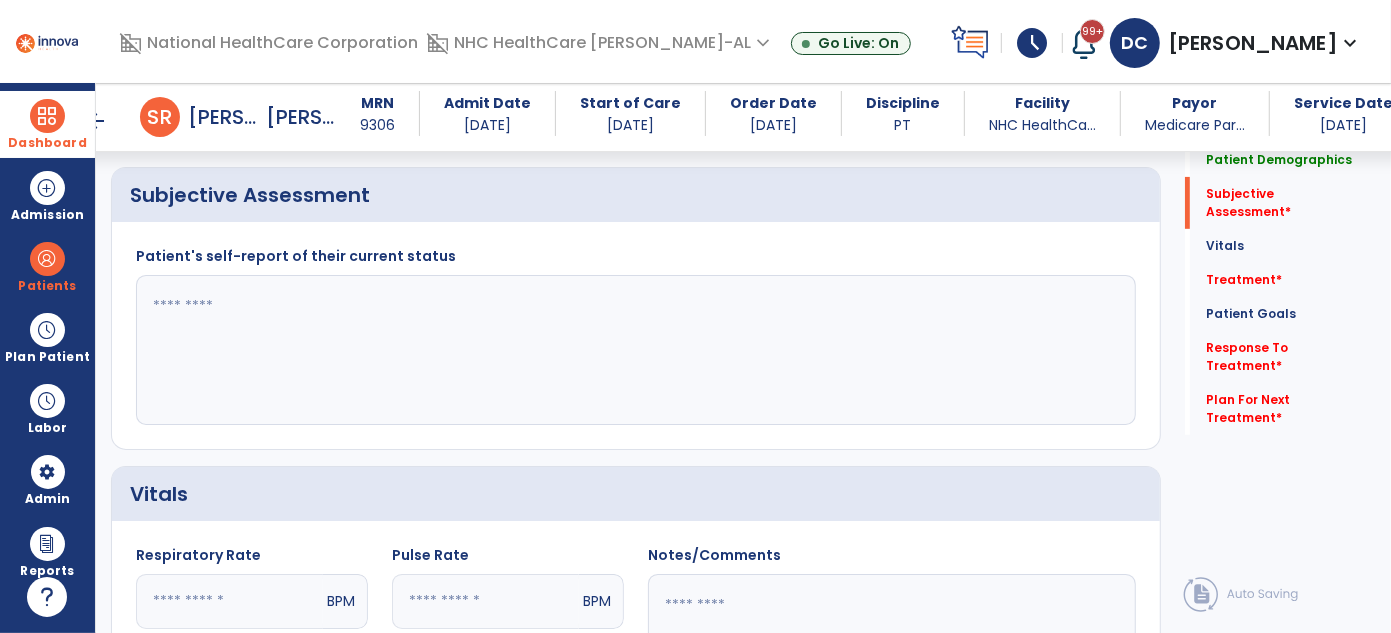 scroll, scrollTop: 365, scrollLeft: 0, axis: vertical 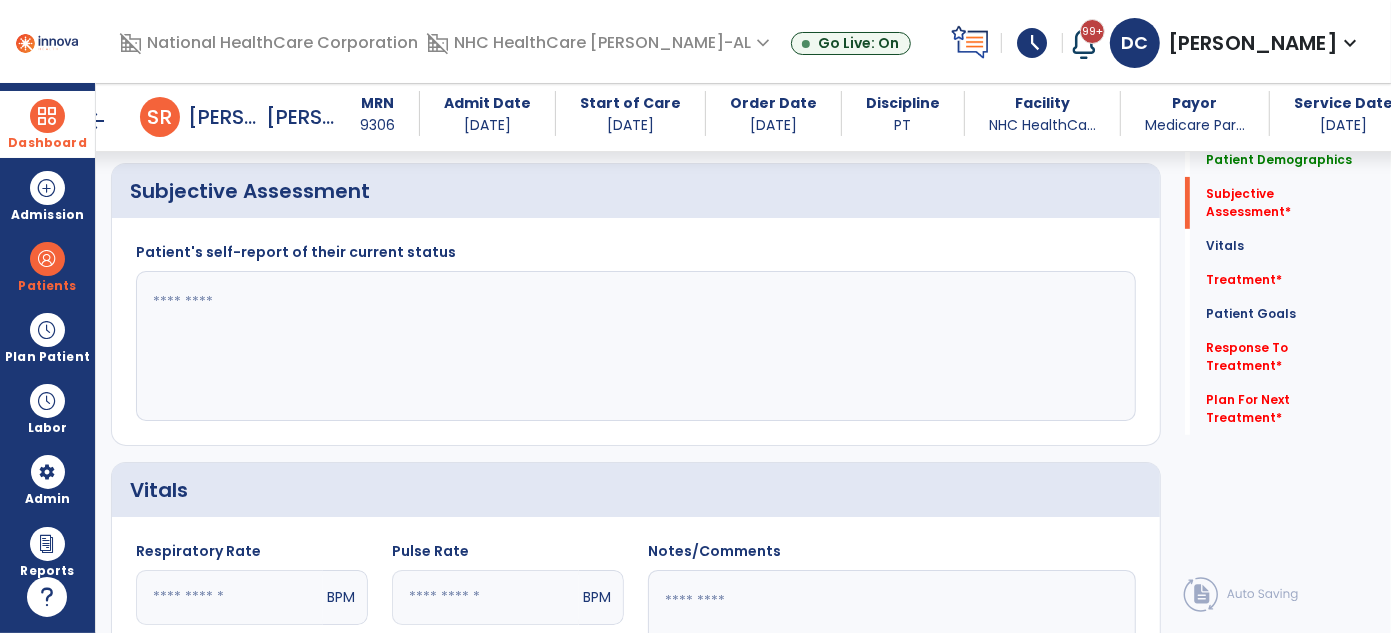 click 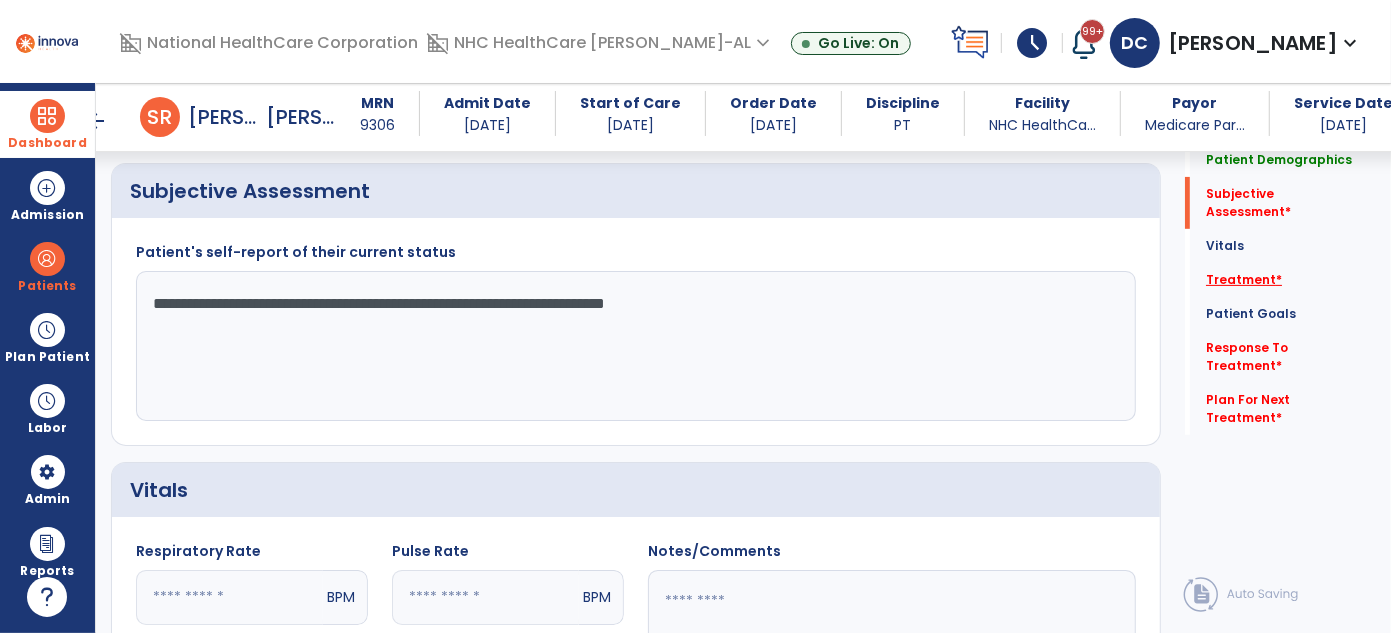 type on "**********" 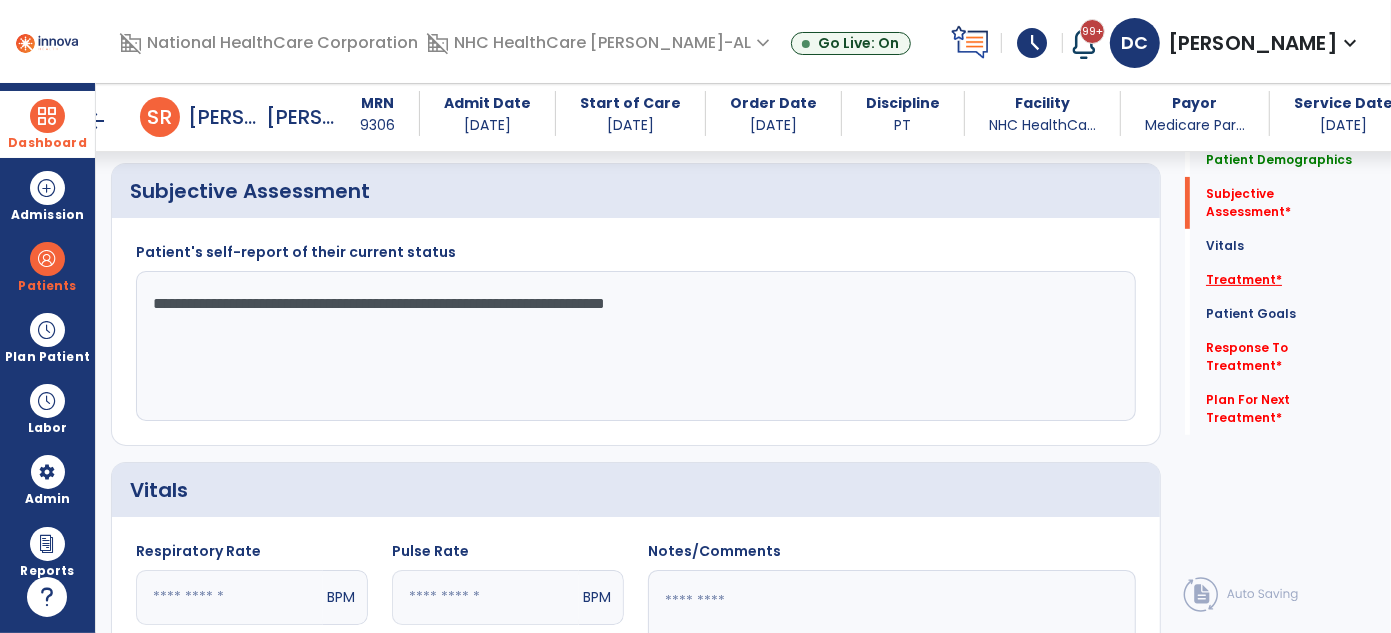 click on "Treatment   *" 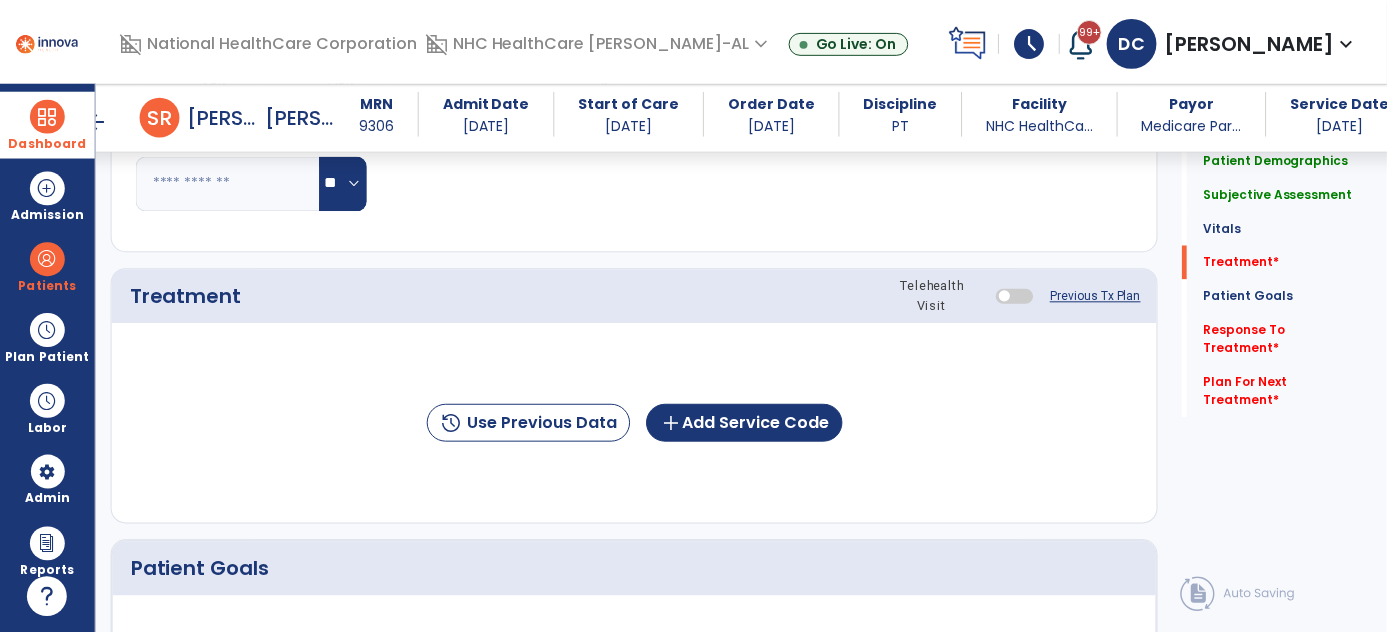 scroll, scrollTop: 1017, scrollLeft: 0, axis: vertical 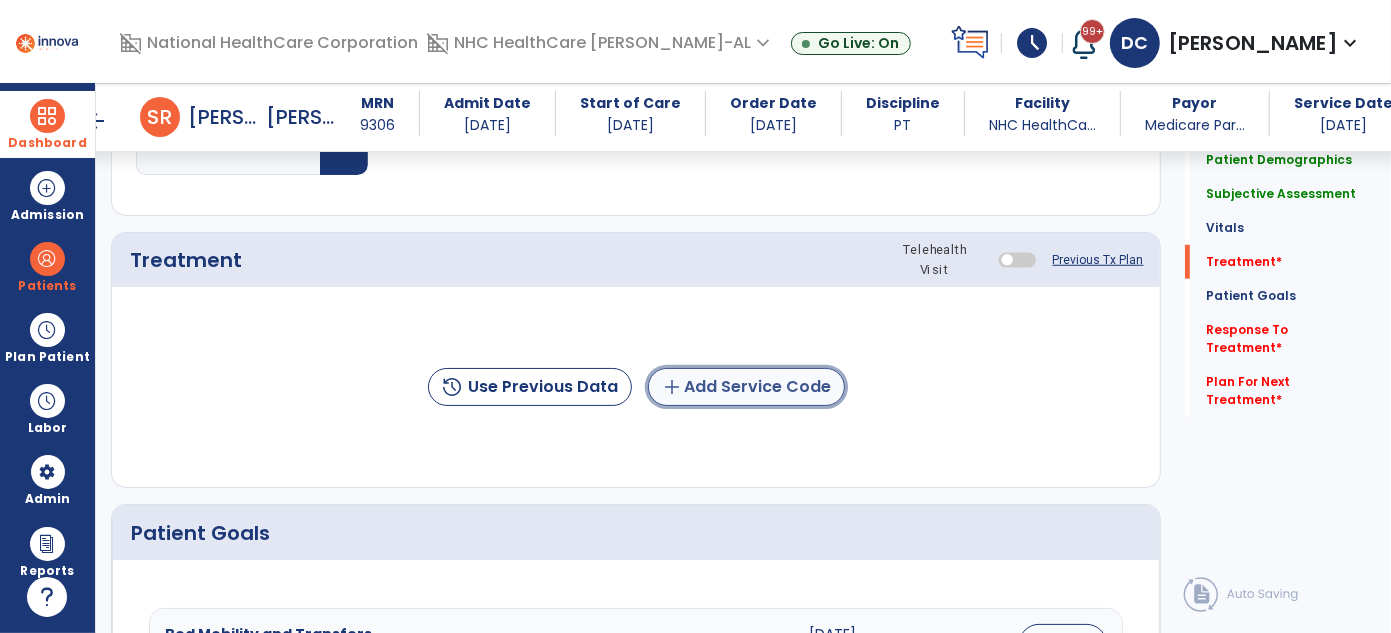 click on "add  Add Service Code" 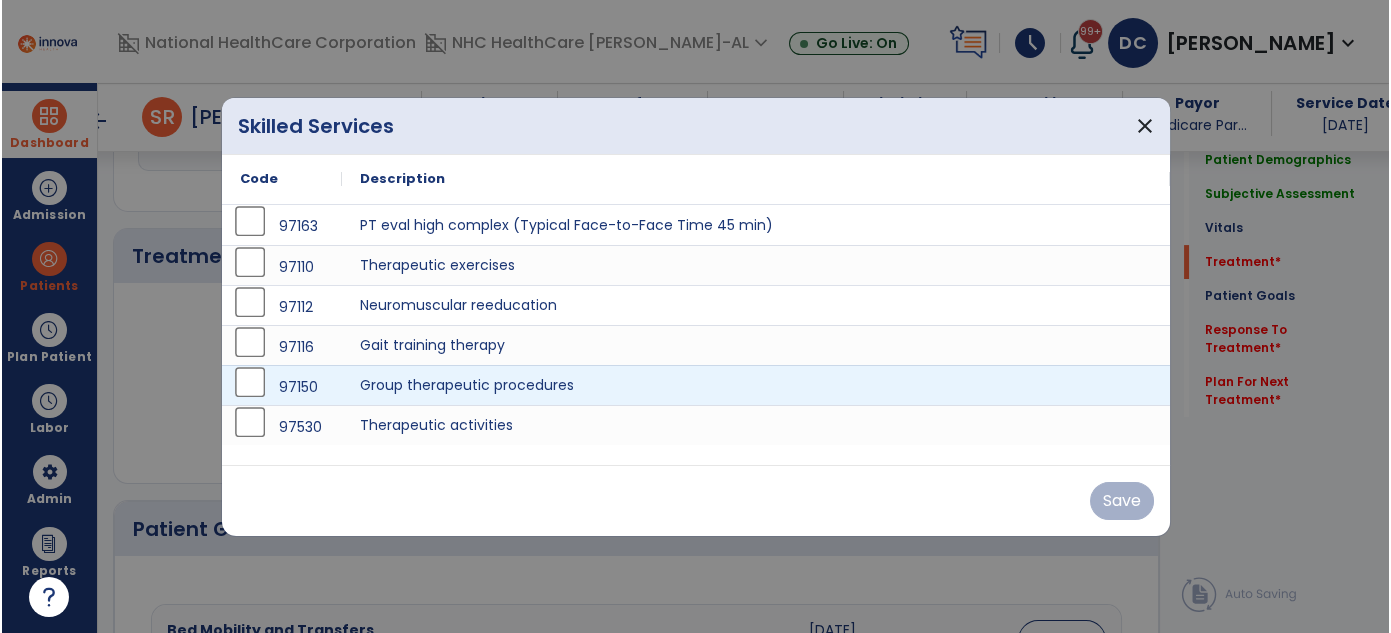 scroll, scrollTop: 1017, scrollLeft: 0, axis: vertical 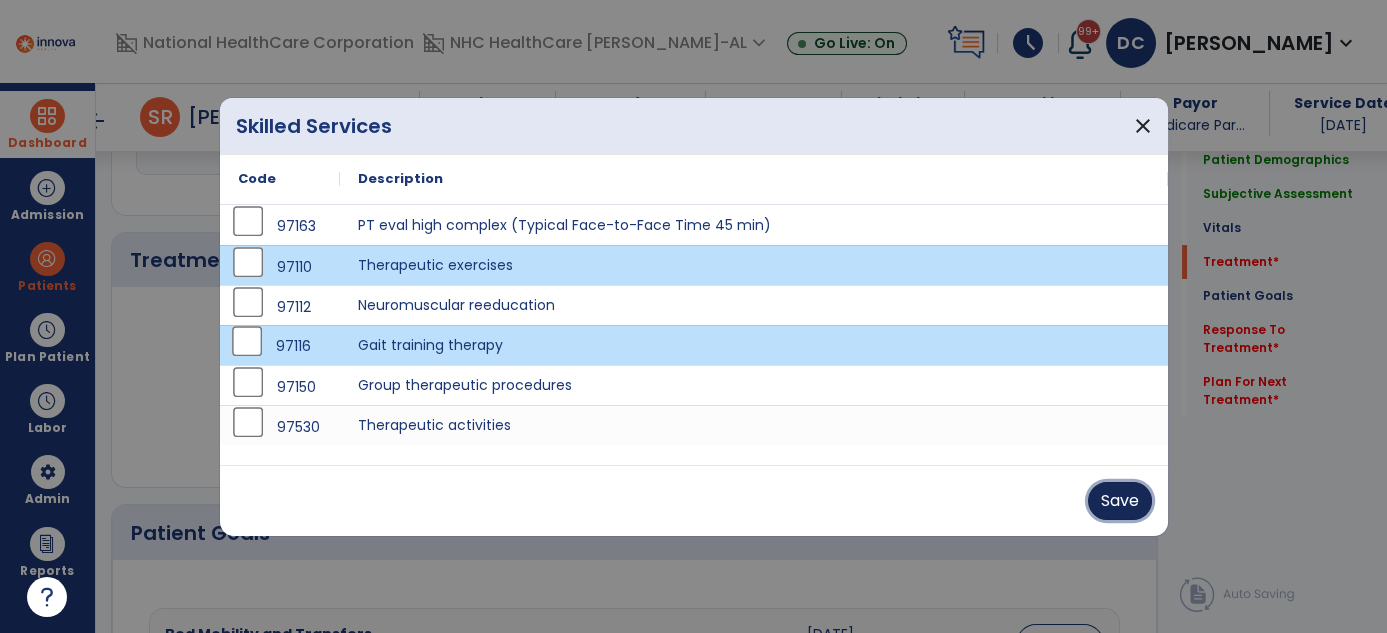 click on "Save" at bounding box center [1120, 501] 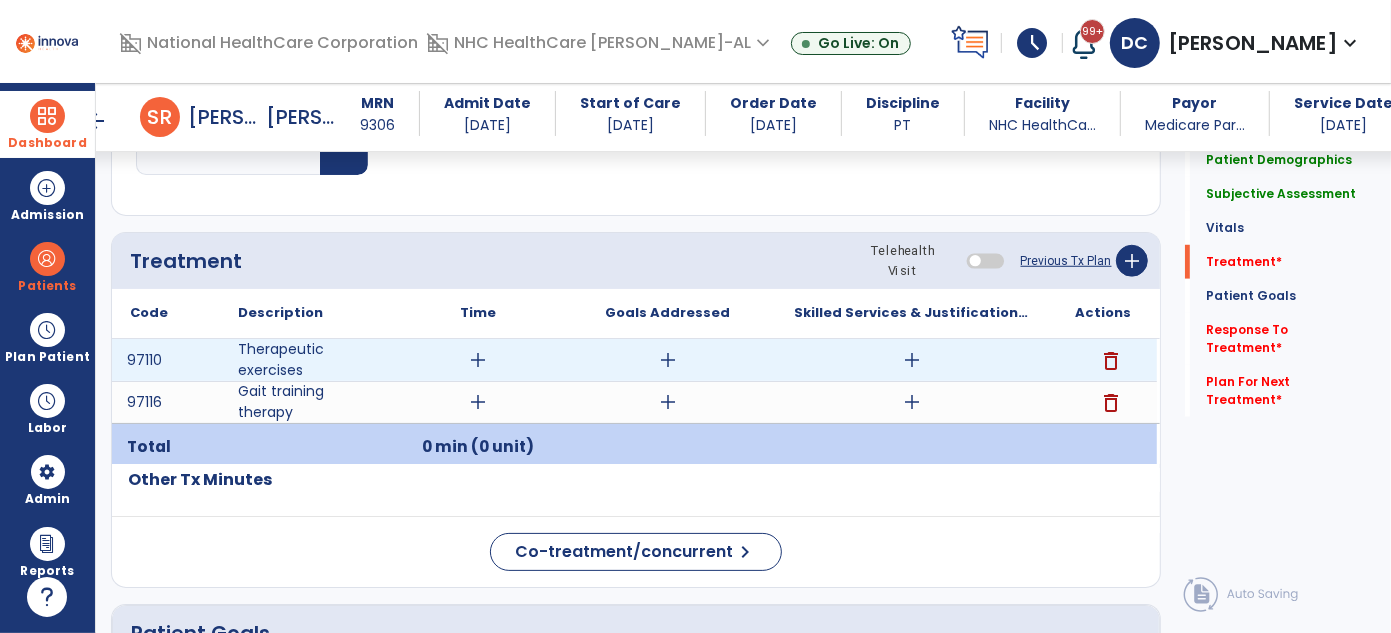 click on "add" at bounding box center [912, 360] 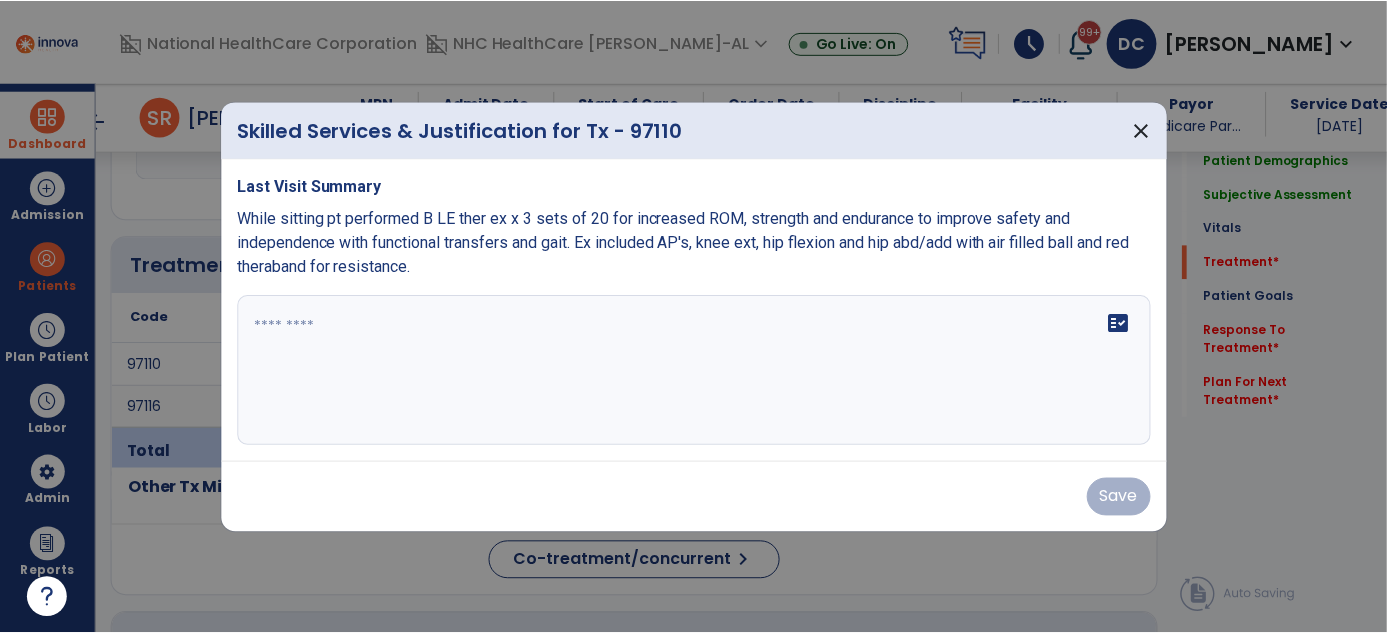 scroll, scrollTop: 1017, scrollLeft: 0, axis: vertical 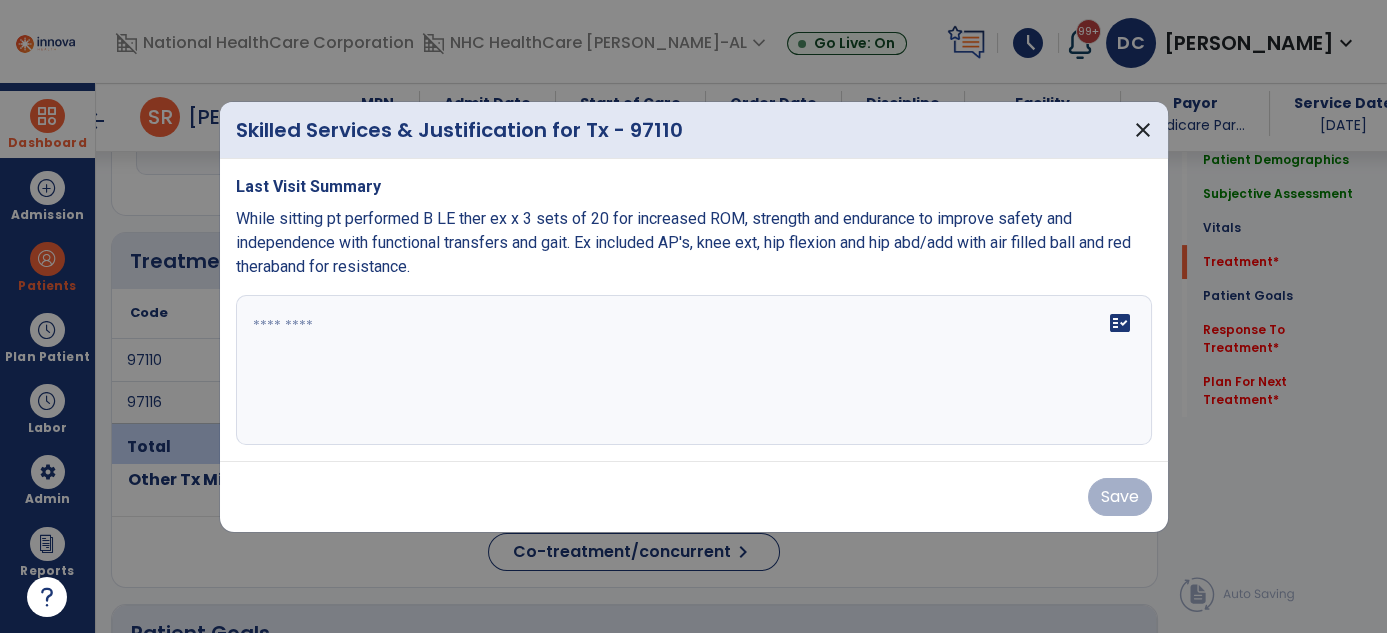 click on "fact_check" at bounding box center [694, 370] 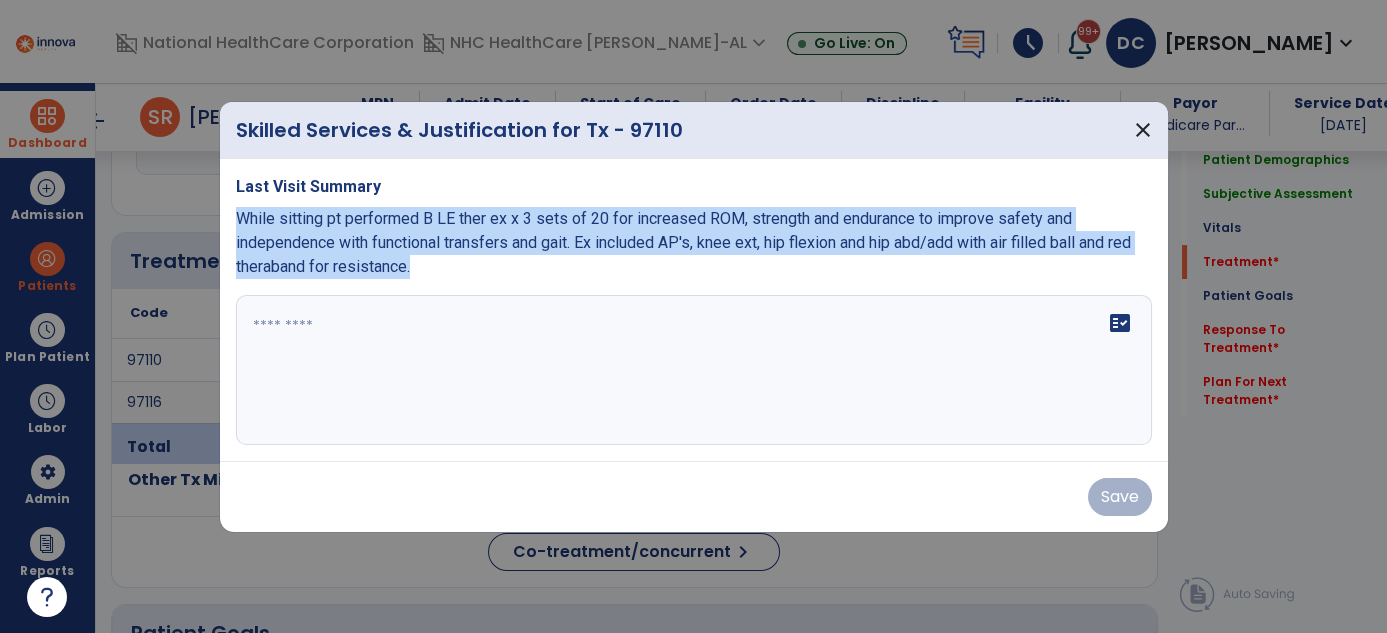 drag, startPoint x: 236, startPoint y: 218, endPoint x: 480, endPoint y: 286, distance: 253.29825 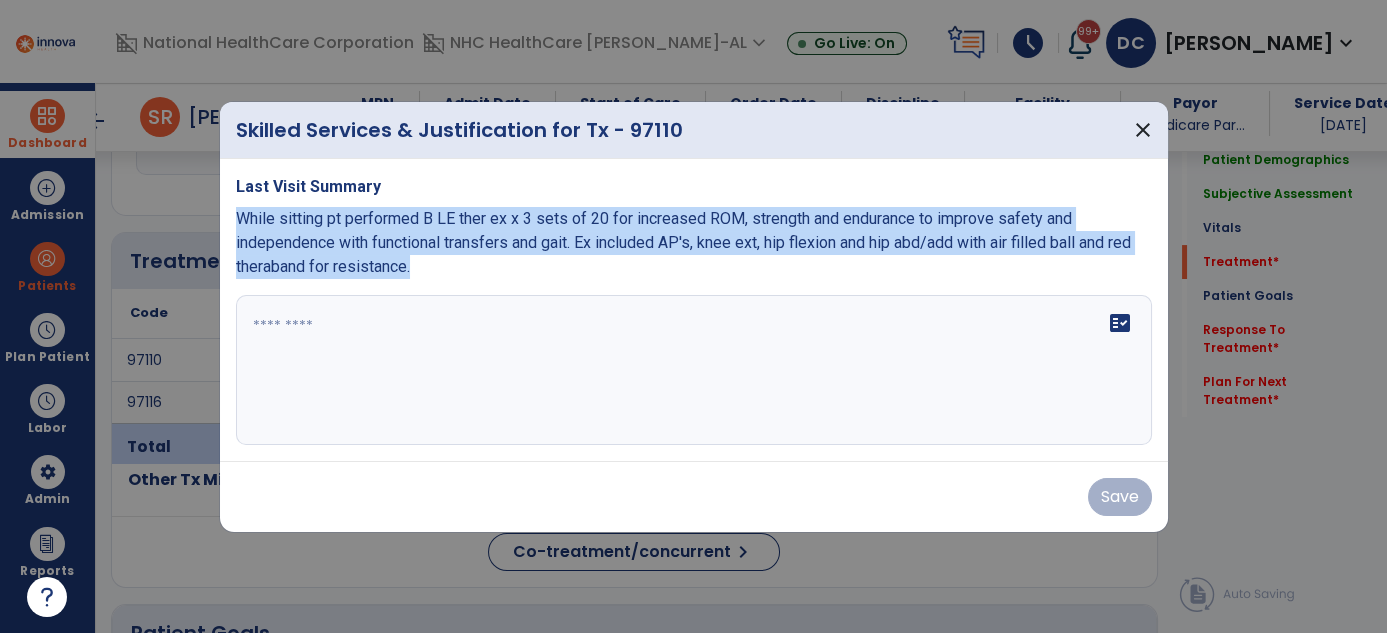 click on "Last Visit Summary While sitting pt performed B LE ther ex x 3 sets of 20 for increased ROM, strength and endurance to improve safety and independence with functional transfers and gait. Ex included AP's, knee ext, hip flexion and hip abd/add with air filled ball and red theraband for resistance.    fact_check" at bounding box center [694, 310] 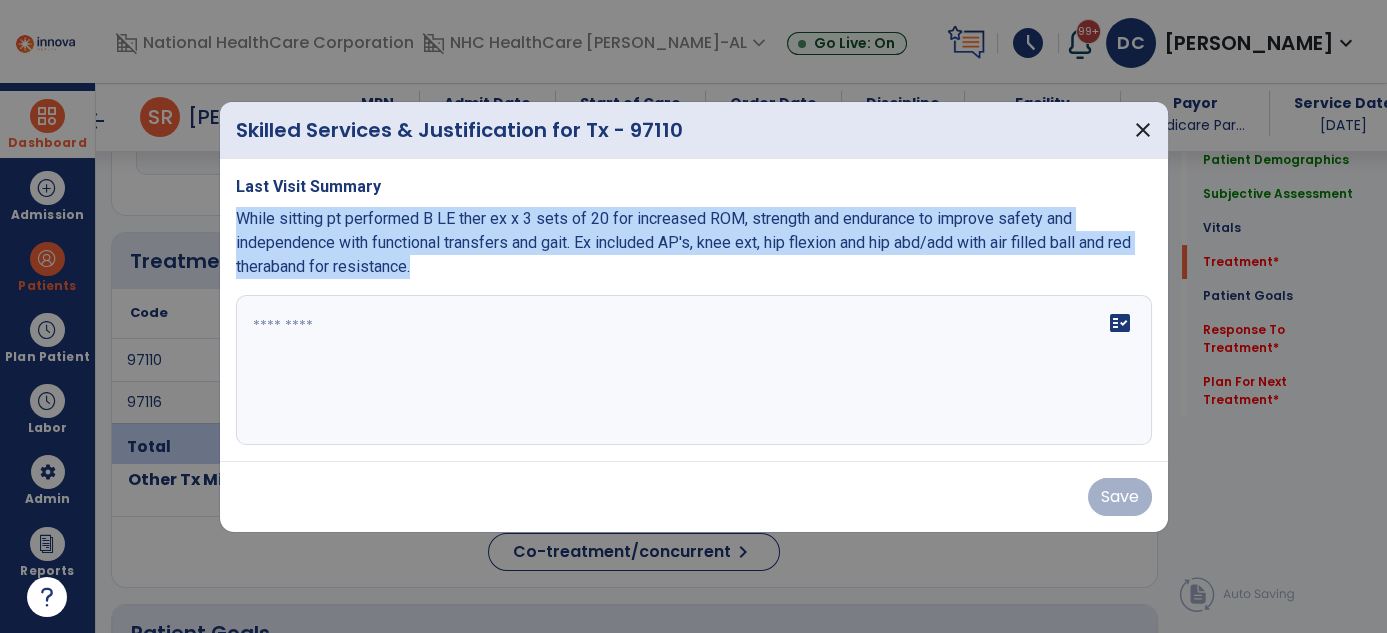 drag, startPoint x: 236, startPoint y: 218, endPoint x: 437, endPoint y: 274, distance: 208.65521 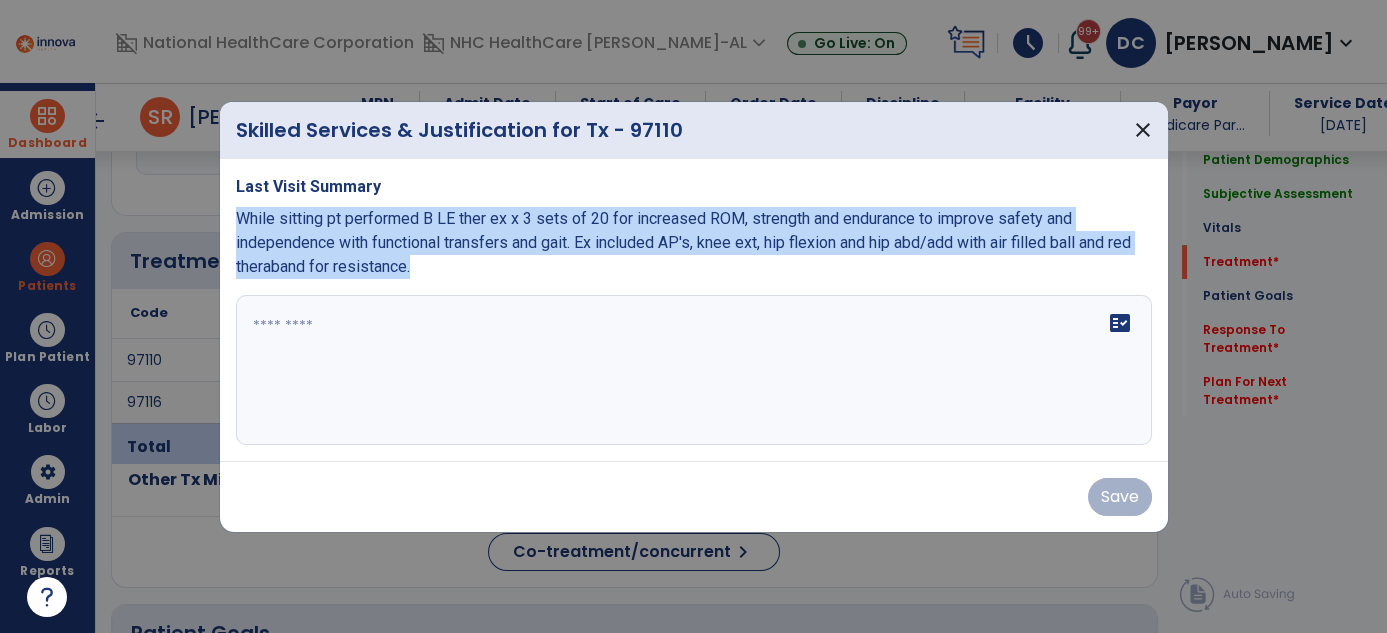 click on "While sitting pt performed B LE ther ex x 3 sets of 20 for increased ROM, strength and endurance to improve safety and independence with functional transfers and gait. Ex included AP's, knee ext, hip flexion and hip abd/add with air filled ball and red theraband for resistance." at bounding box center (694, 243) 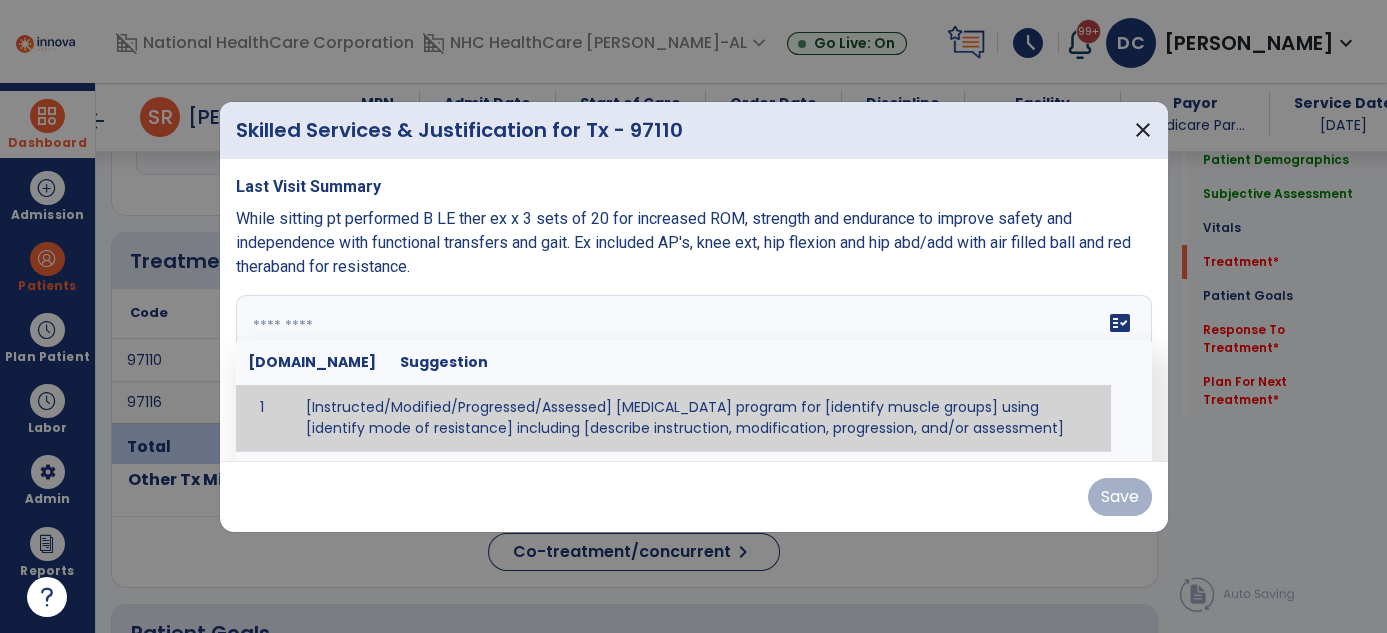 click at bounding box center (692, 370) 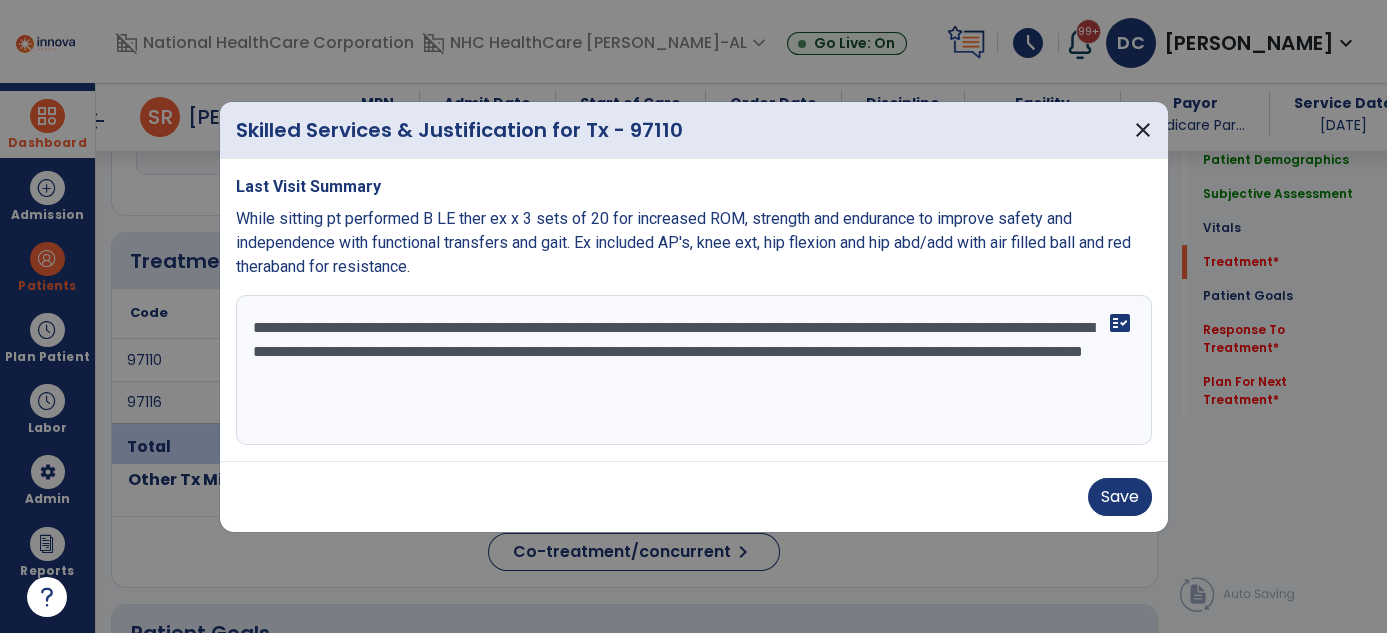click on "**********" at bounding box center (694, 370) 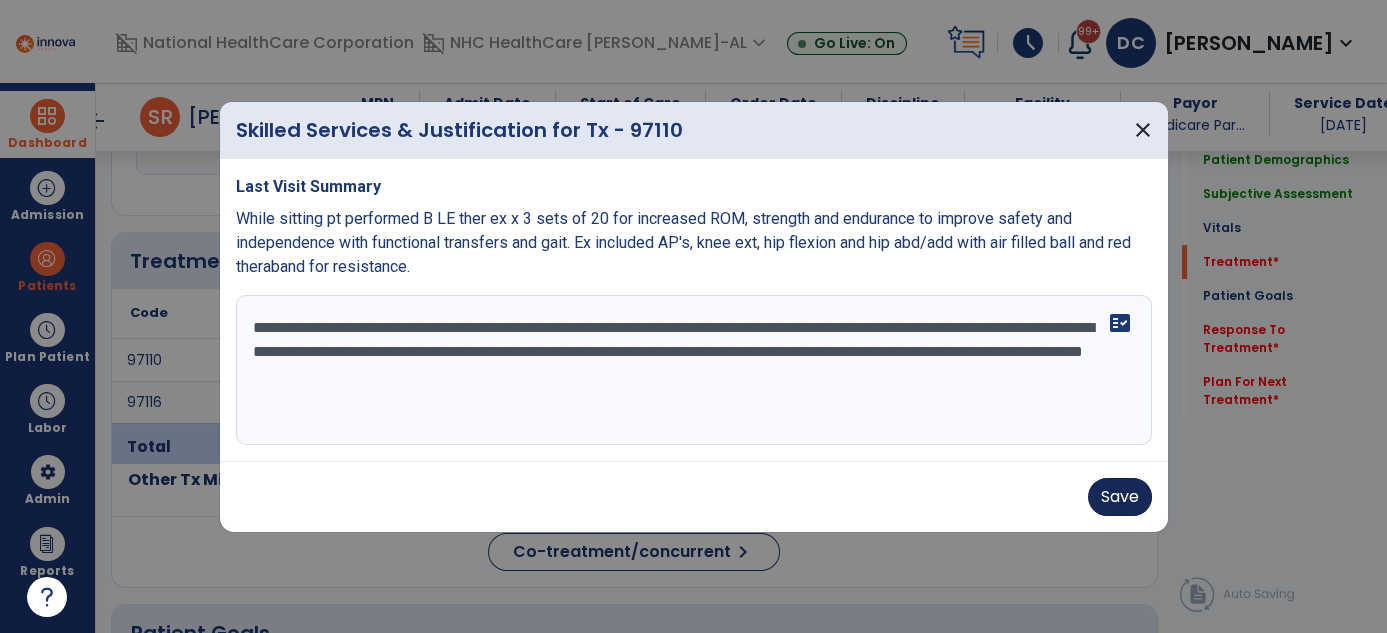 type on "**********" 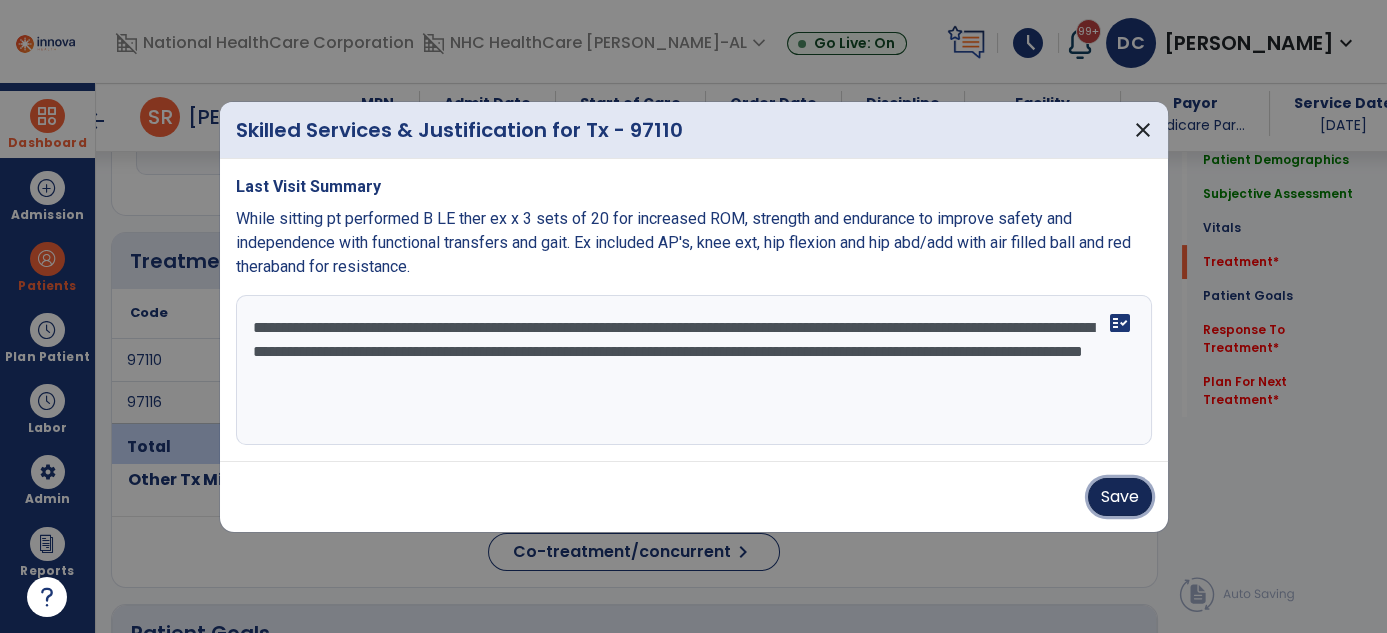 click on "Save" at bounding box center [1120, 497] 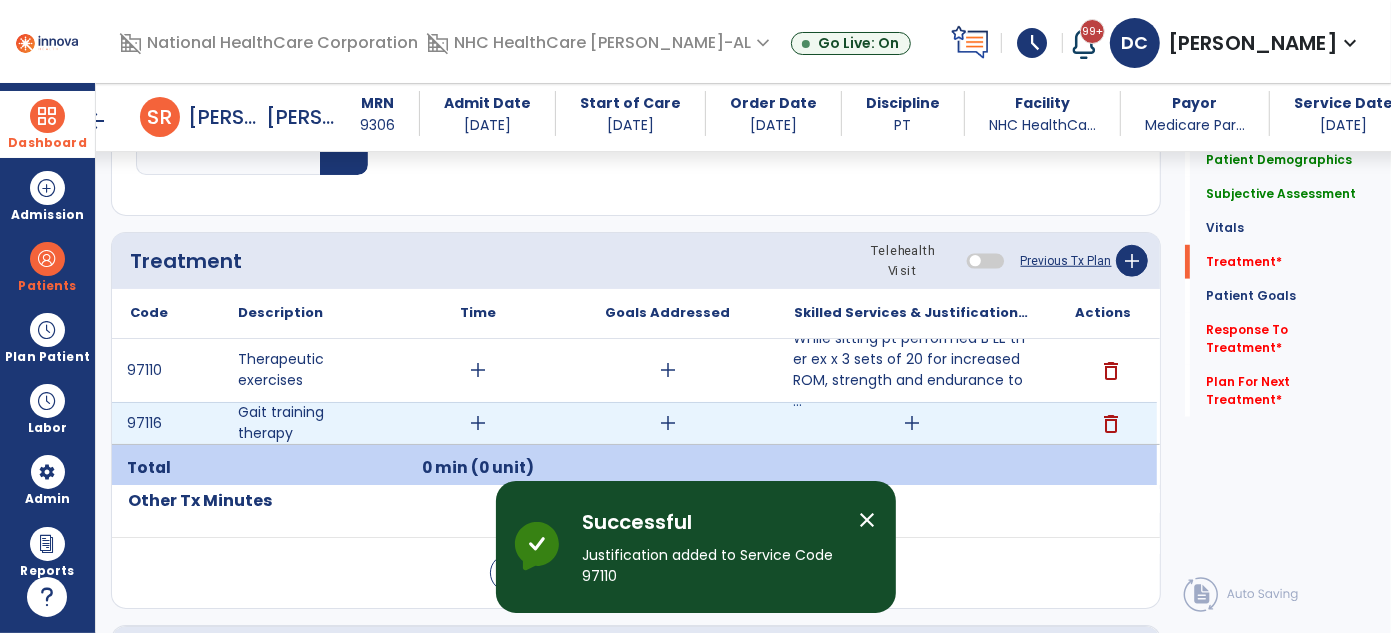 click on "add" at bounding box center [912, 423] 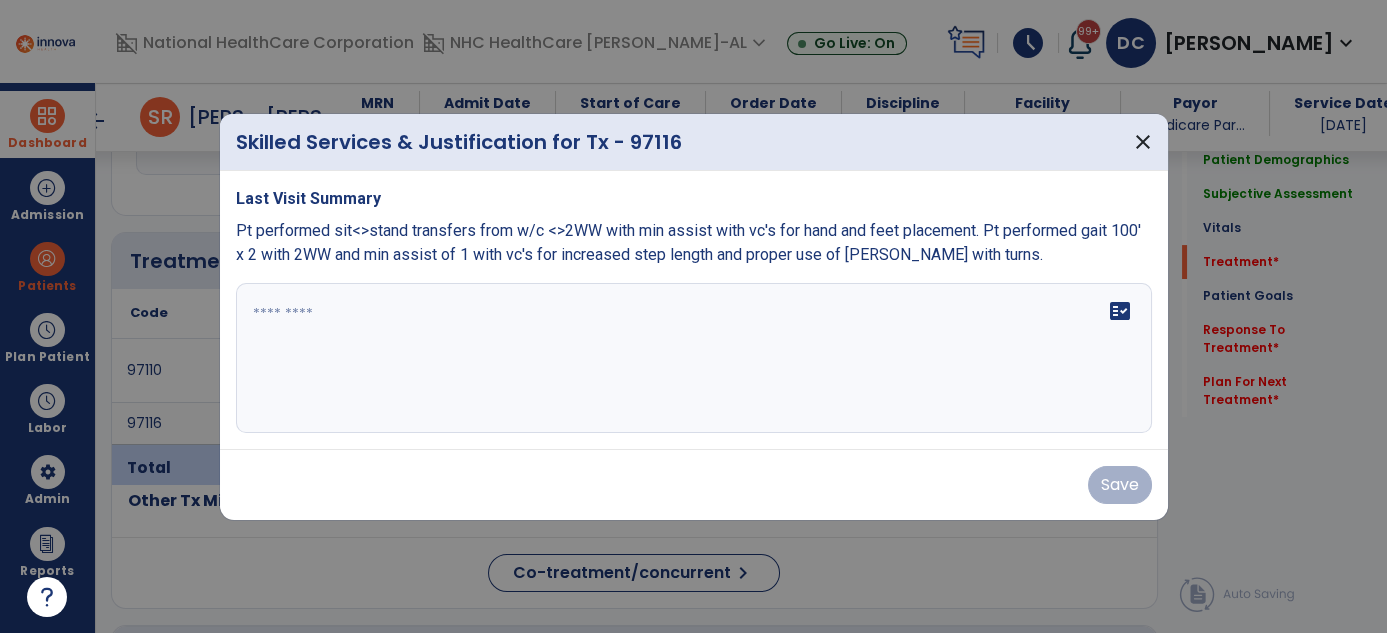 scroll, scrollTop: 1017, scrollLeft: 0, axis: vertical 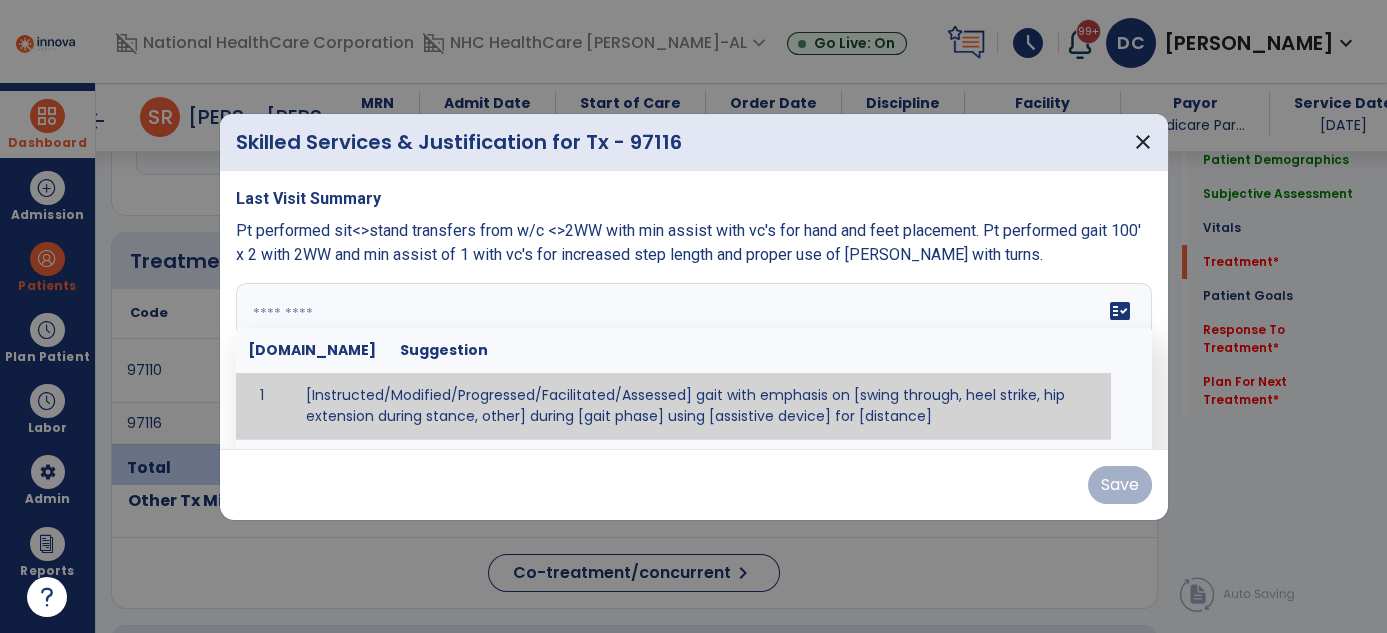 click at bounding box center [692, 358] 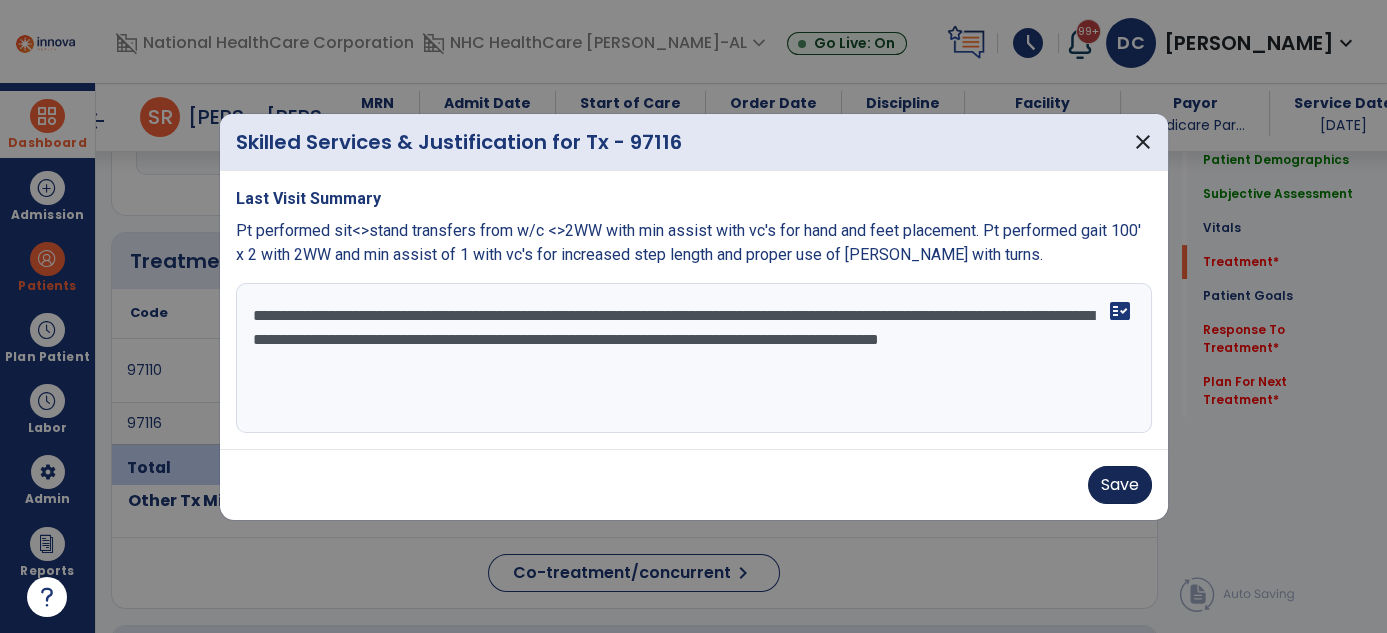 type on "**********" 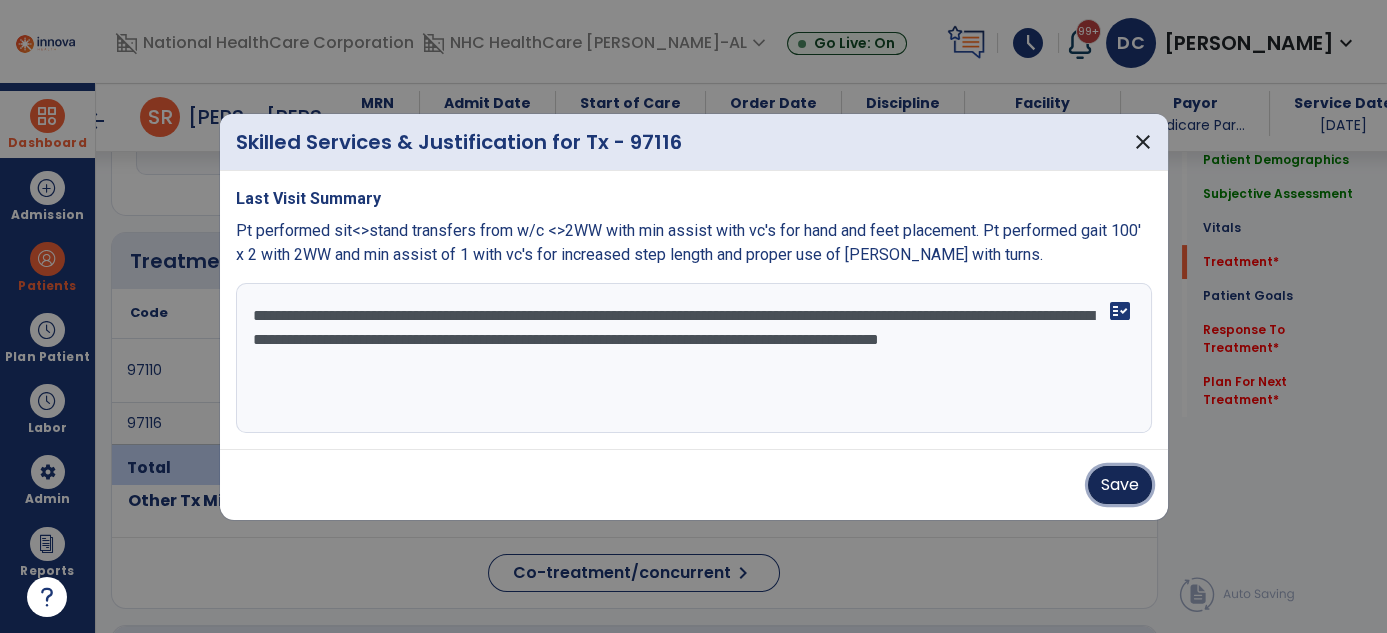 click on "Save" at bounding box center (1120, 485) 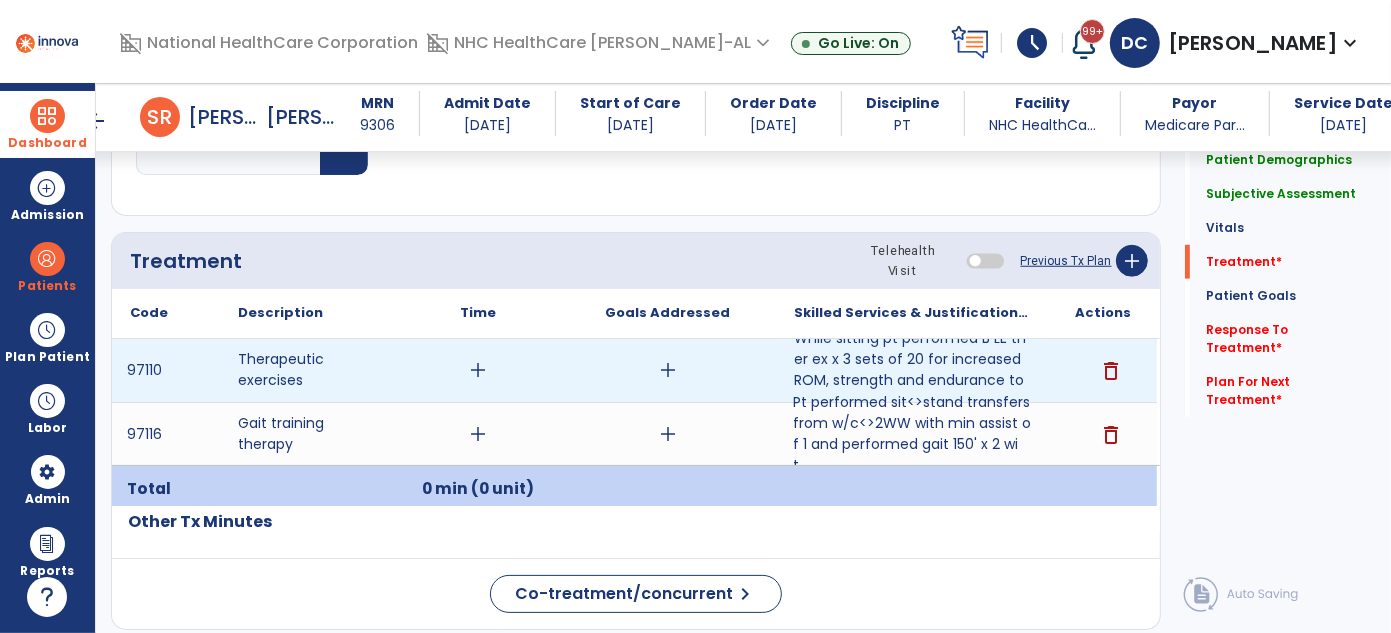 click on "add" at bounding box center [478, 370] 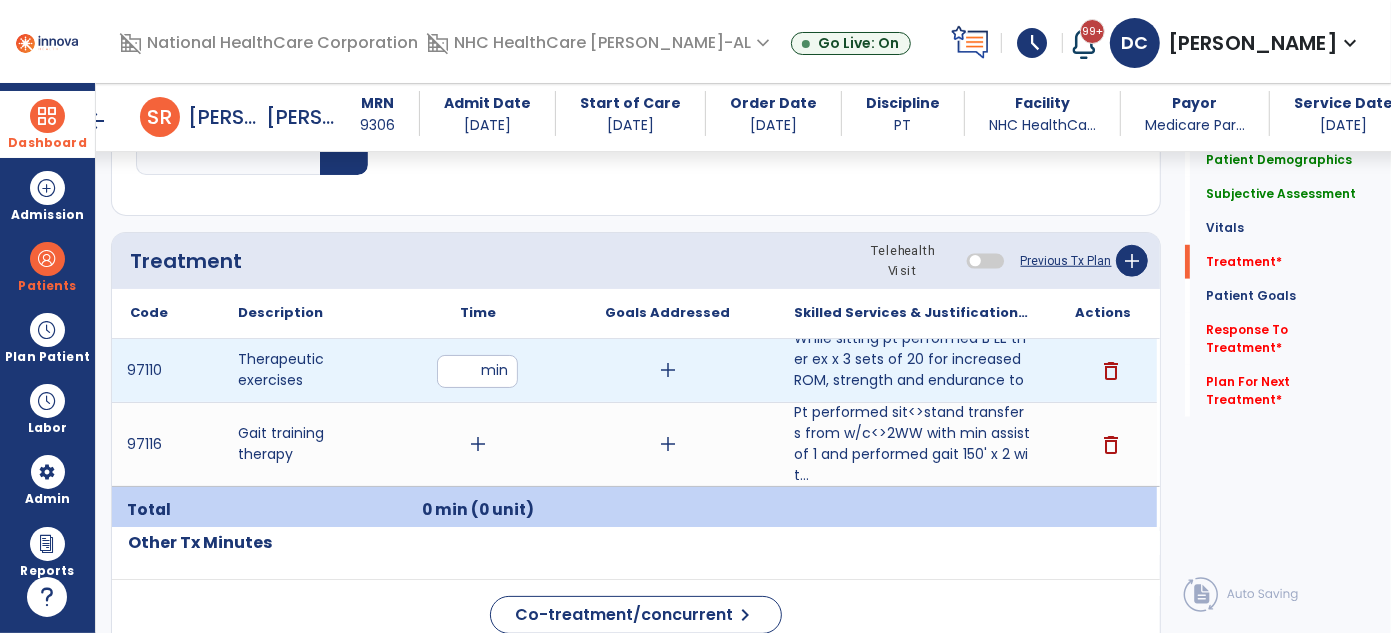 type on "**" 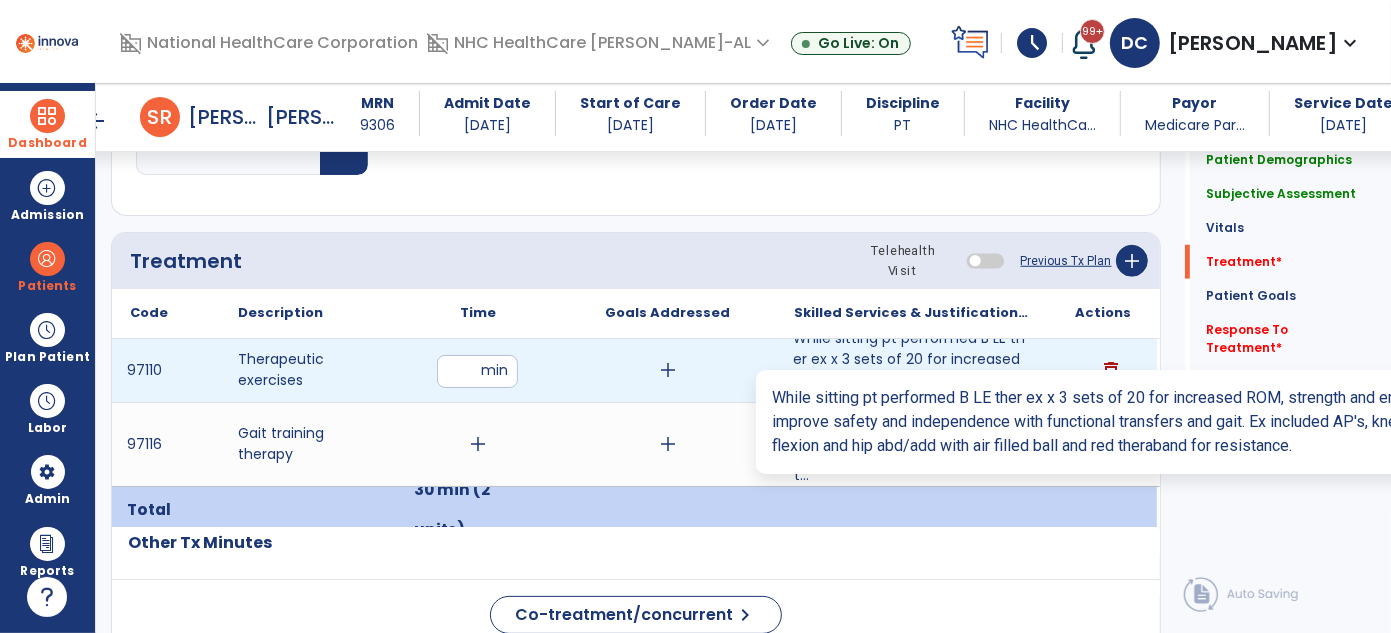 click on "While sitting pt performed B LE ther ex x 3 sets of 20 for increased ROM, strength and endurance to ..." at bounding box center (912, 370) 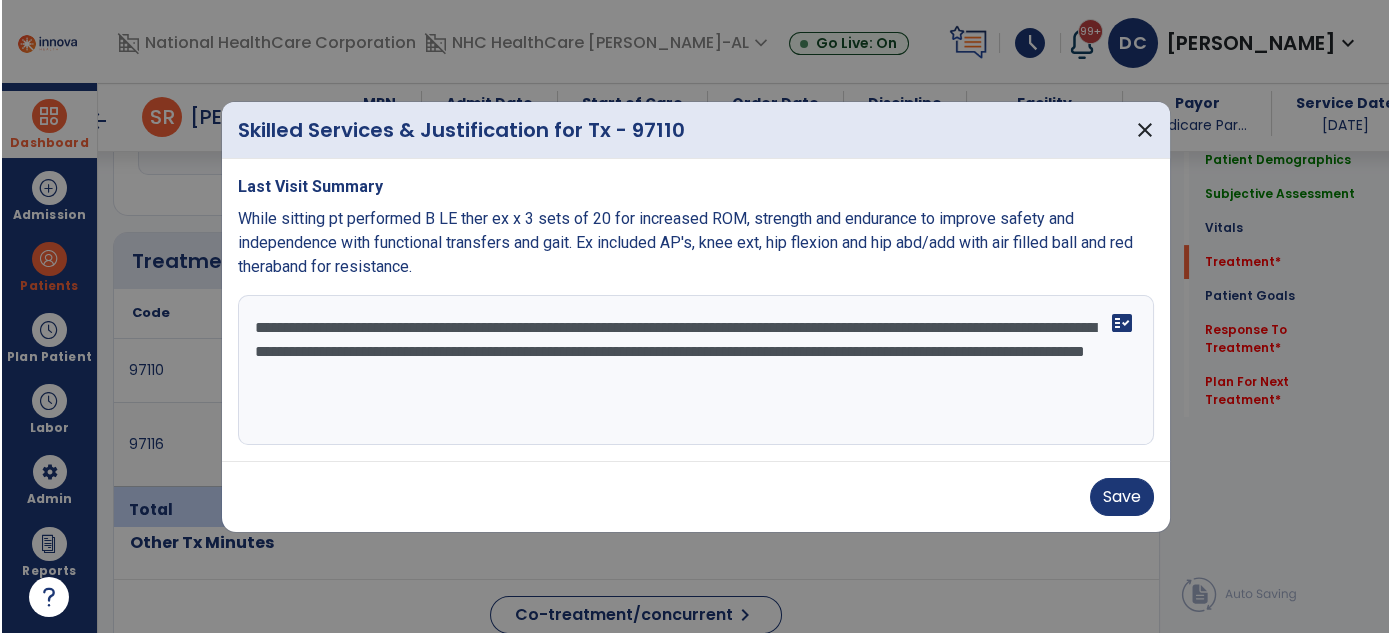 scroll, scrollTop: 1017, scrollLeft: 0, axis: vertical 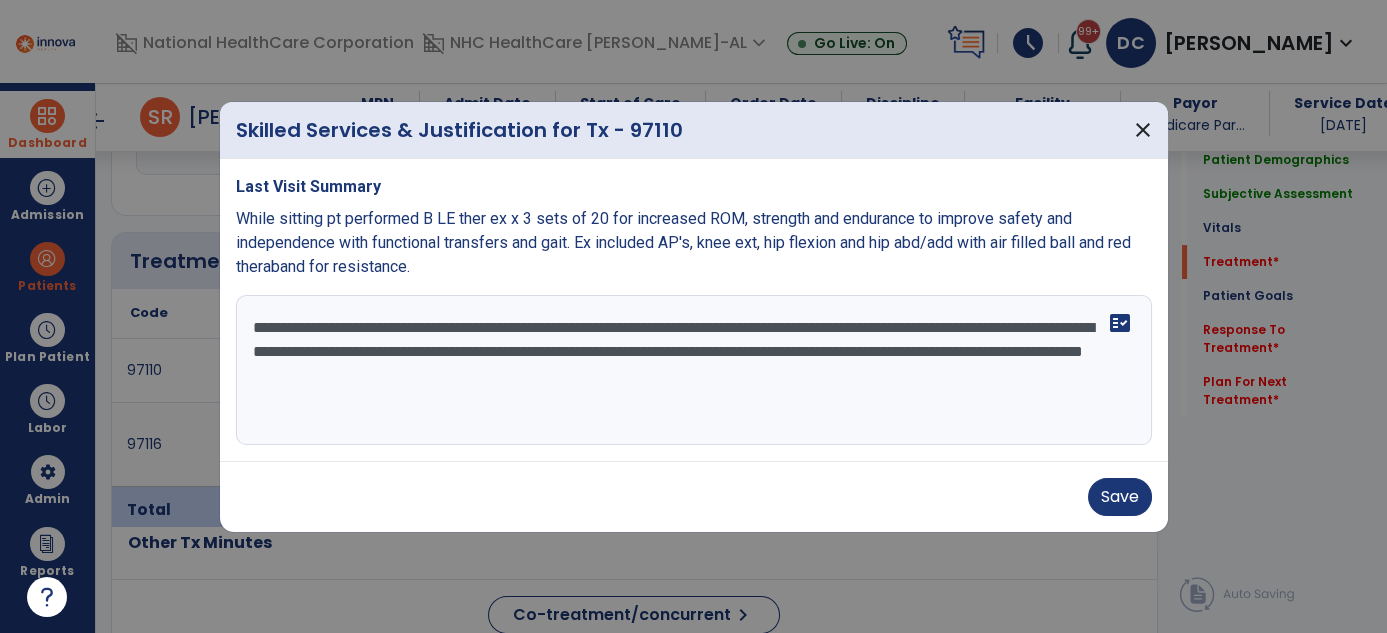 click on "**********" at bounding box center (694, 370) 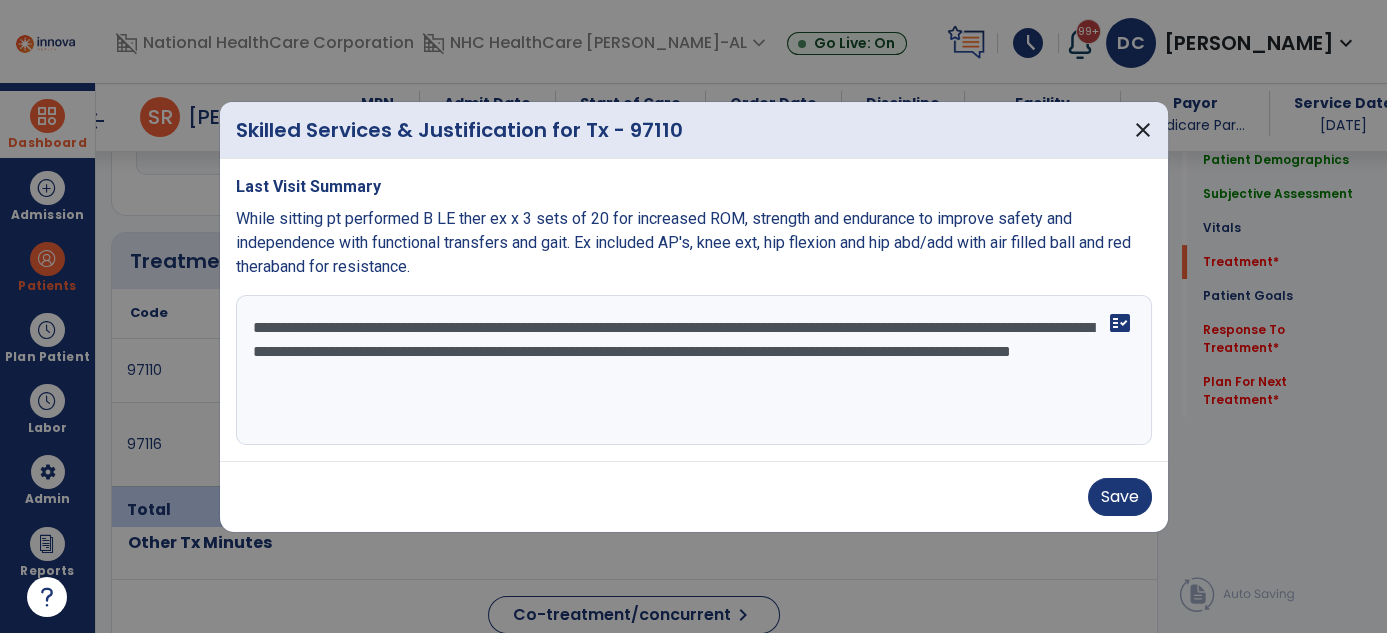 click on "**********" at bounding box center [694, 370] 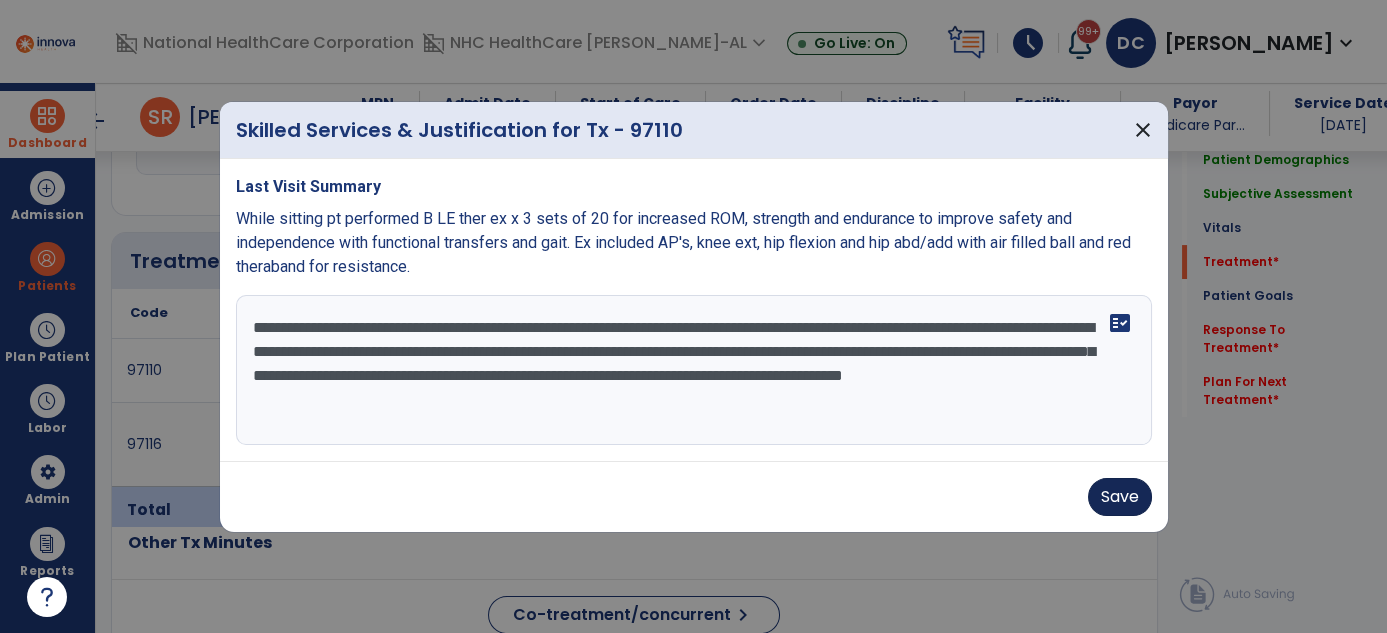 type on "**********" 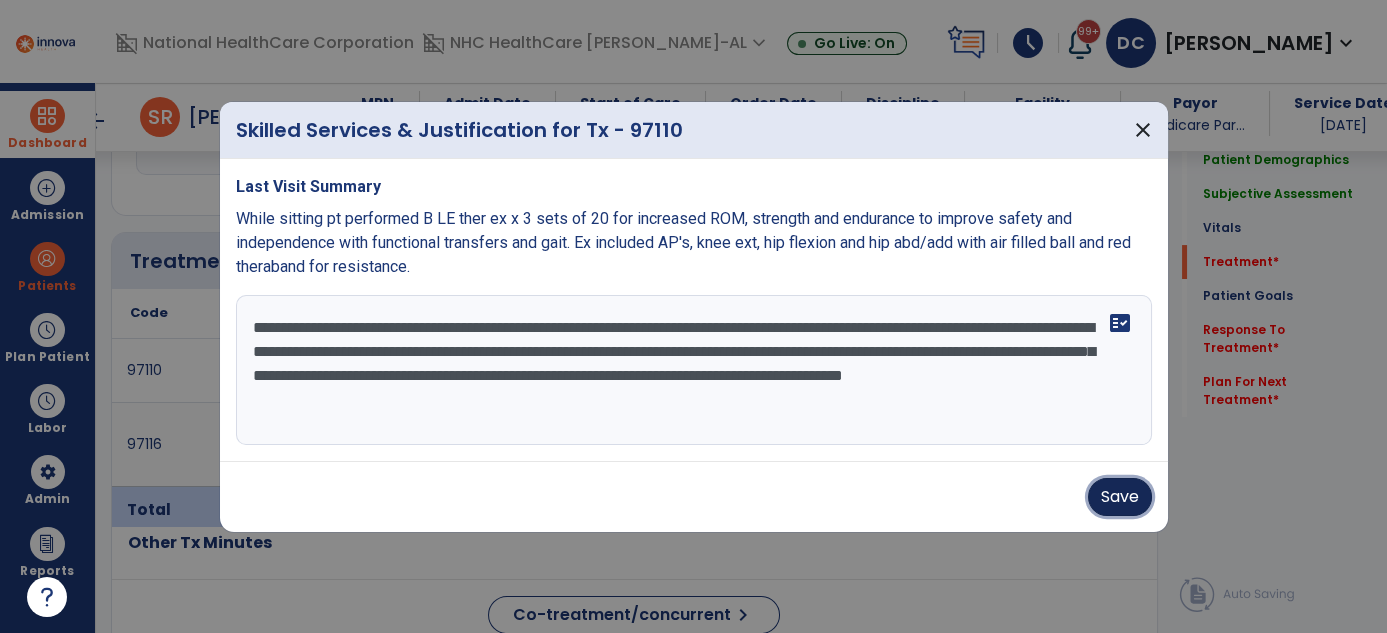 click on "Save" at bounding box center [1120, 497] 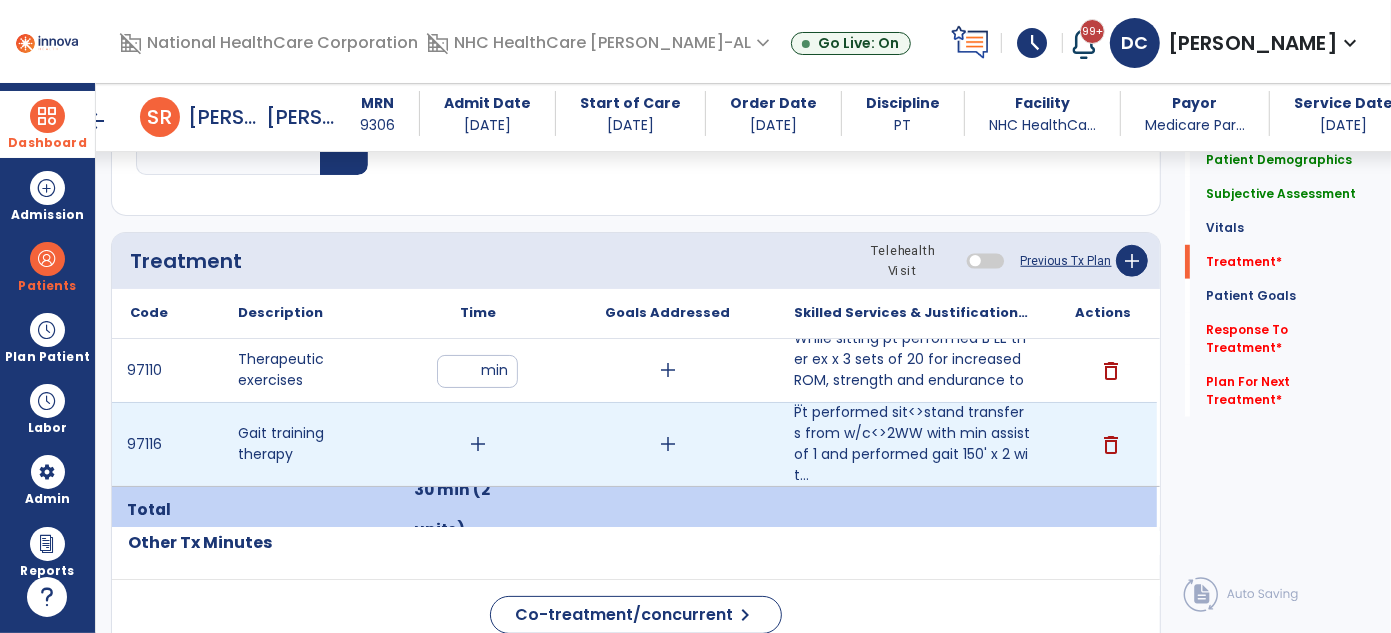 click on "add" at bounding box center (478, 444) 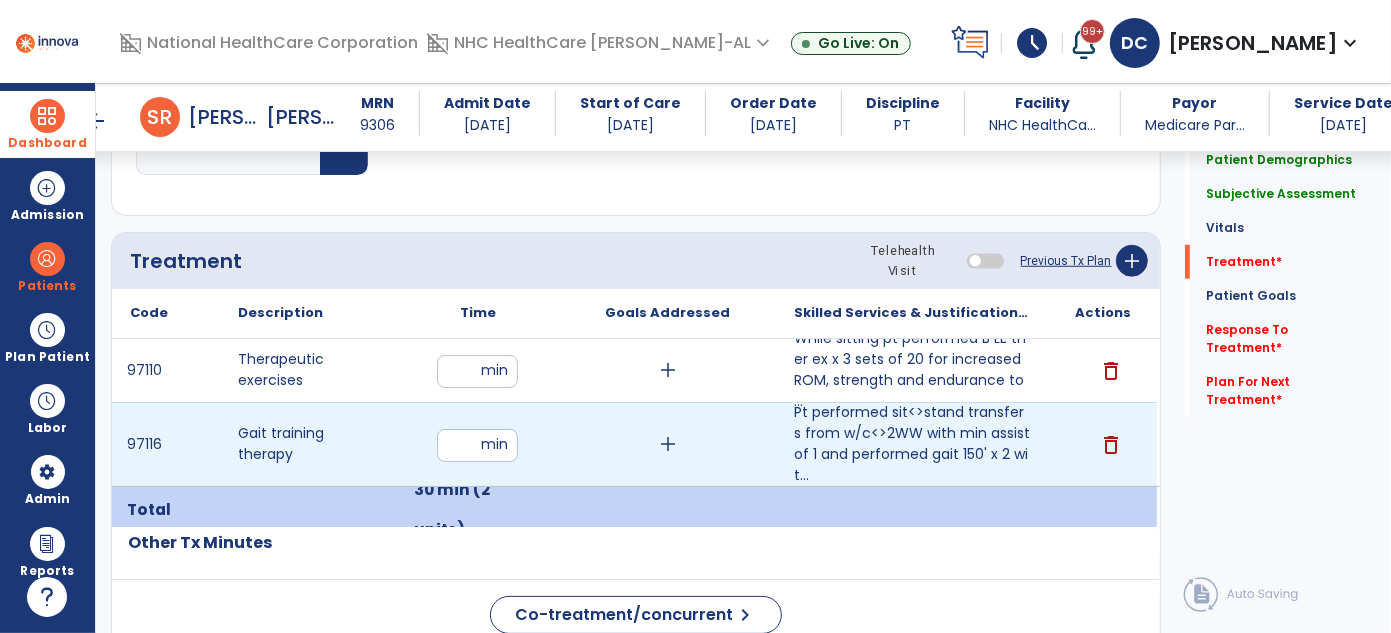 type on "**" 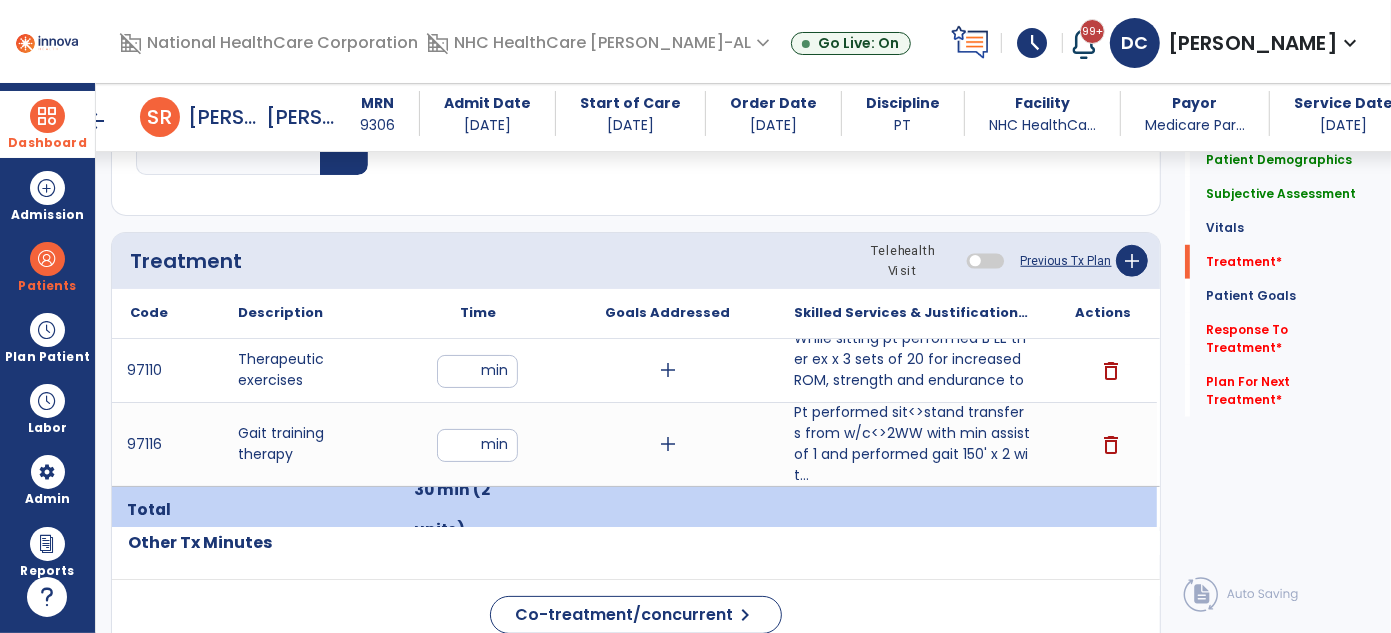click on "Treatment Telehealth Visit  Previous Tx Plan   add" 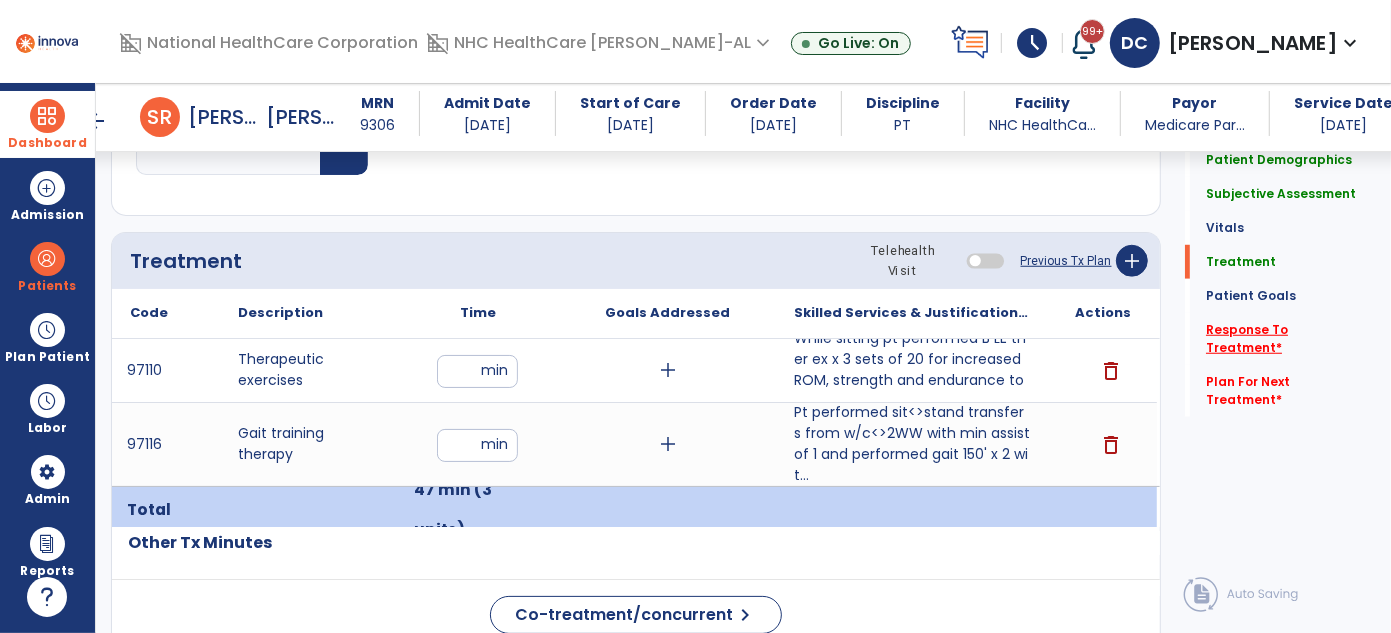 click on "Response To Treatment   *" 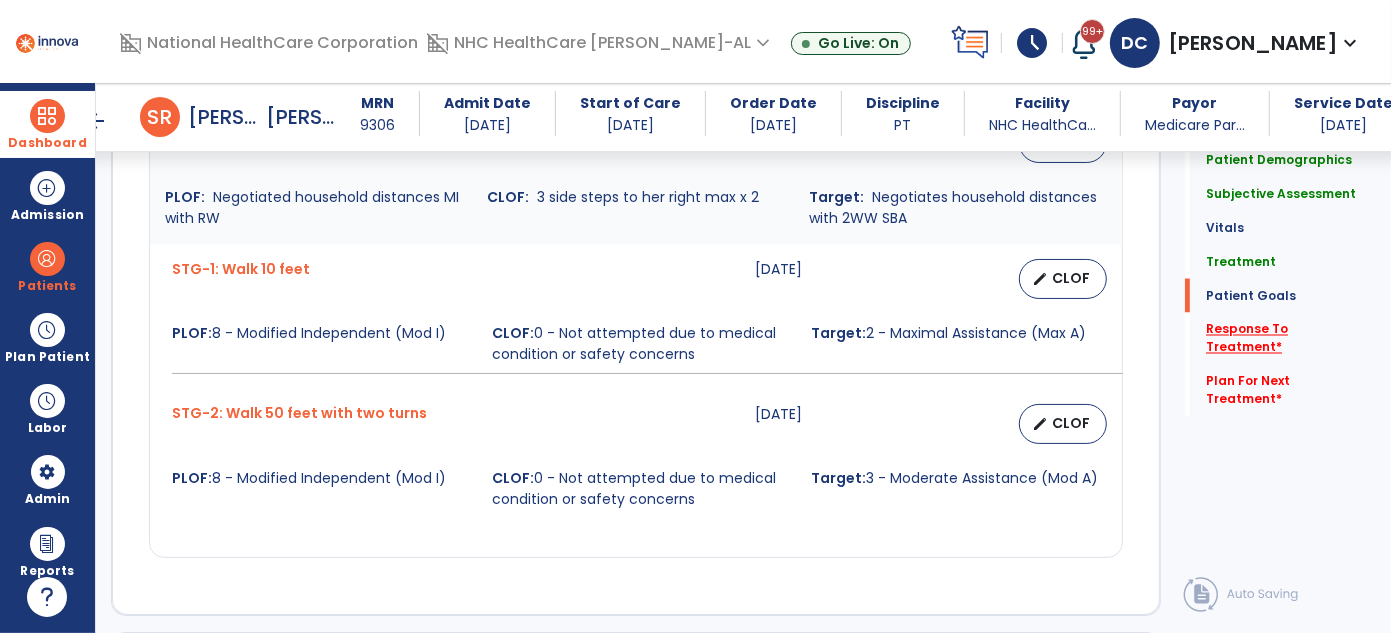 scroll, scrollTop: 2720, scrollLeft: 0, axis: vertical 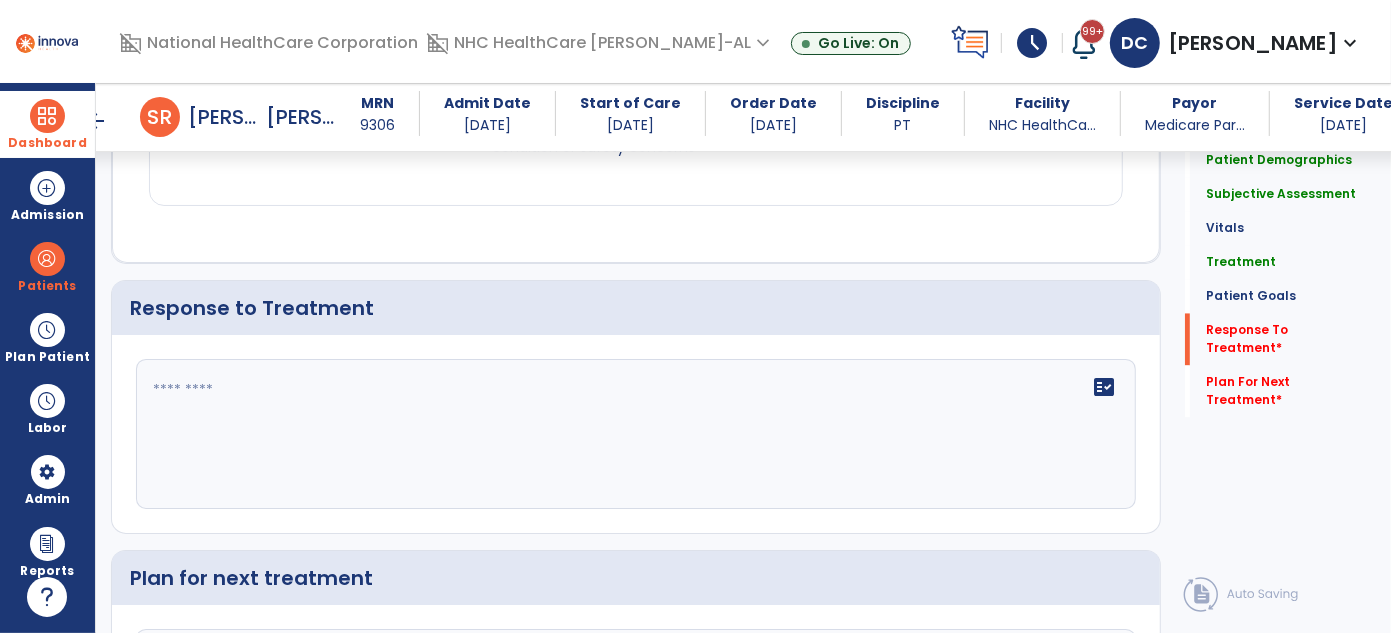 click on "fact_check" 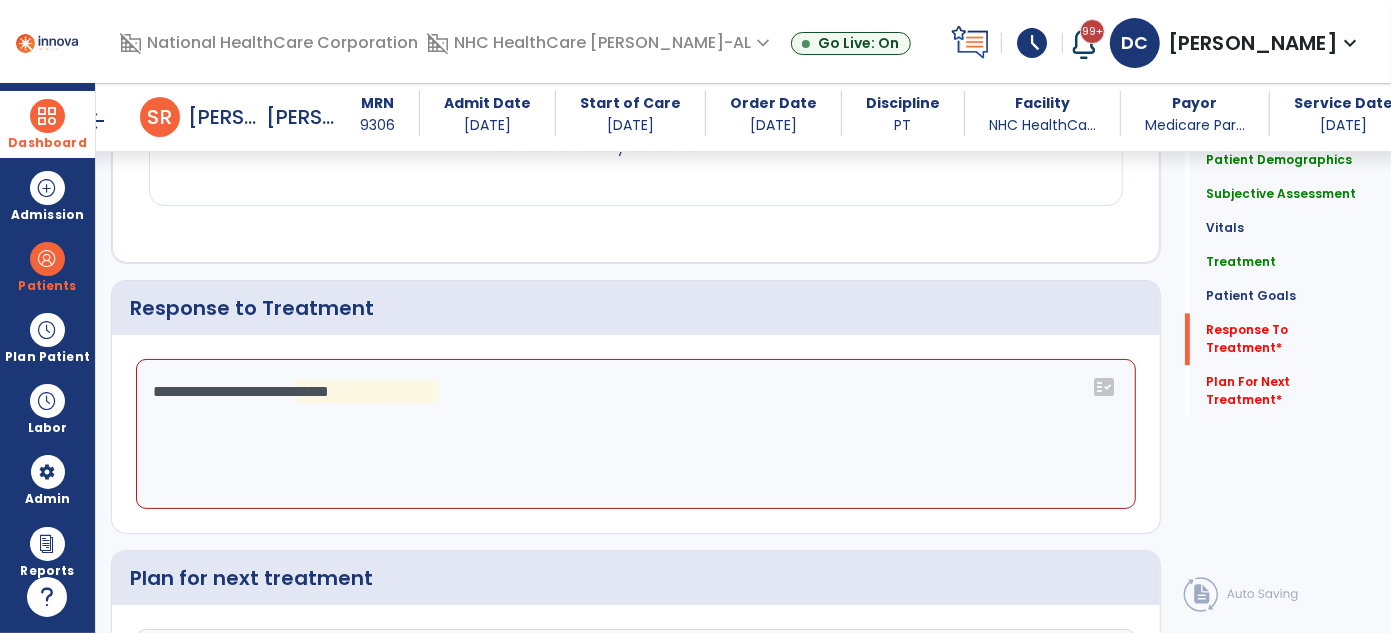 click on "Quick Links  Patient Demographics   Patient Demographics   Subjective Assessment   Subjective Assessment   Vitals   Vitals   Treatment   Treatment   Patient Goals   Patient Goals   Response To Treatment   *  Response To Treatment   *  Plan For Next Treatment   *  Plan For Next Treatment   *" 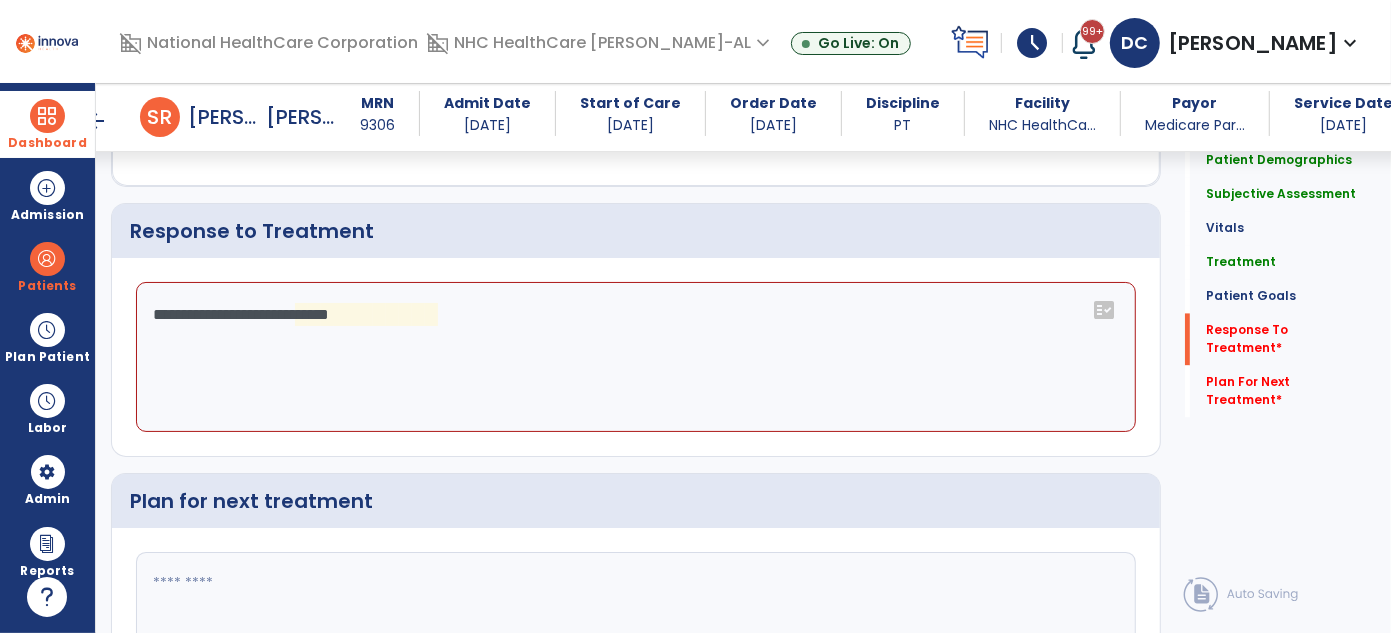 click on "**********" 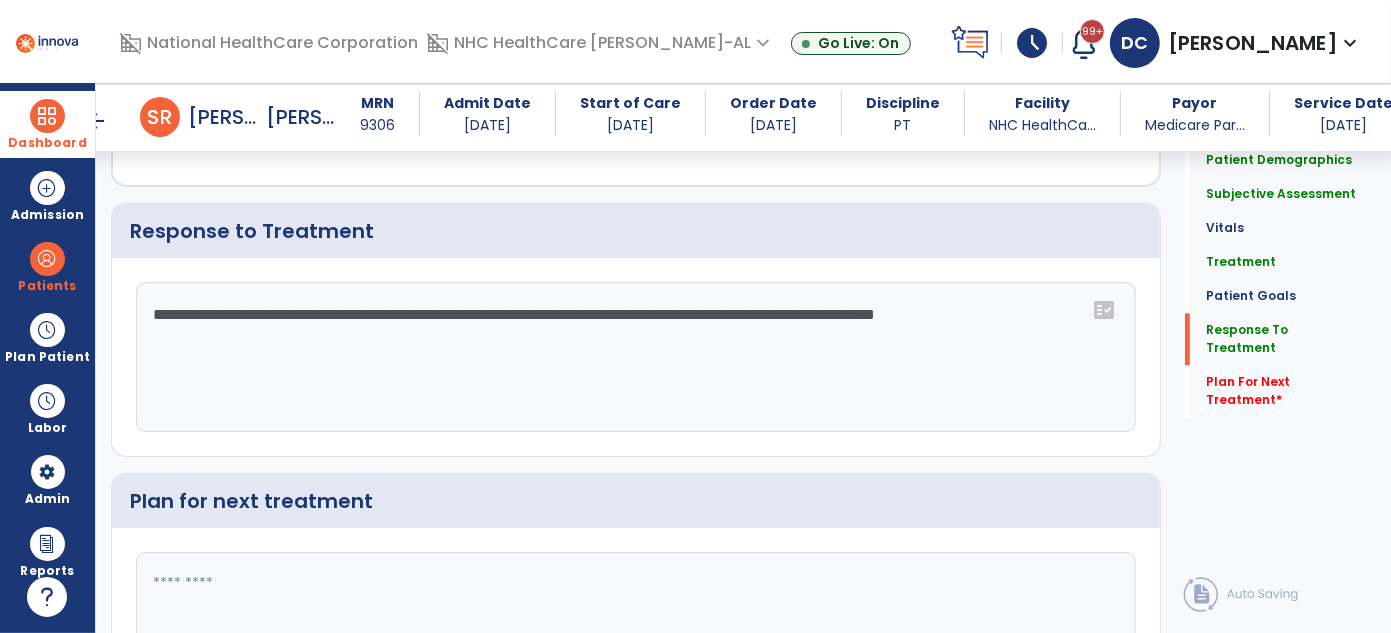 scroll, scrollTop: 2754, scrollLeft: 0, axis: vertical 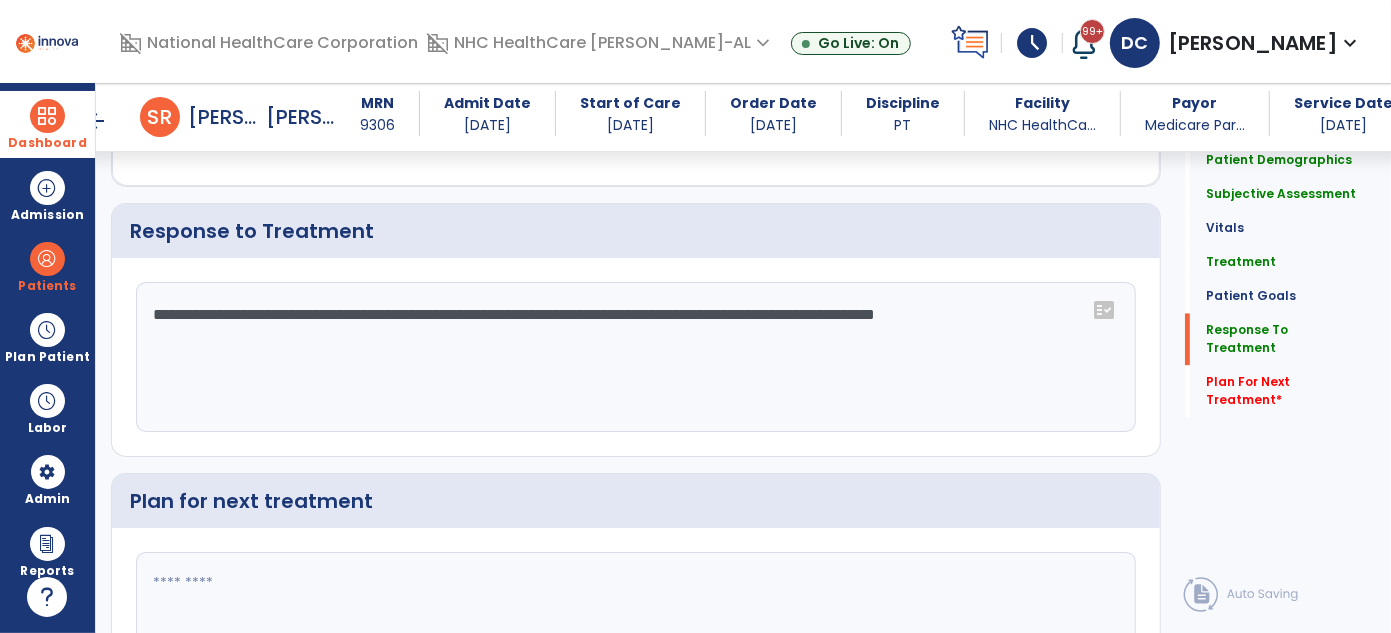 type on "**********" 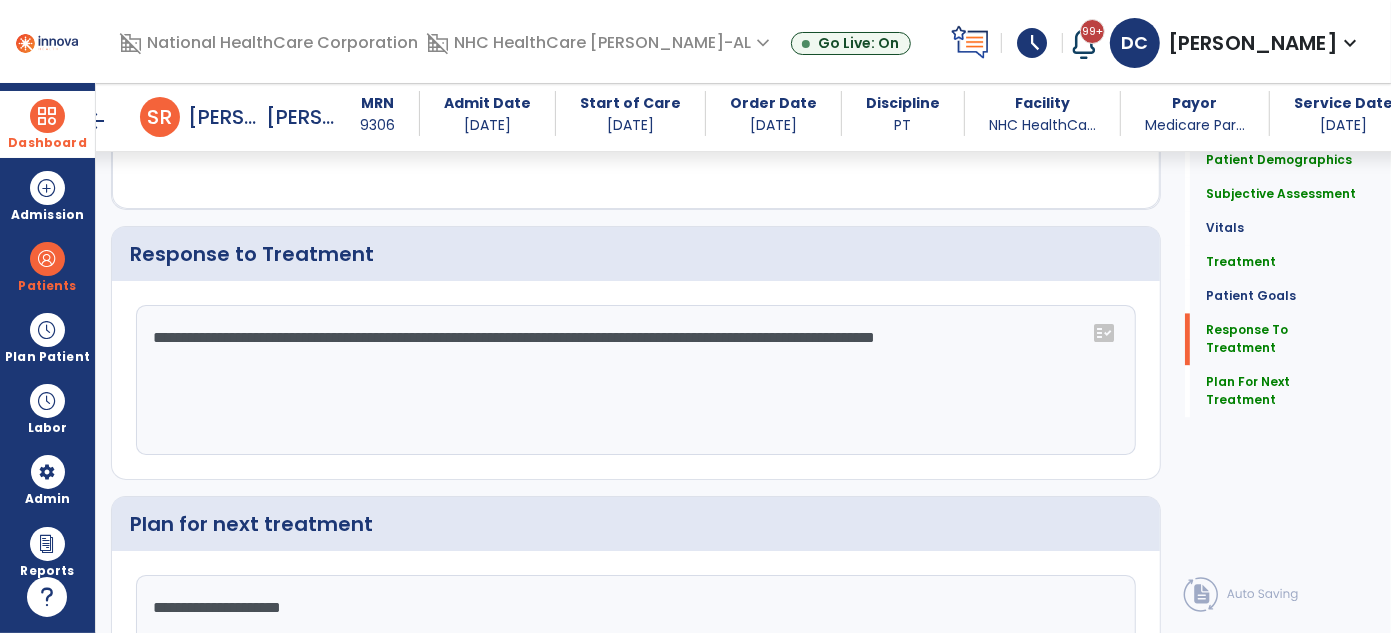 scroll, scrollTop: 2905, scrollLeft: 0, axis: vertical 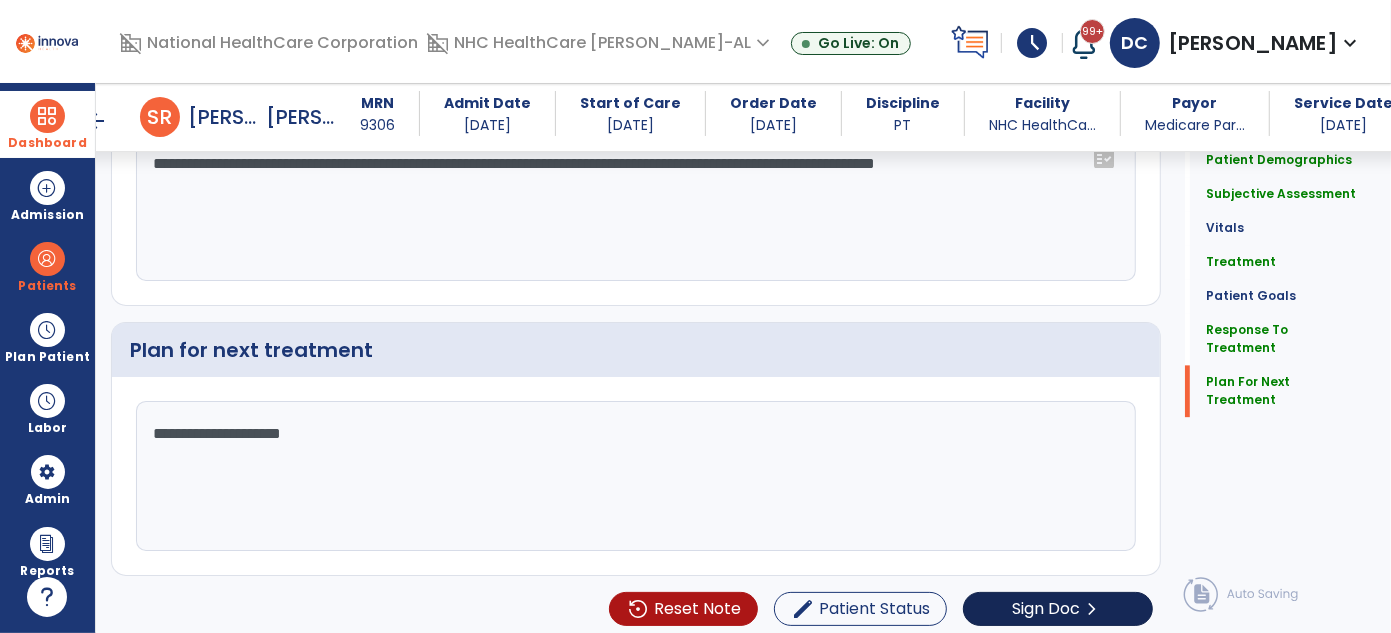 type on "**********" 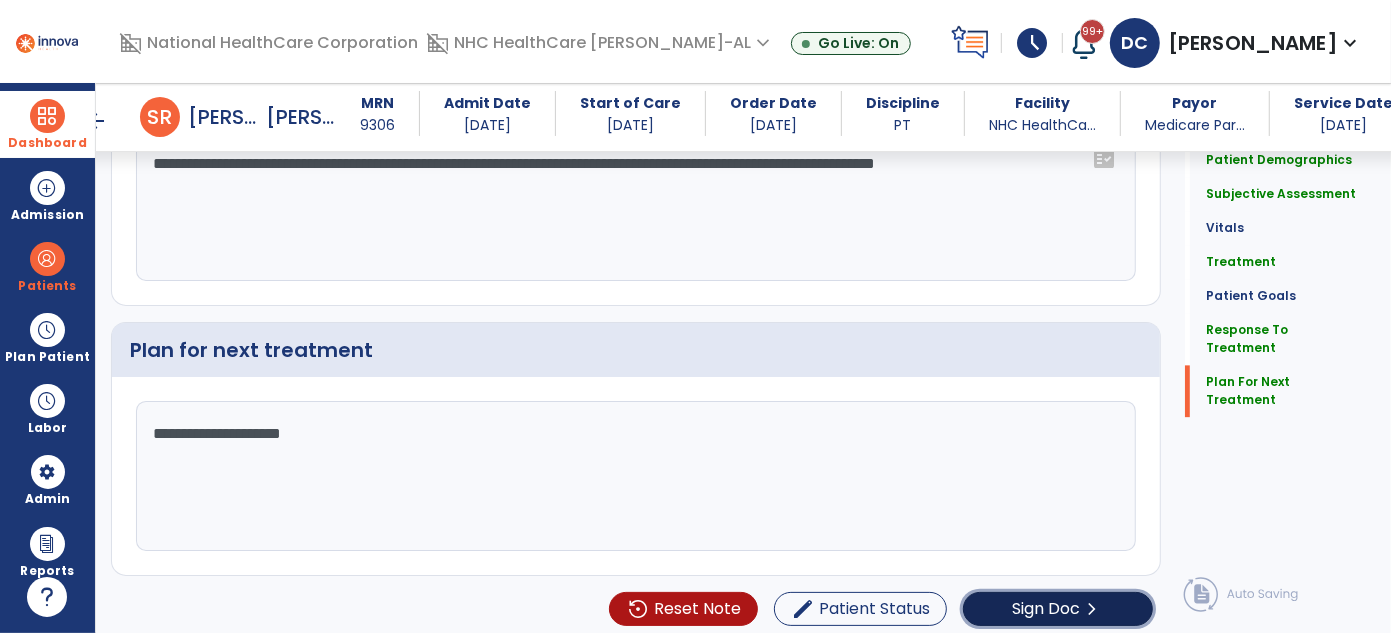 click on "Sign Doc" 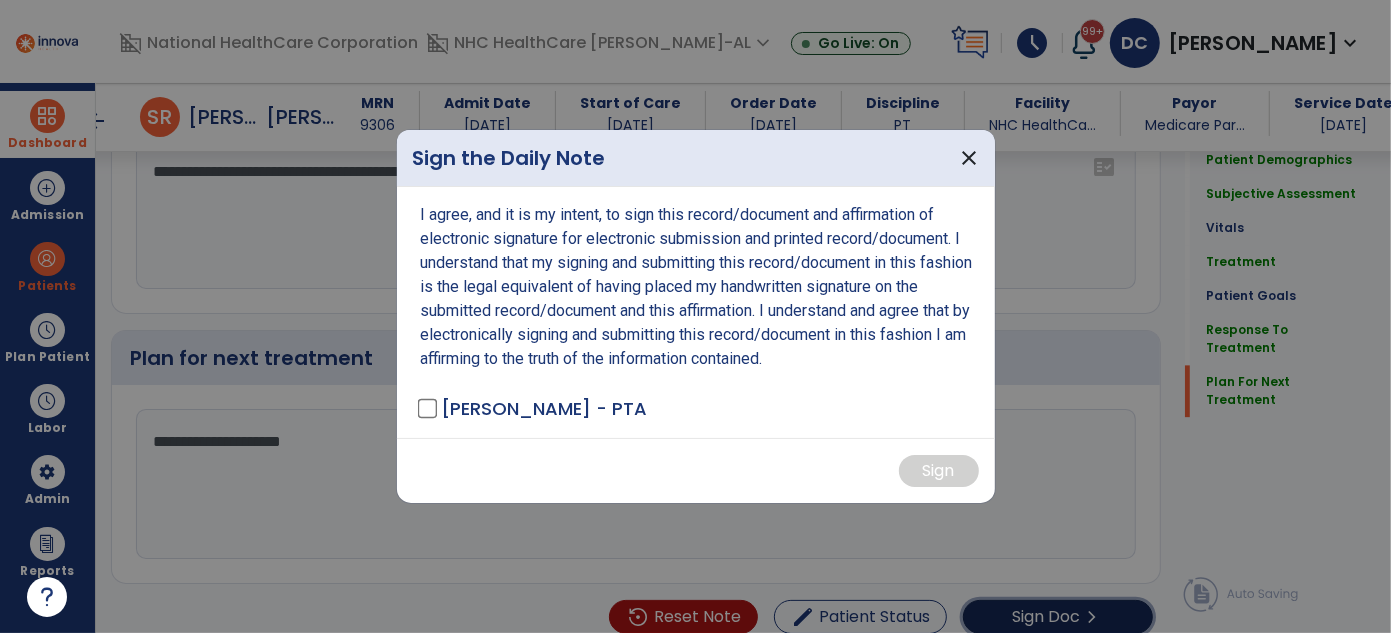 scroll, scrollTop: 2905, scrollLeft: 0, axis: vertical 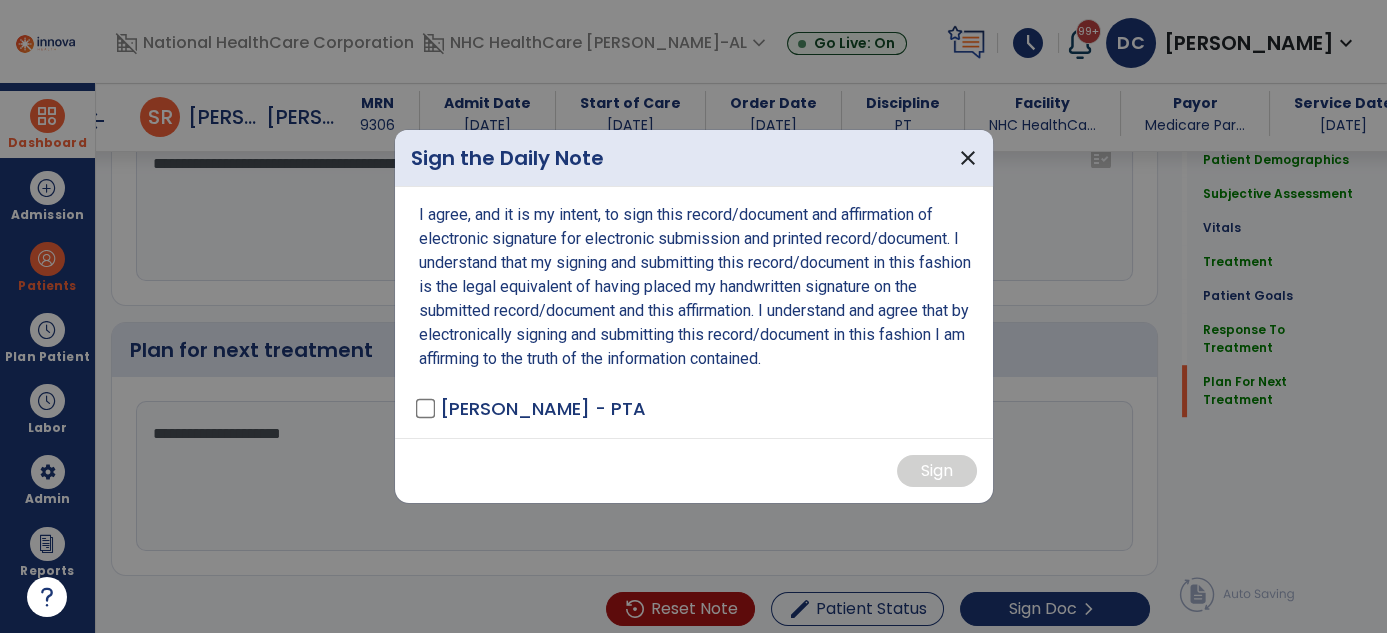 click on "I agree, and it is my intent, to sign this record/document and affirmation of electronic signature for electronic submission and printed record/document. I understand that my signing and submitting this record/document in this fashion is the legal equivalent of having placed my handwritten signature on the submitted record/document and this affirmation. I understand and agree that by electronically signing and submitting this record/document in this fashion I am affirming to the truth of the information contained.  [PERSON_NAME]  - PTA" at bounding box center [694, 312] 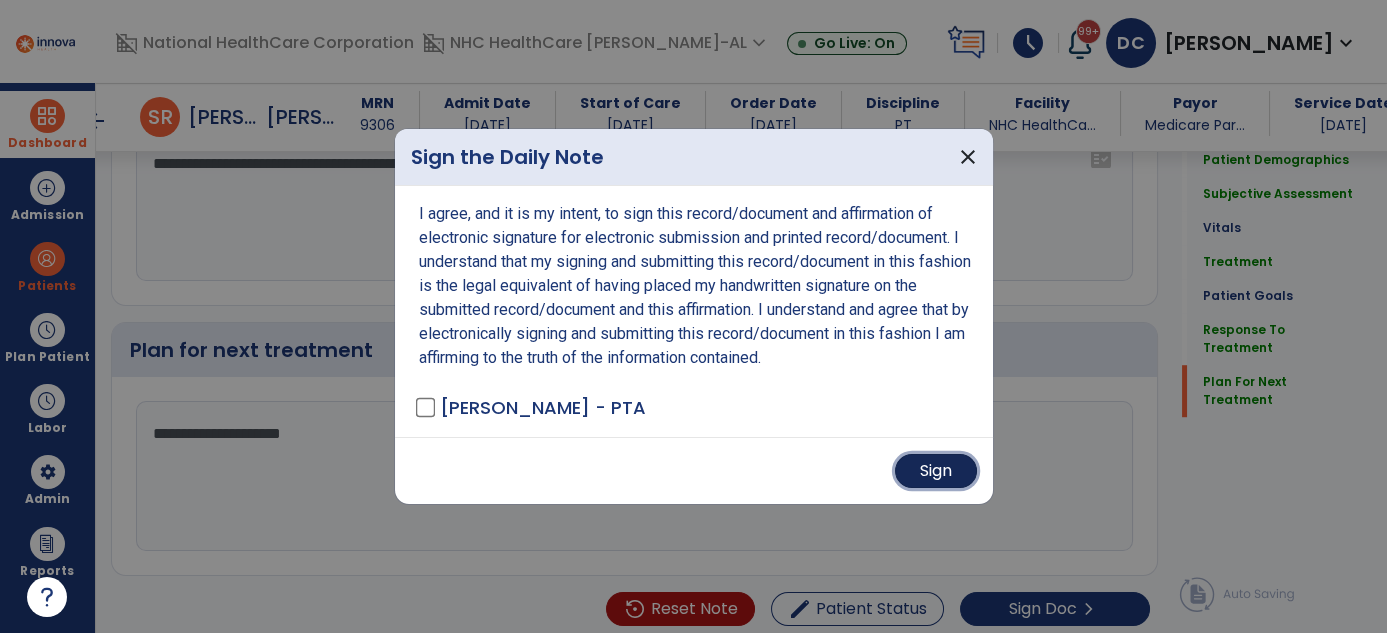click on "Sign" at bounding box center [936, 471] 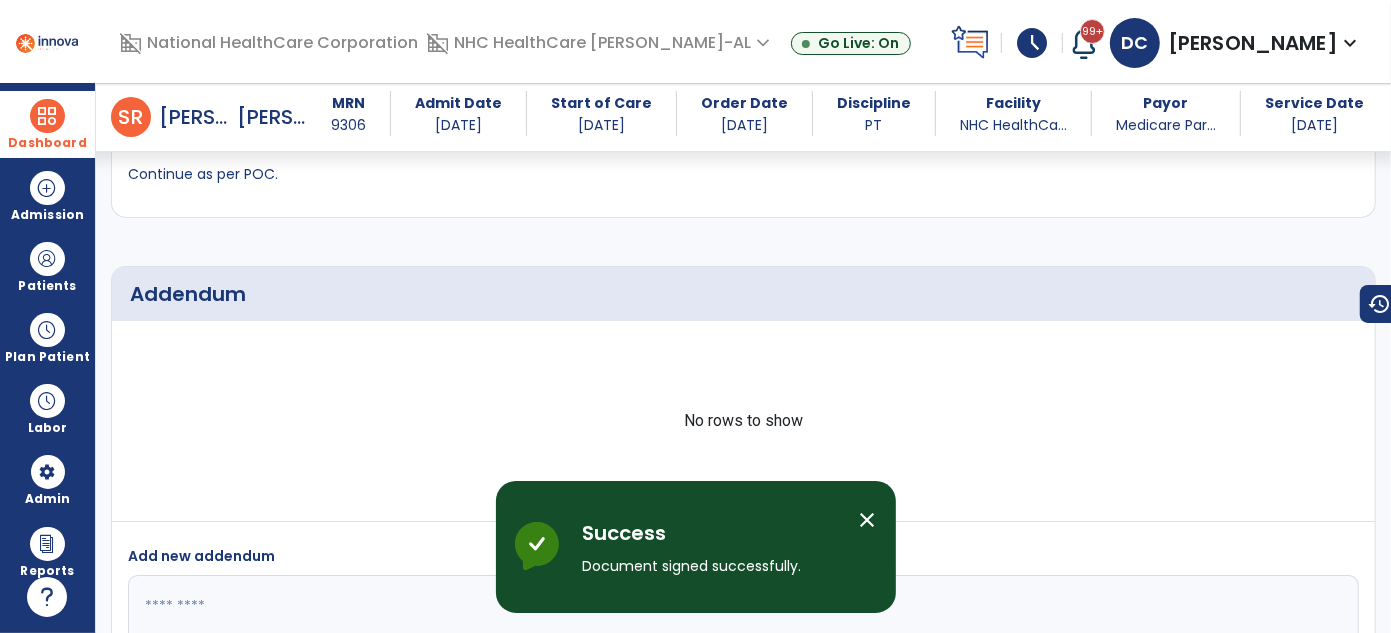 scroll, scrollTop: 4465, scrollLeft: 0, axis: vertical 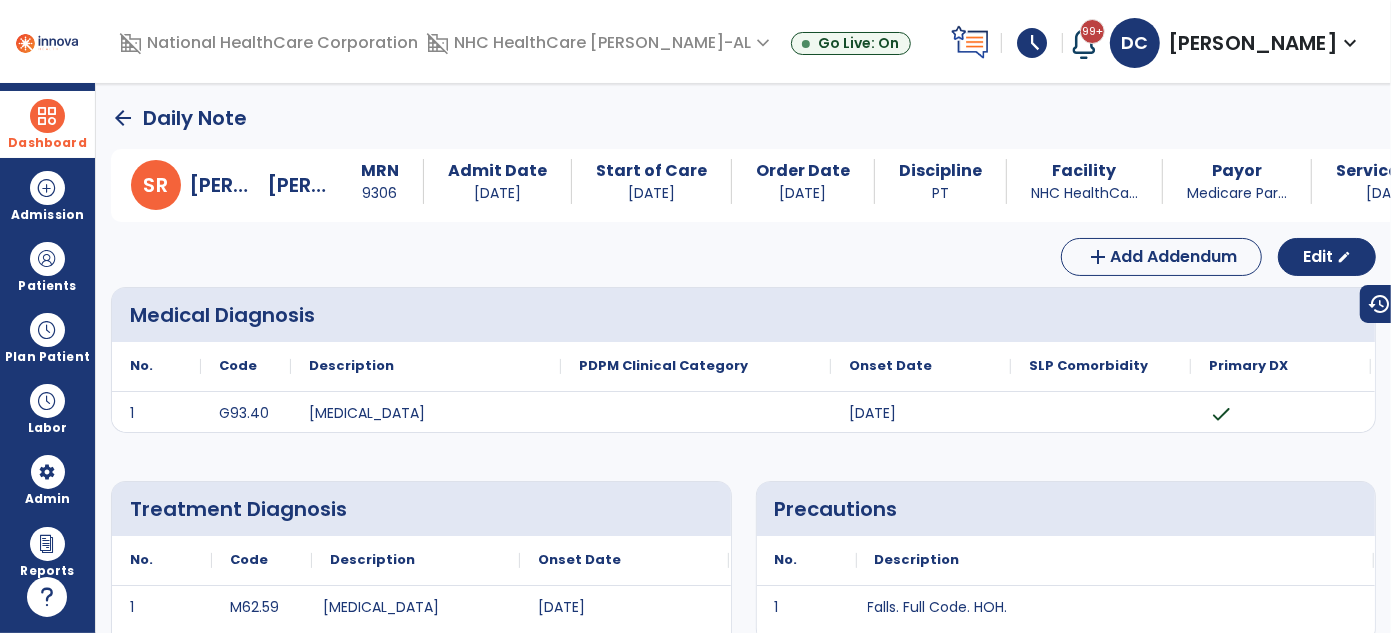 click on "arrow_back" 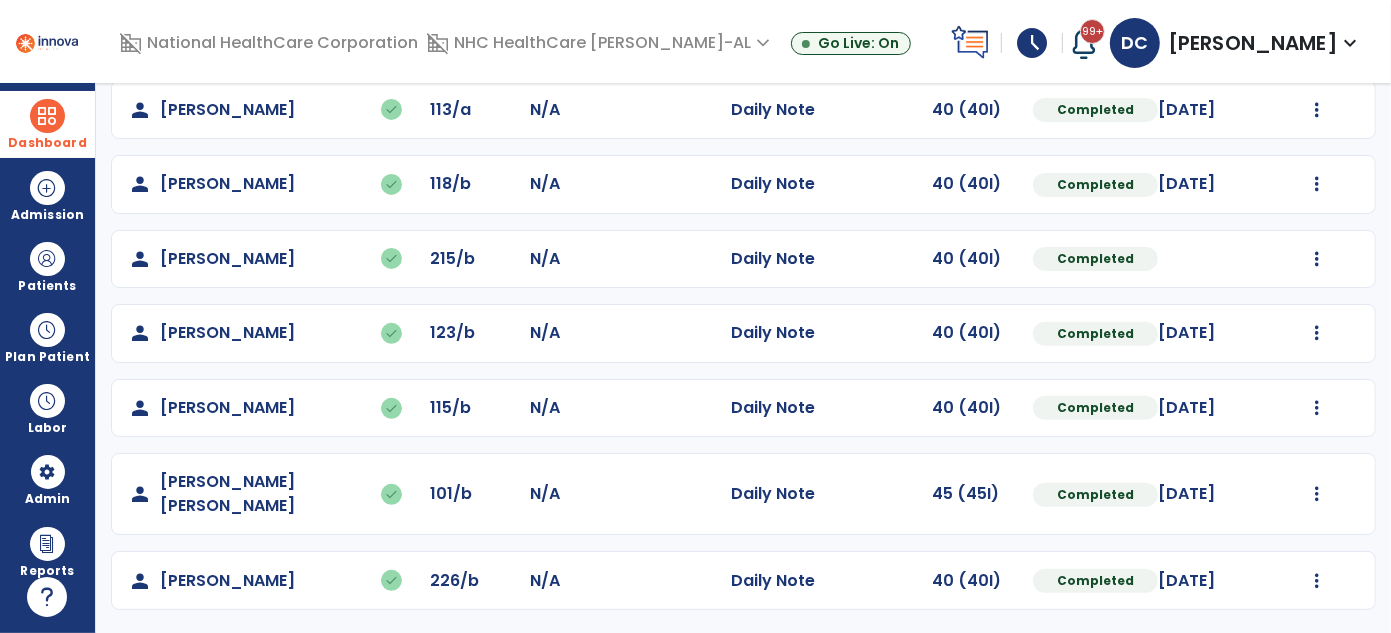 scroll, scrollTop: 0, scrollLeft: 0, axis: both 